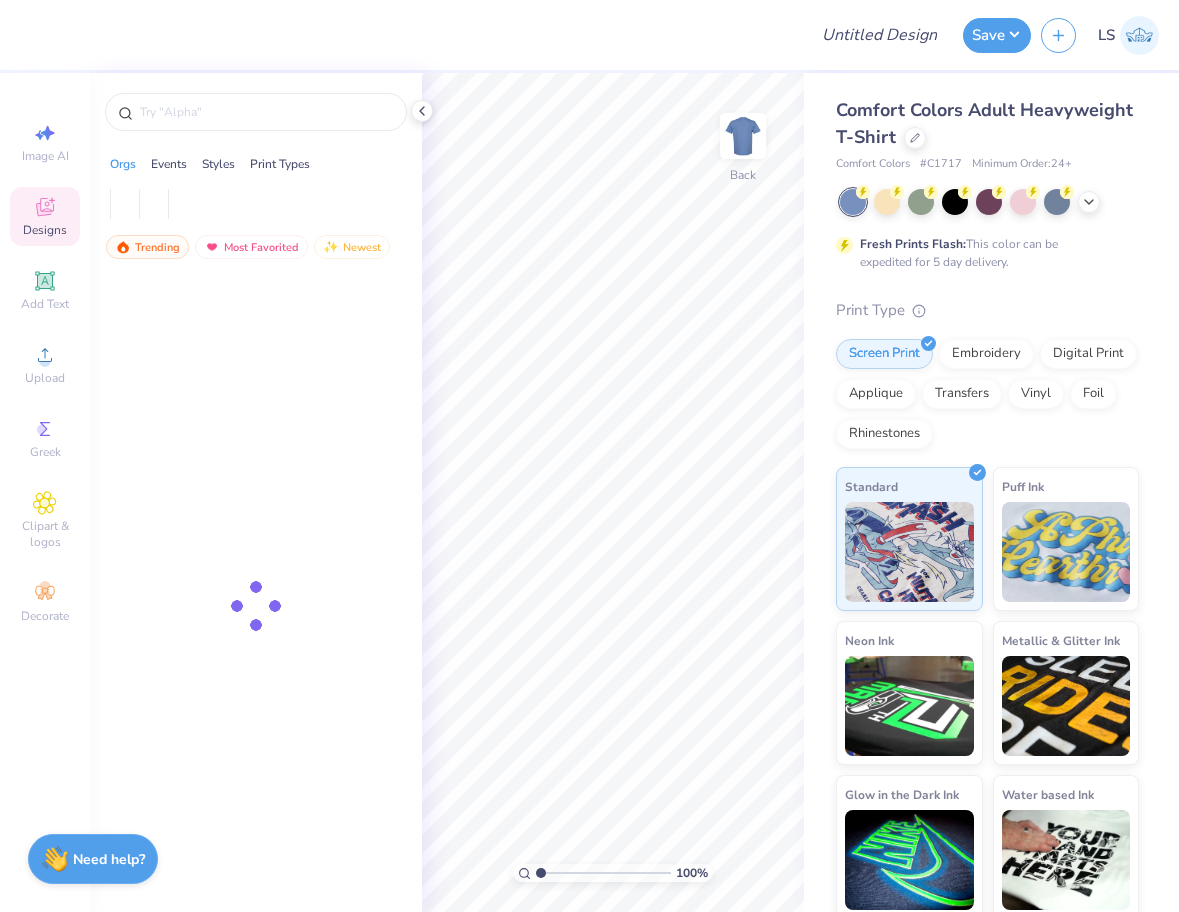 scroll, scrollTop: 0, scrollLeft: 0, axis: both 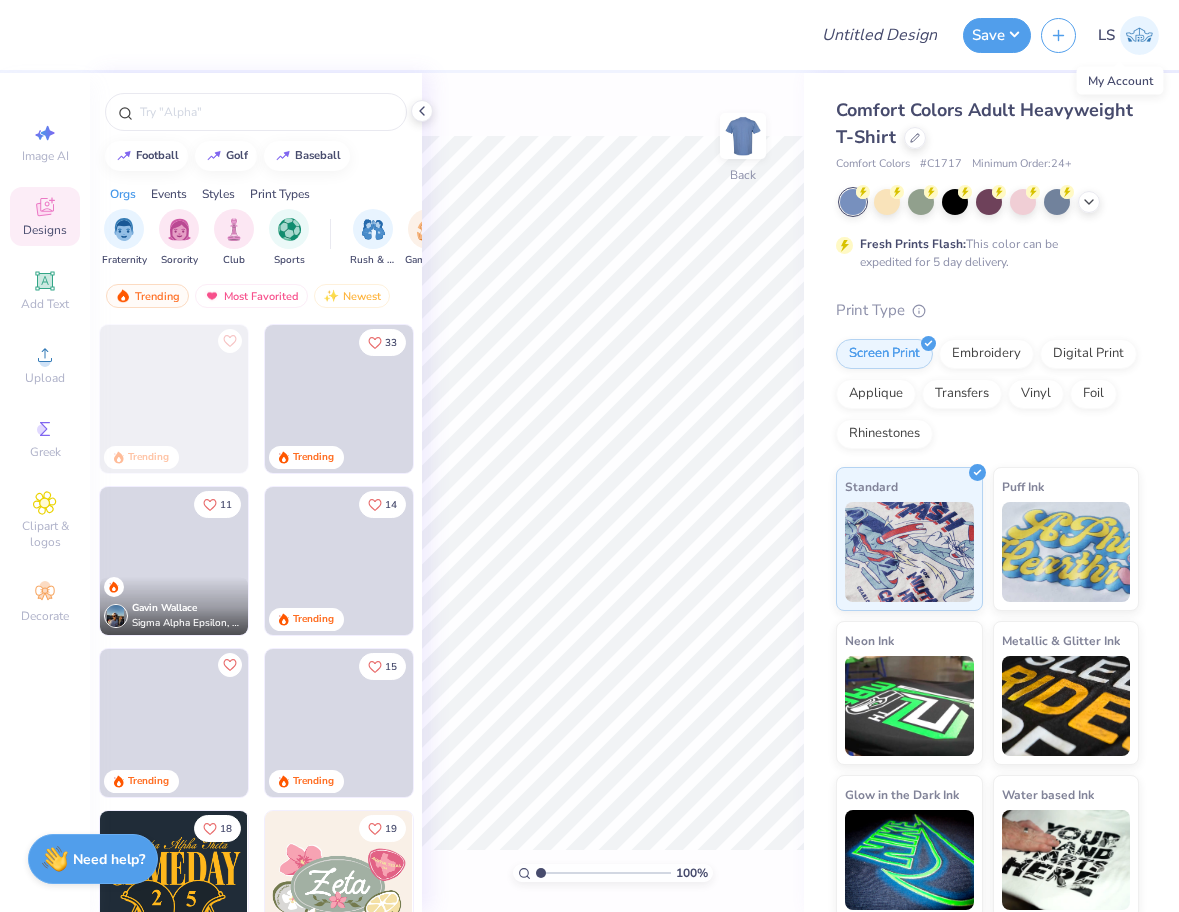 click at bounding box center (1139, 35) 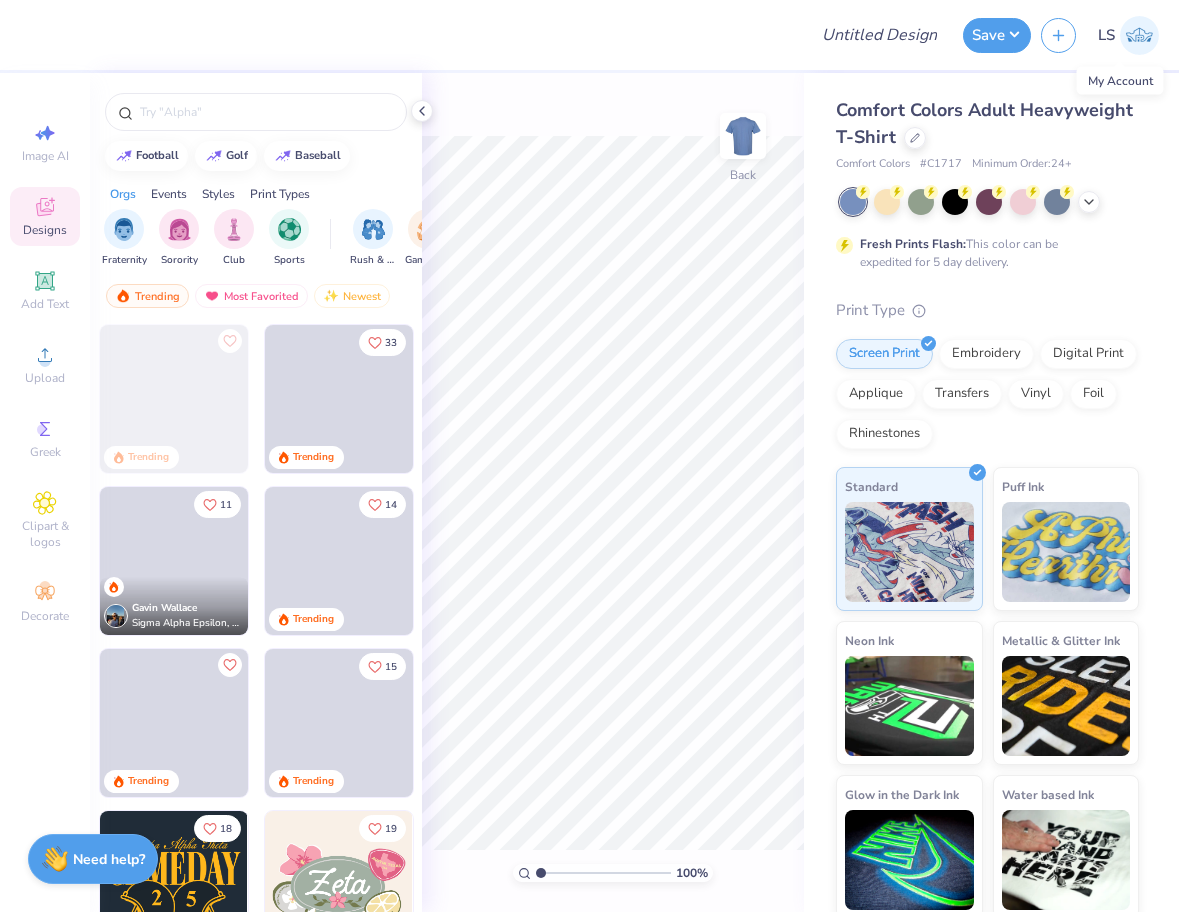 click on "LS" at bounding box center (1128, 35) 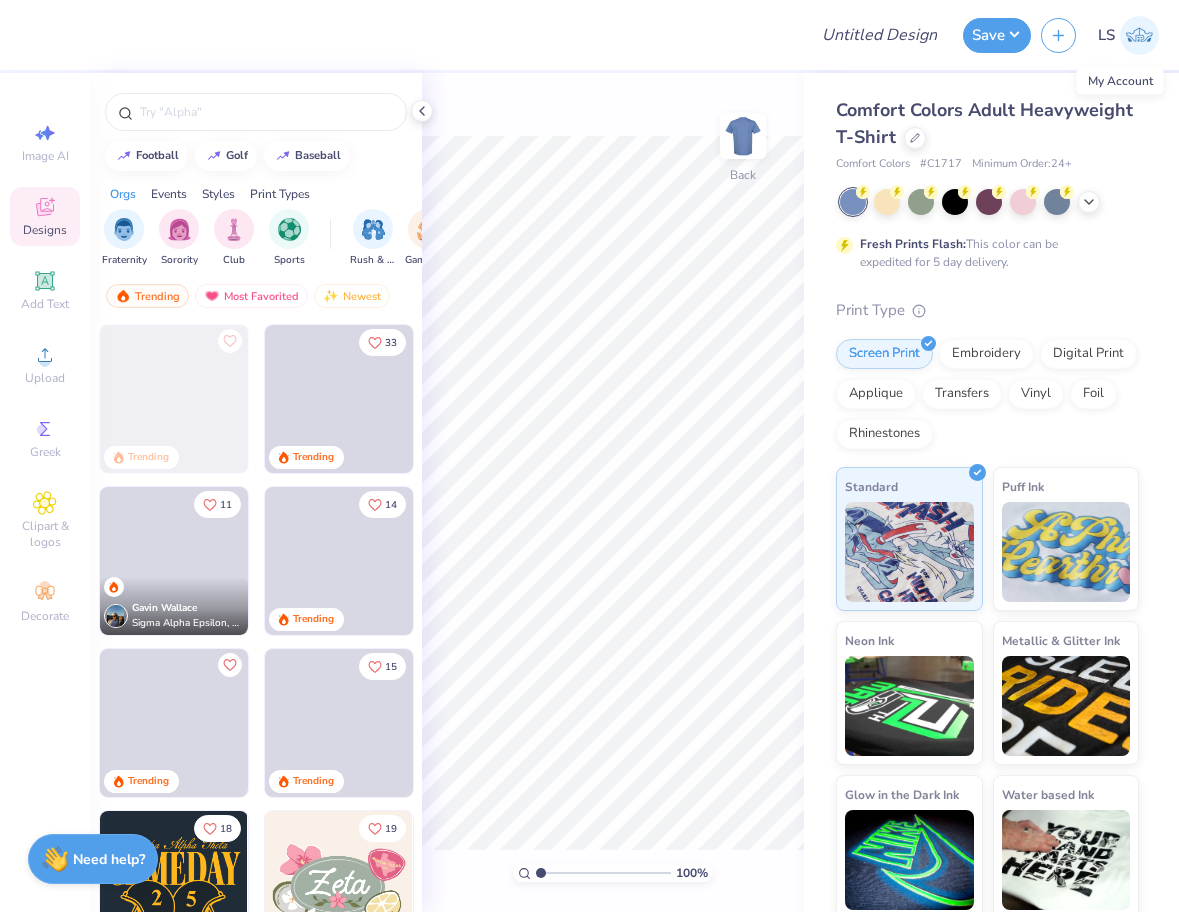 click on "LS" at bounding box center [1106, 35] 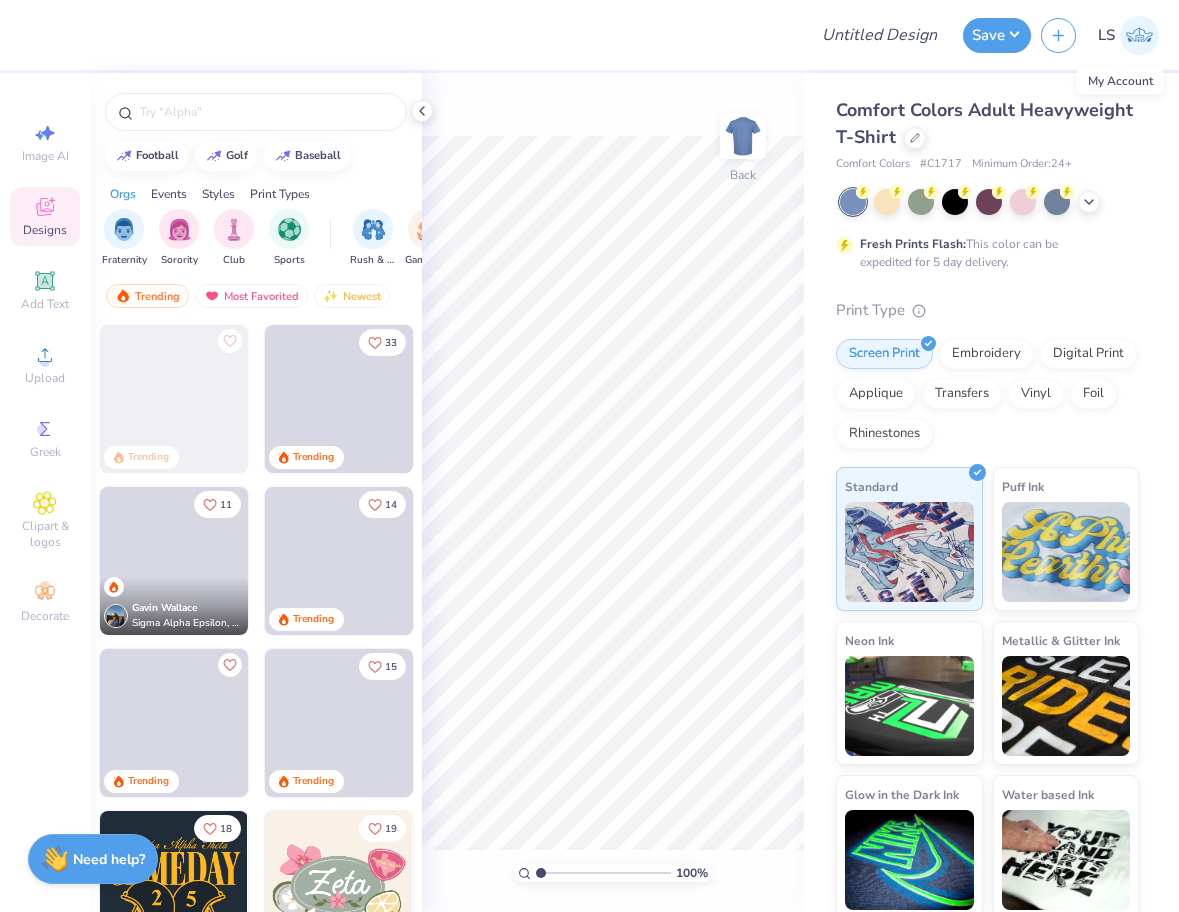 click at bounding box center [1139, 35] 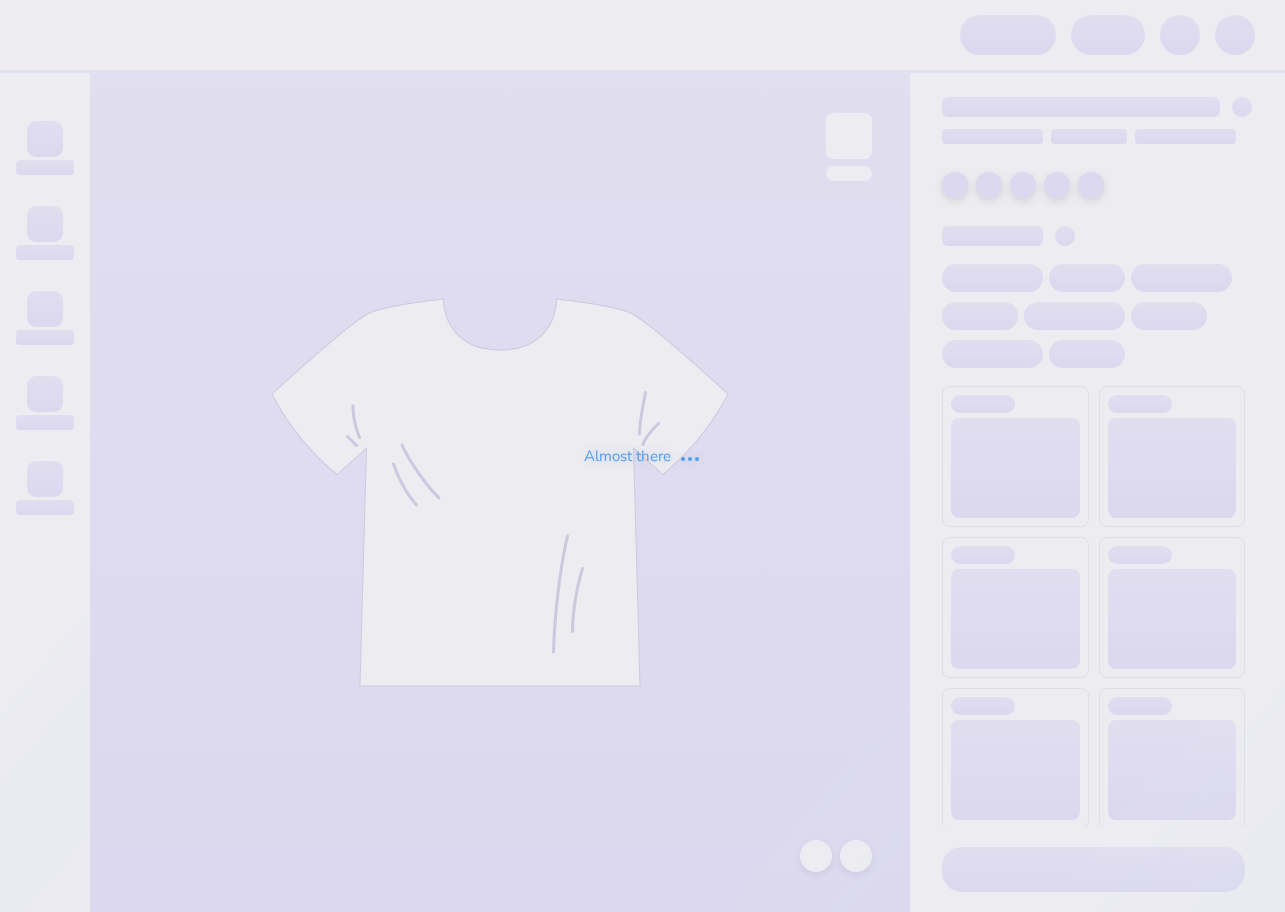 scroll, scrollTop: 0, scrollLeft: 0, axis: both 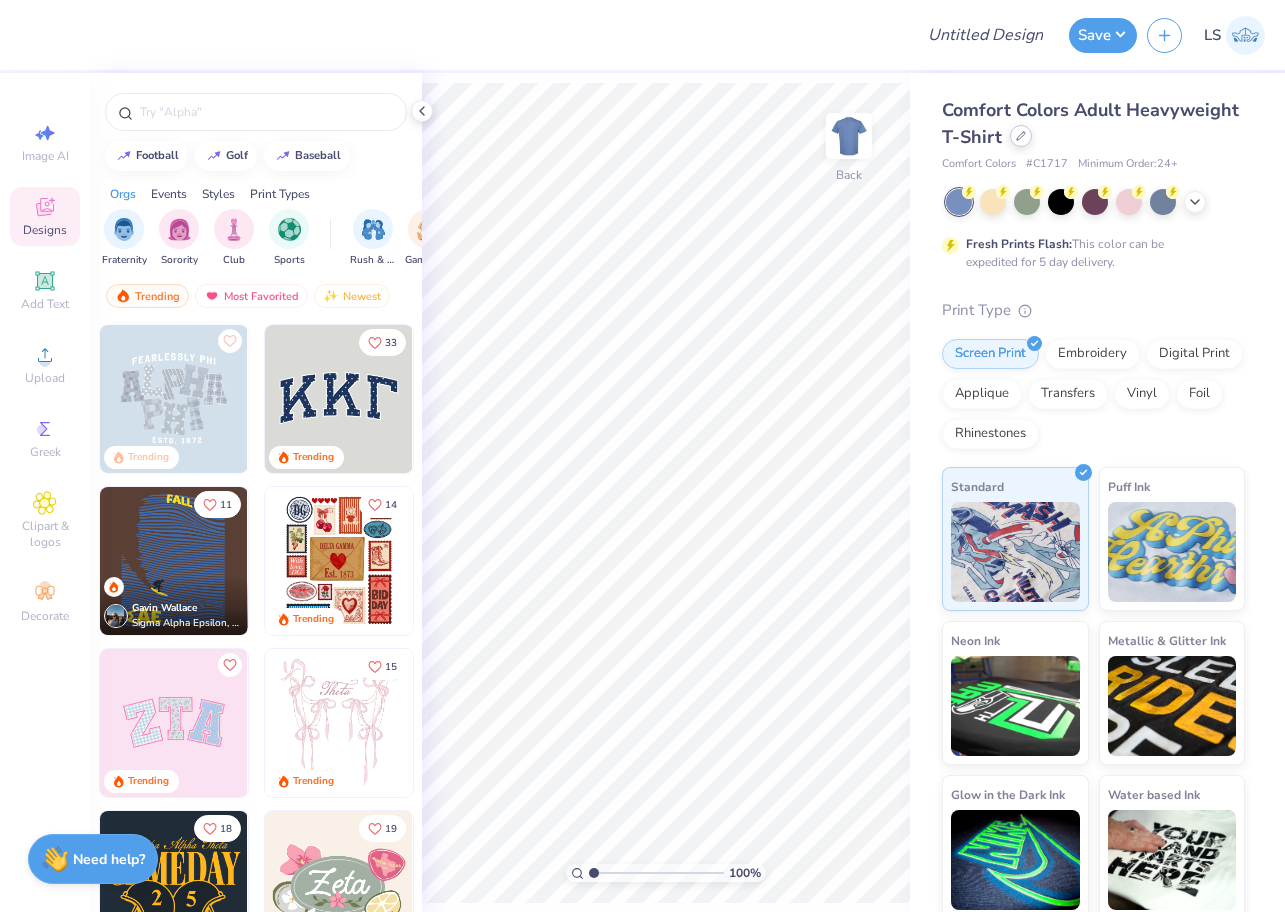 click at bounding box center (1021, 136) 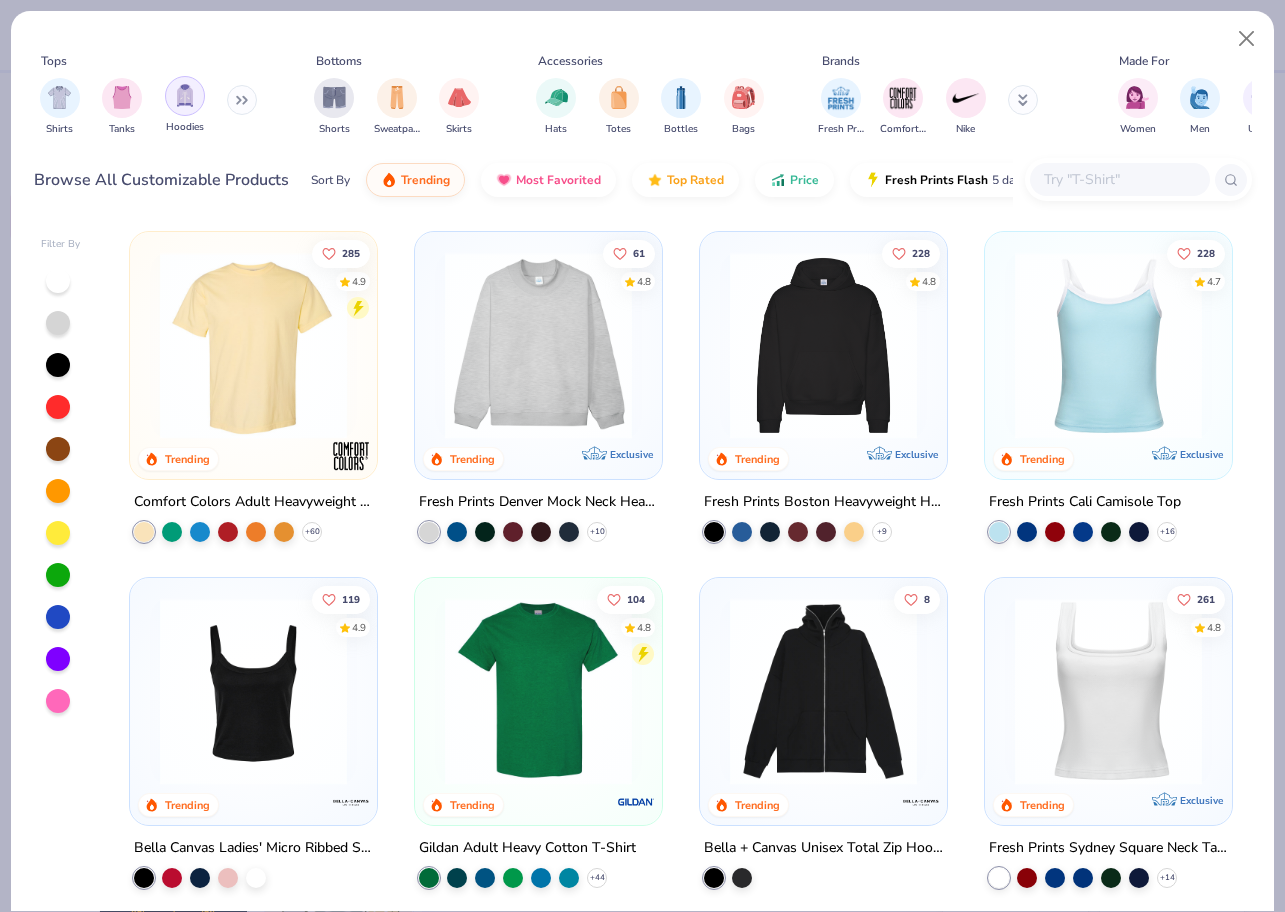 click at bounding box center [185, 95] 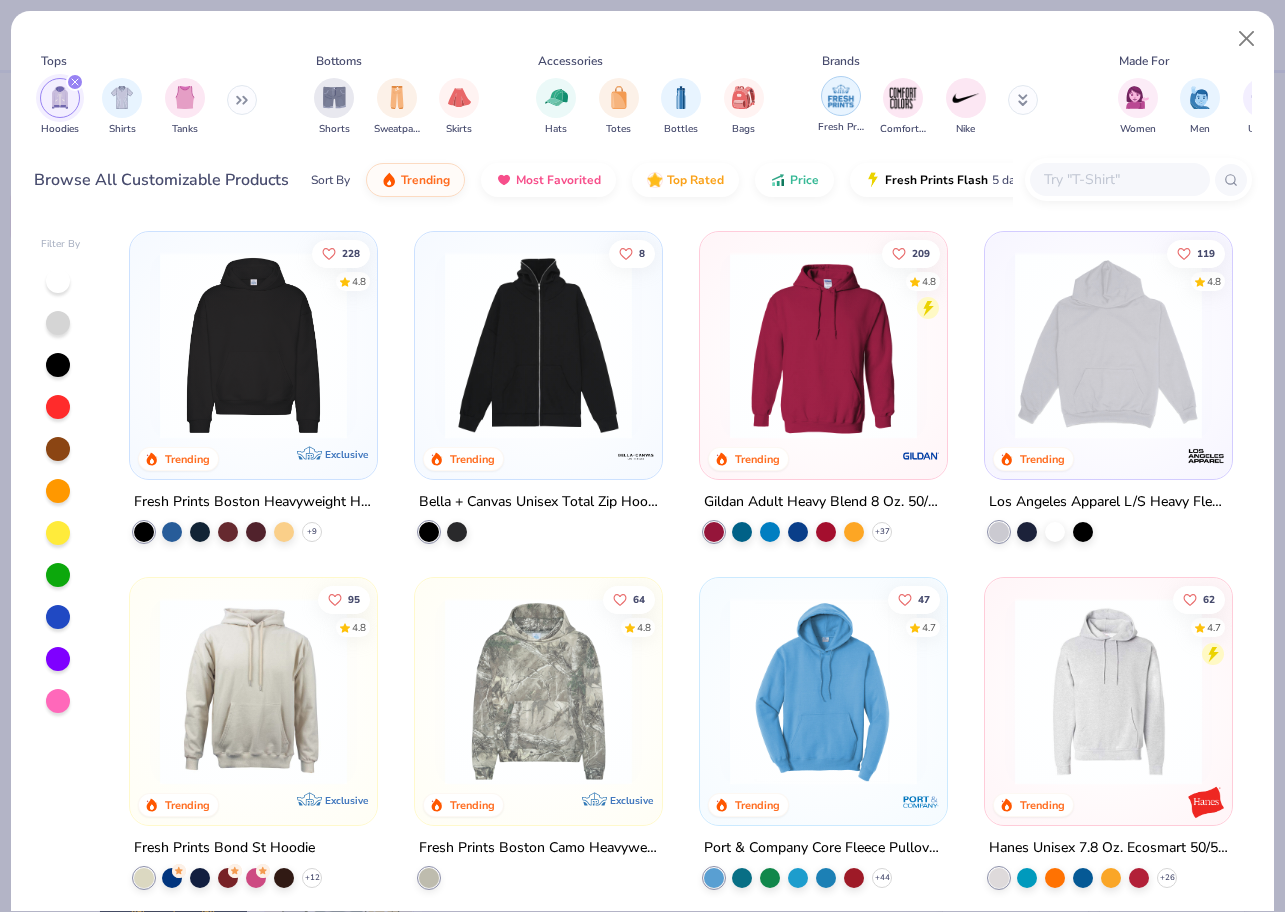 click at bounding box center (841, 96) 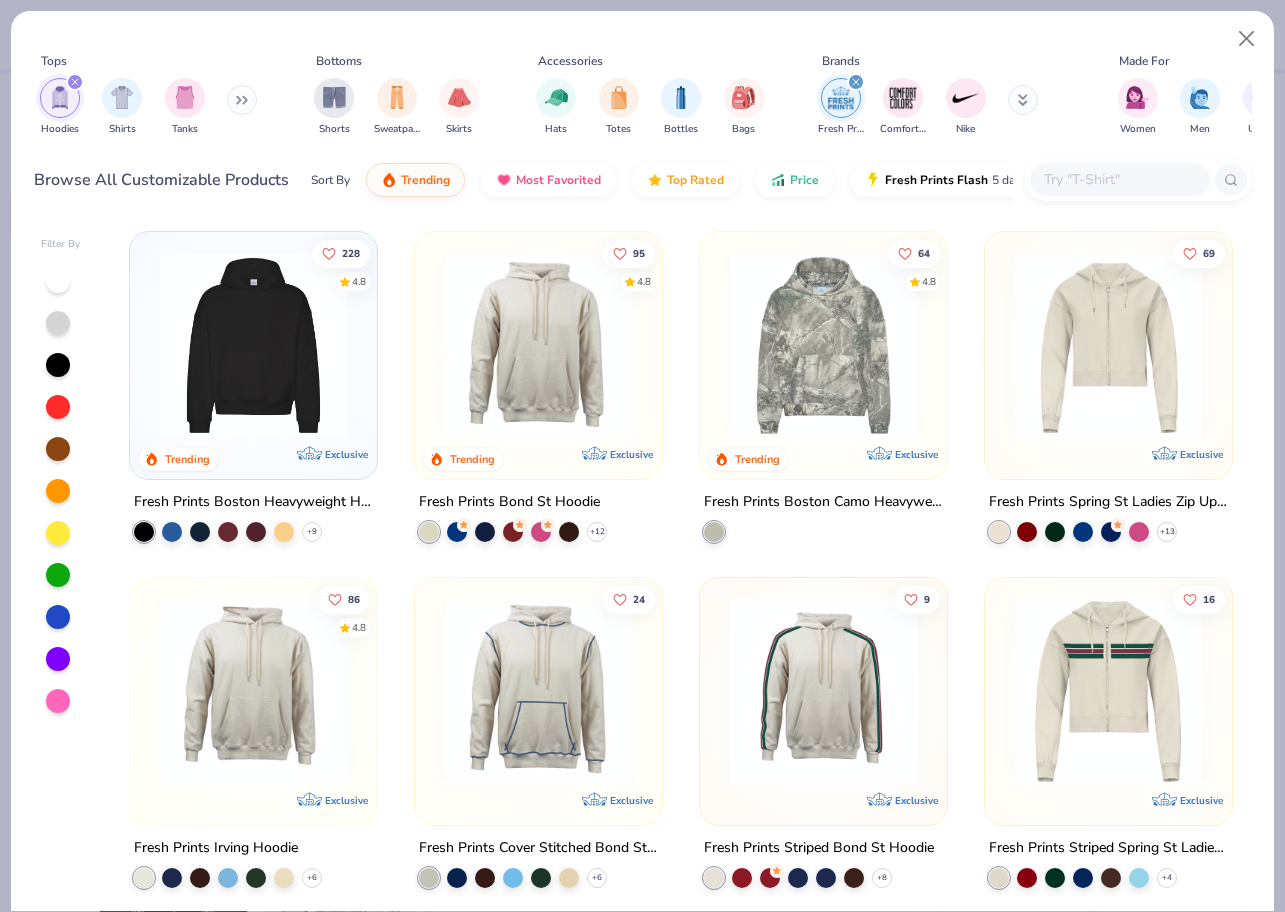 click at bounding box center [253, 350] 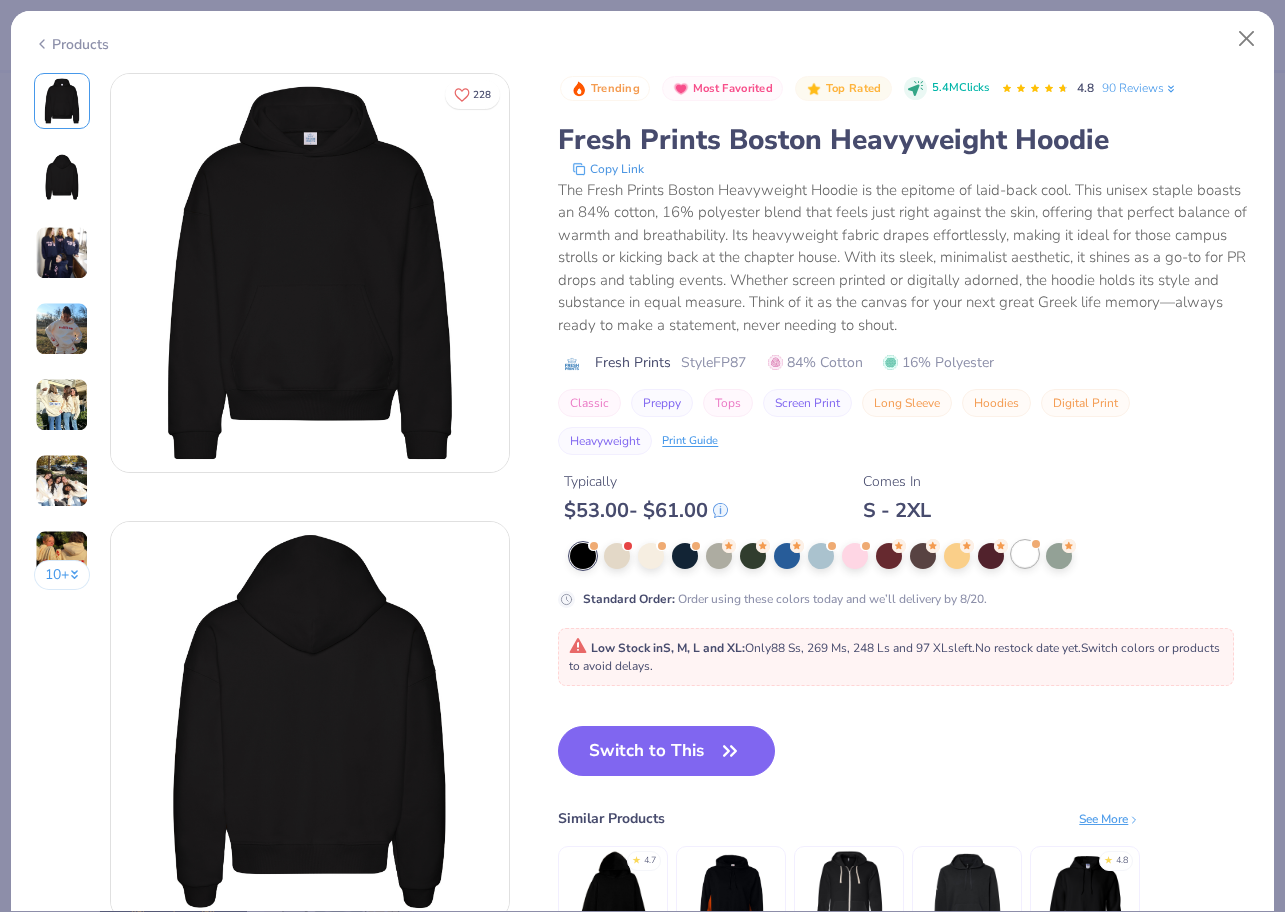 click at bounding box center [1025, 554] 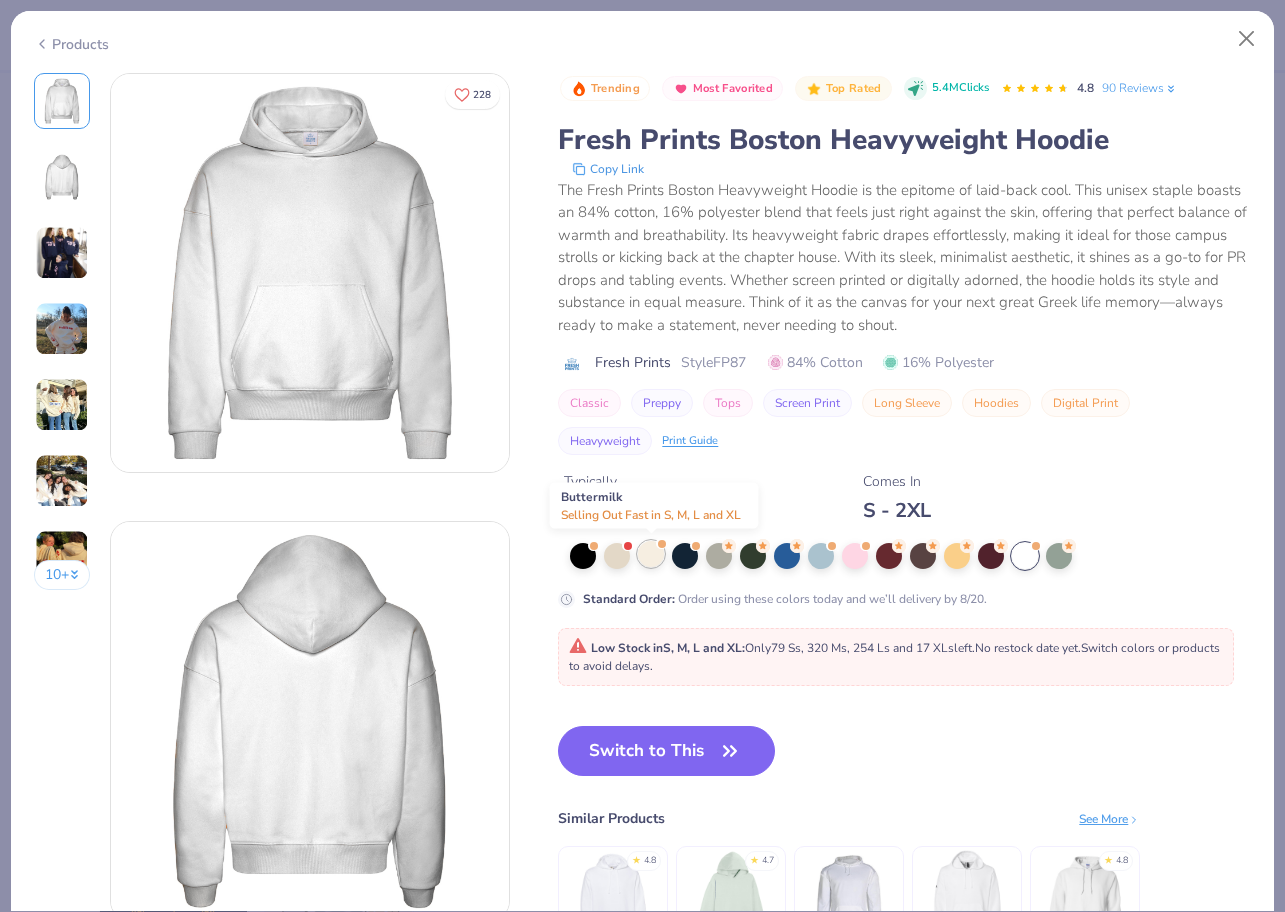 click at bounding box center [651, 554] 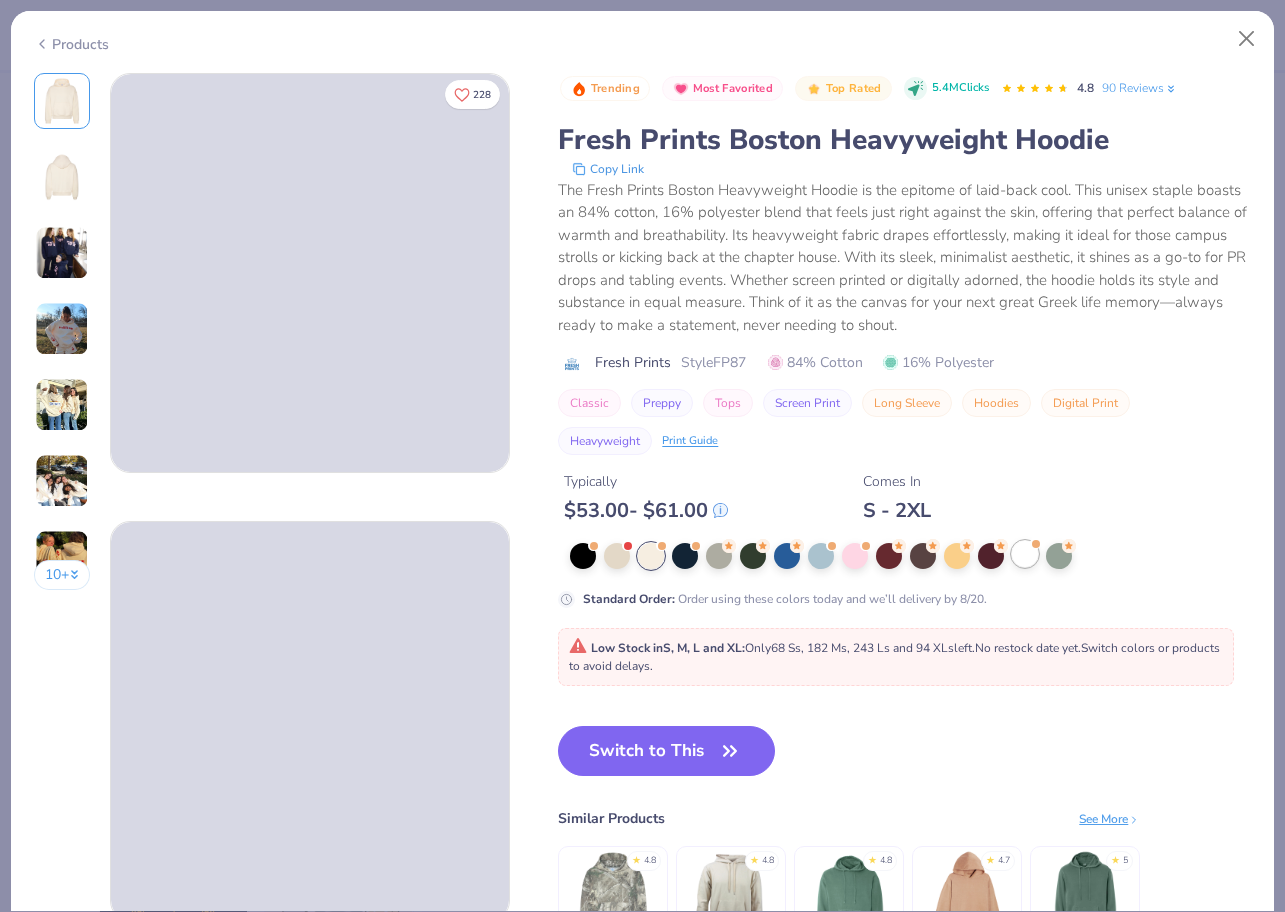 click at bounding box center [1025, 554] 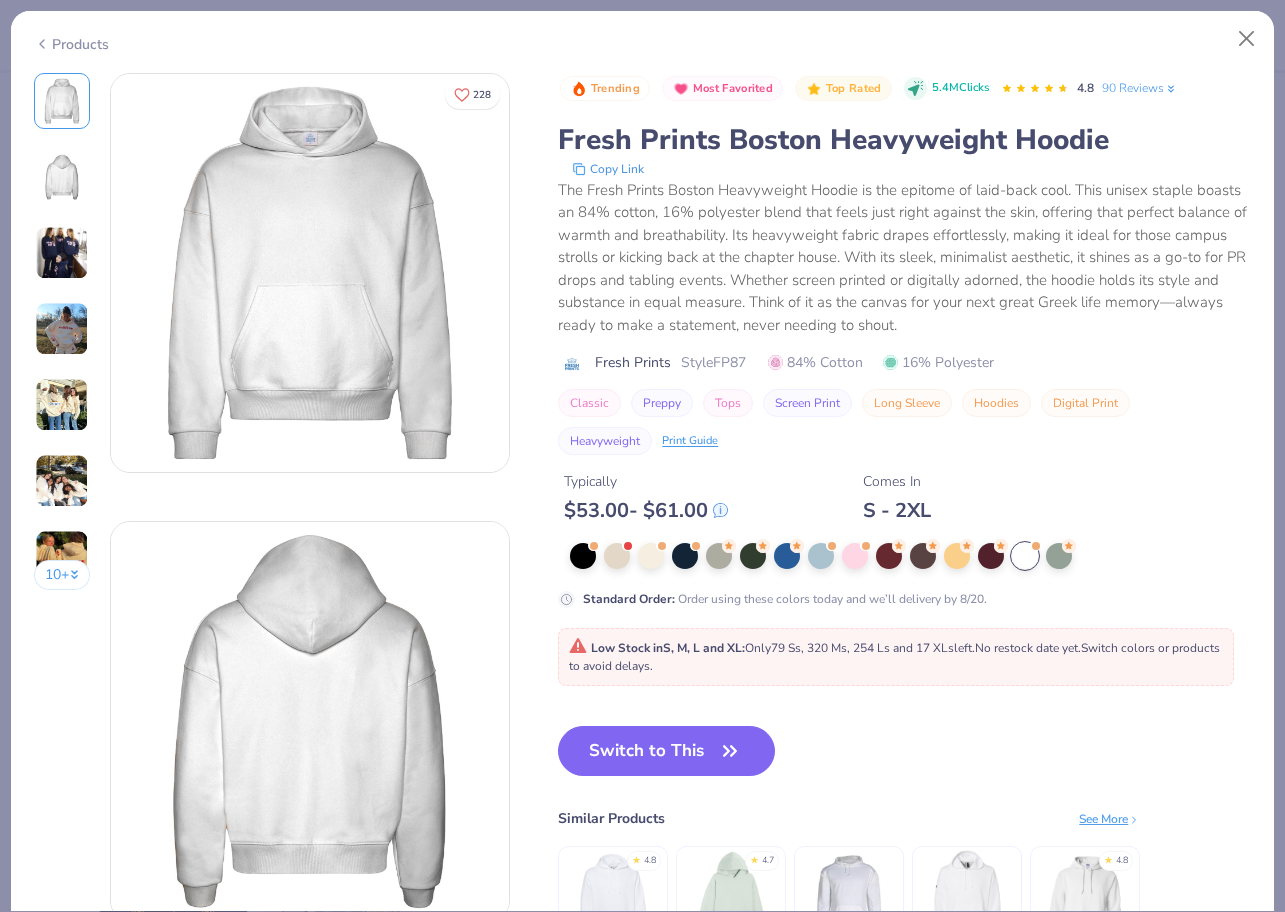 click on "Products" at bounding box center (71, 44) 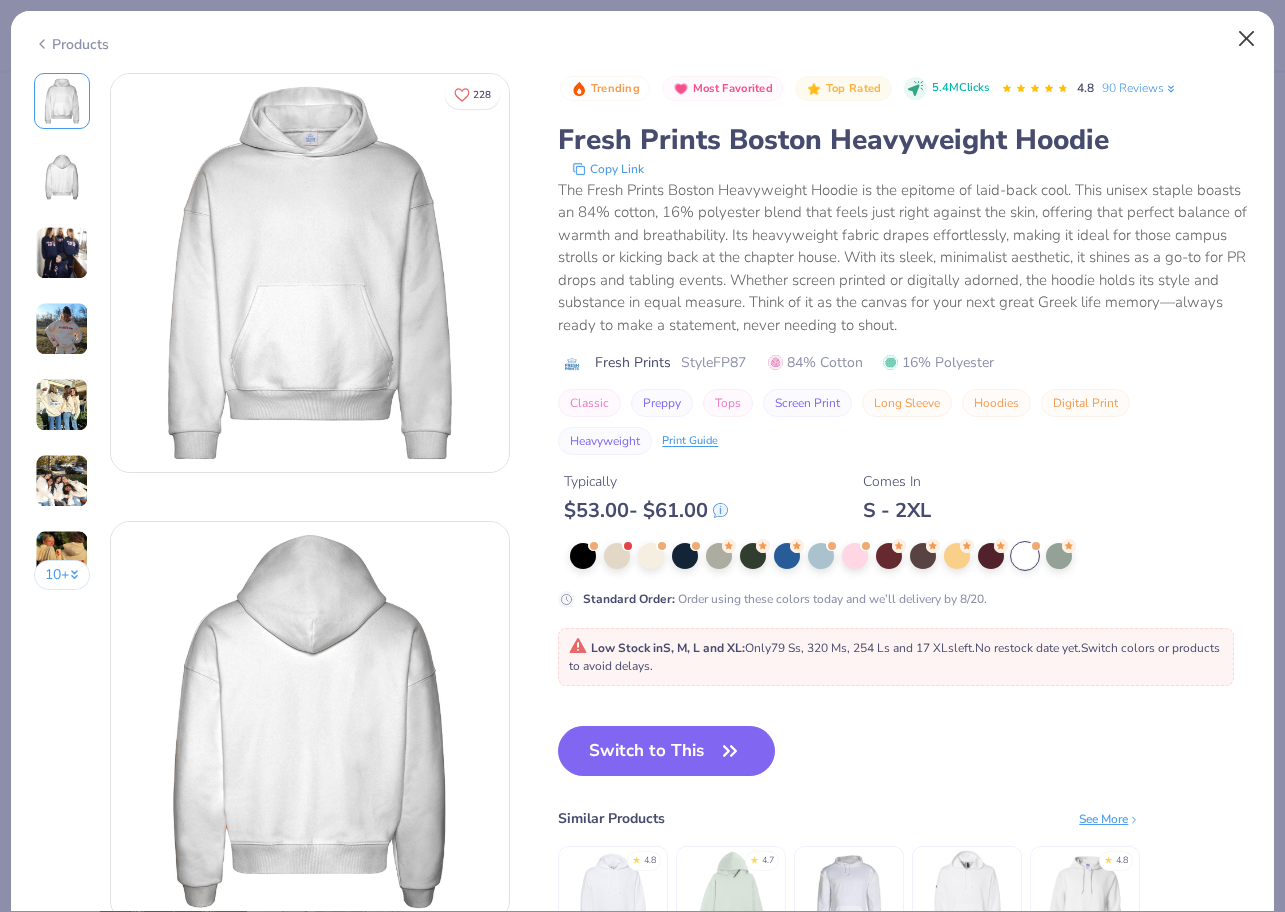 click at bounding box center [1247, 39] 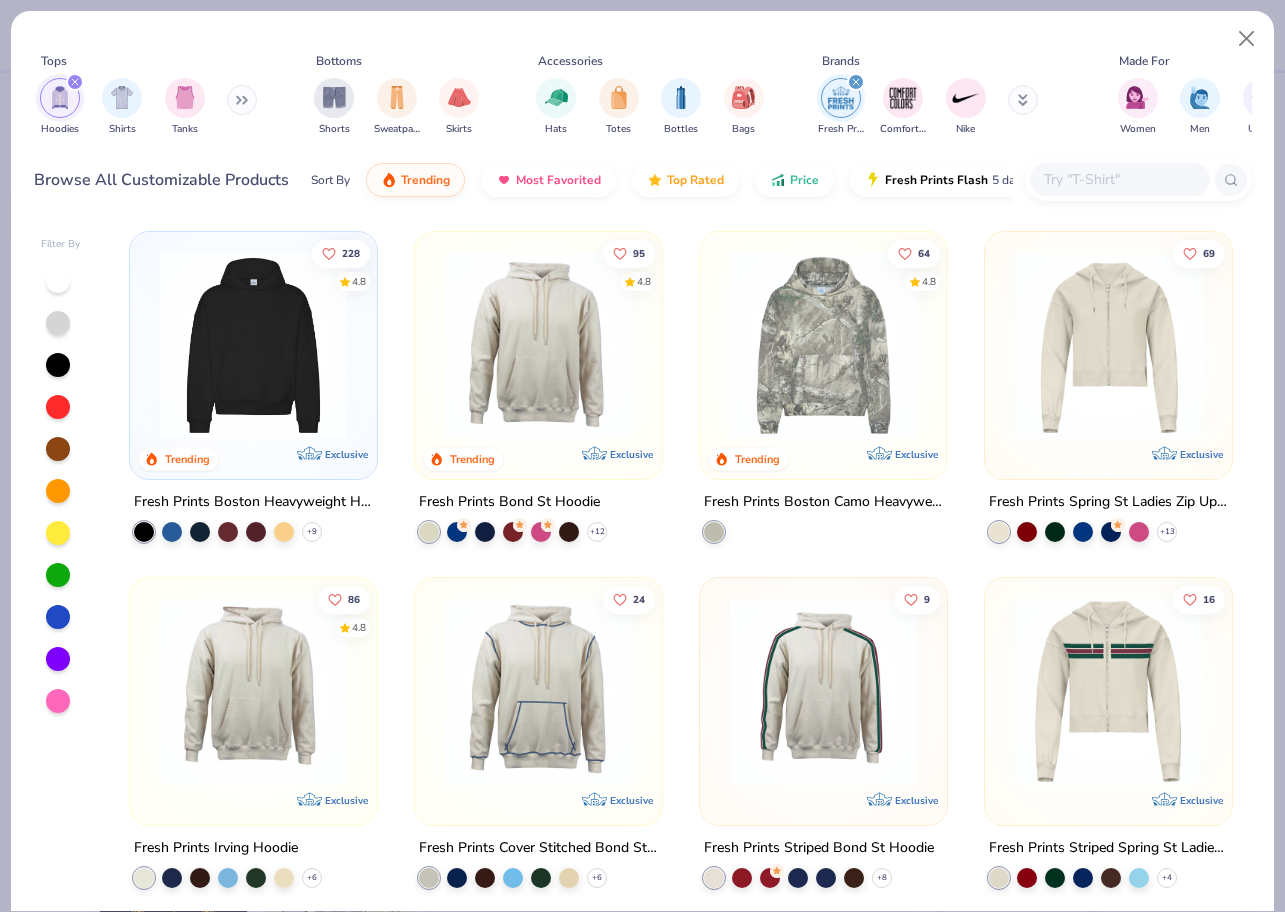 click 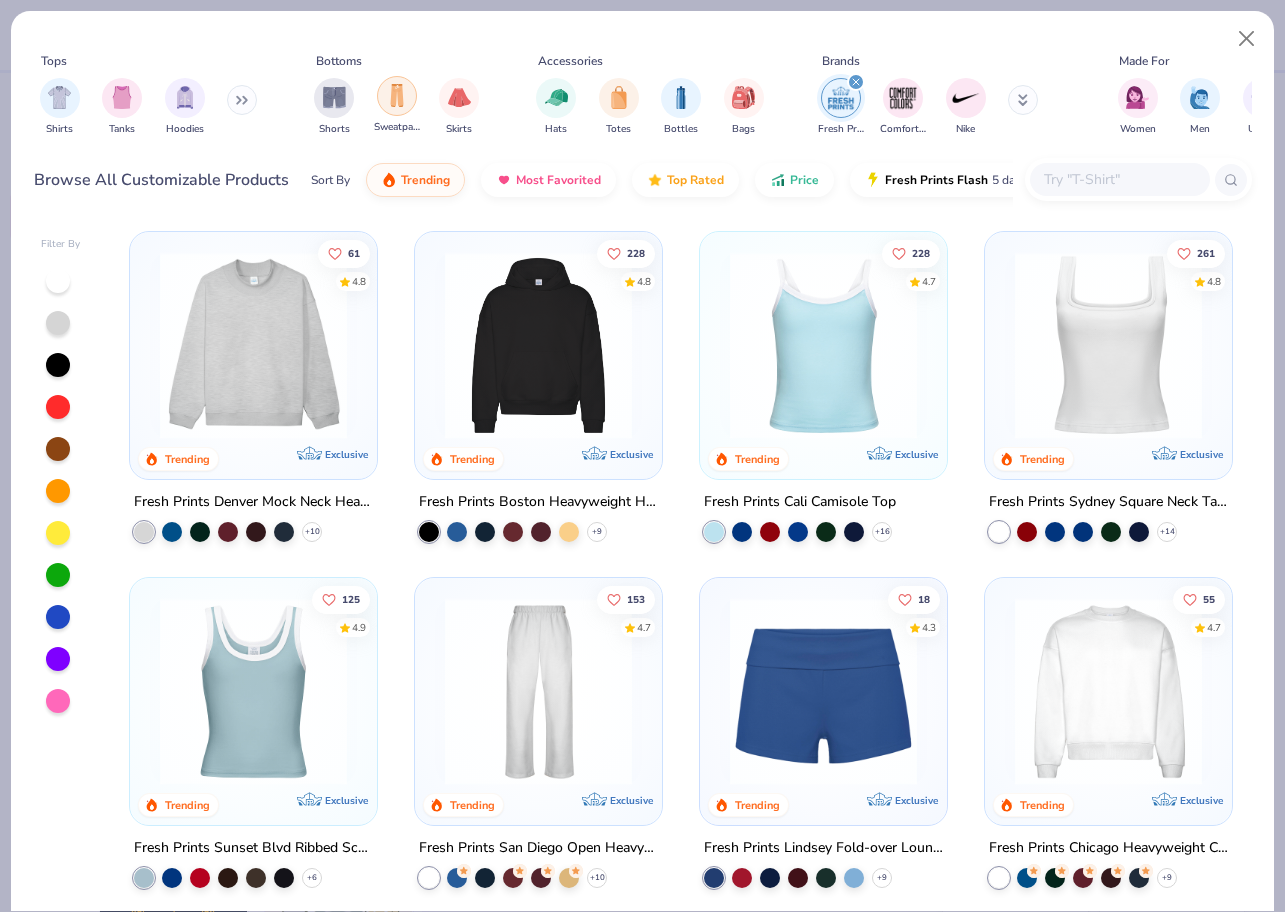 click at bounding box center [397, 95] 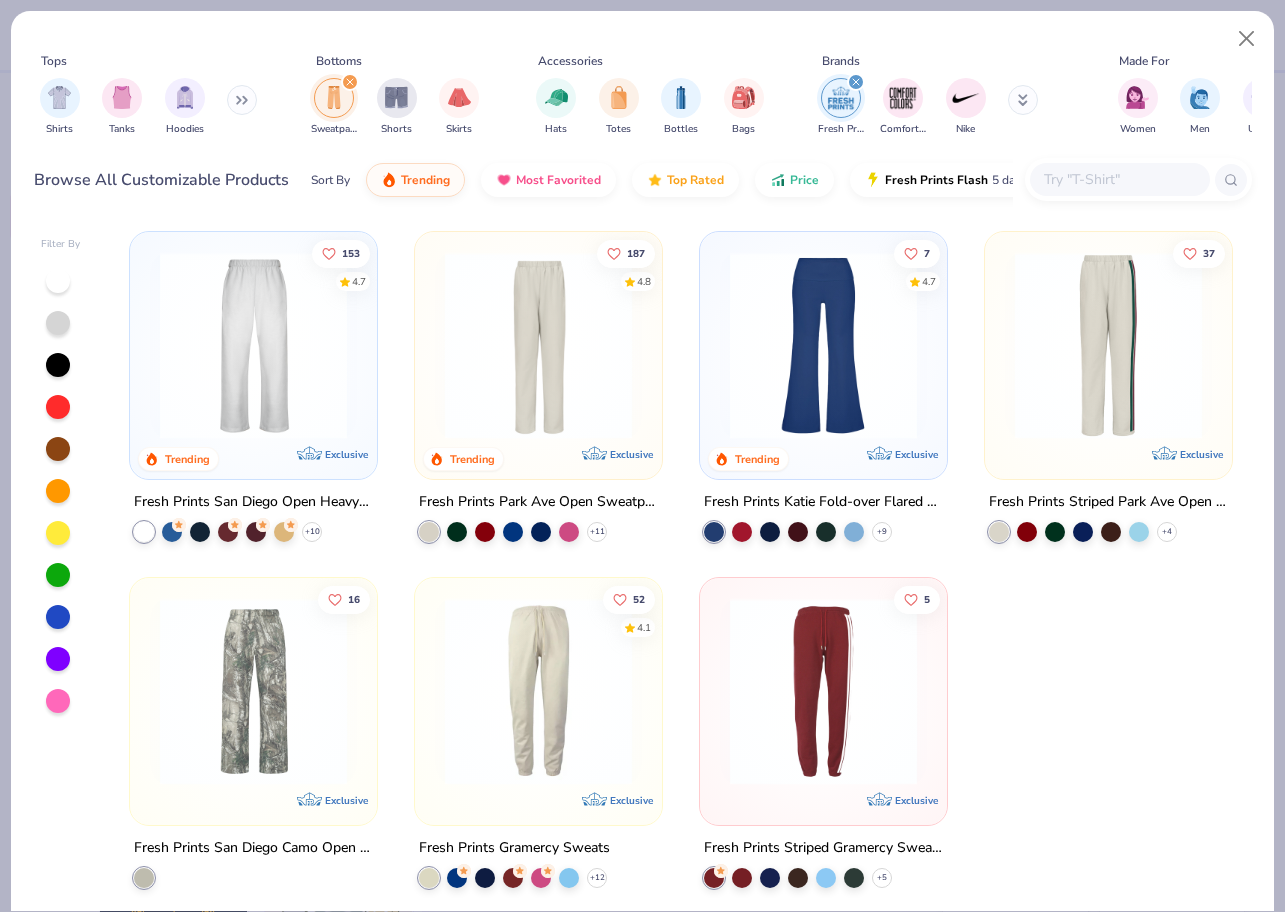click at bounding box center (253, 345) 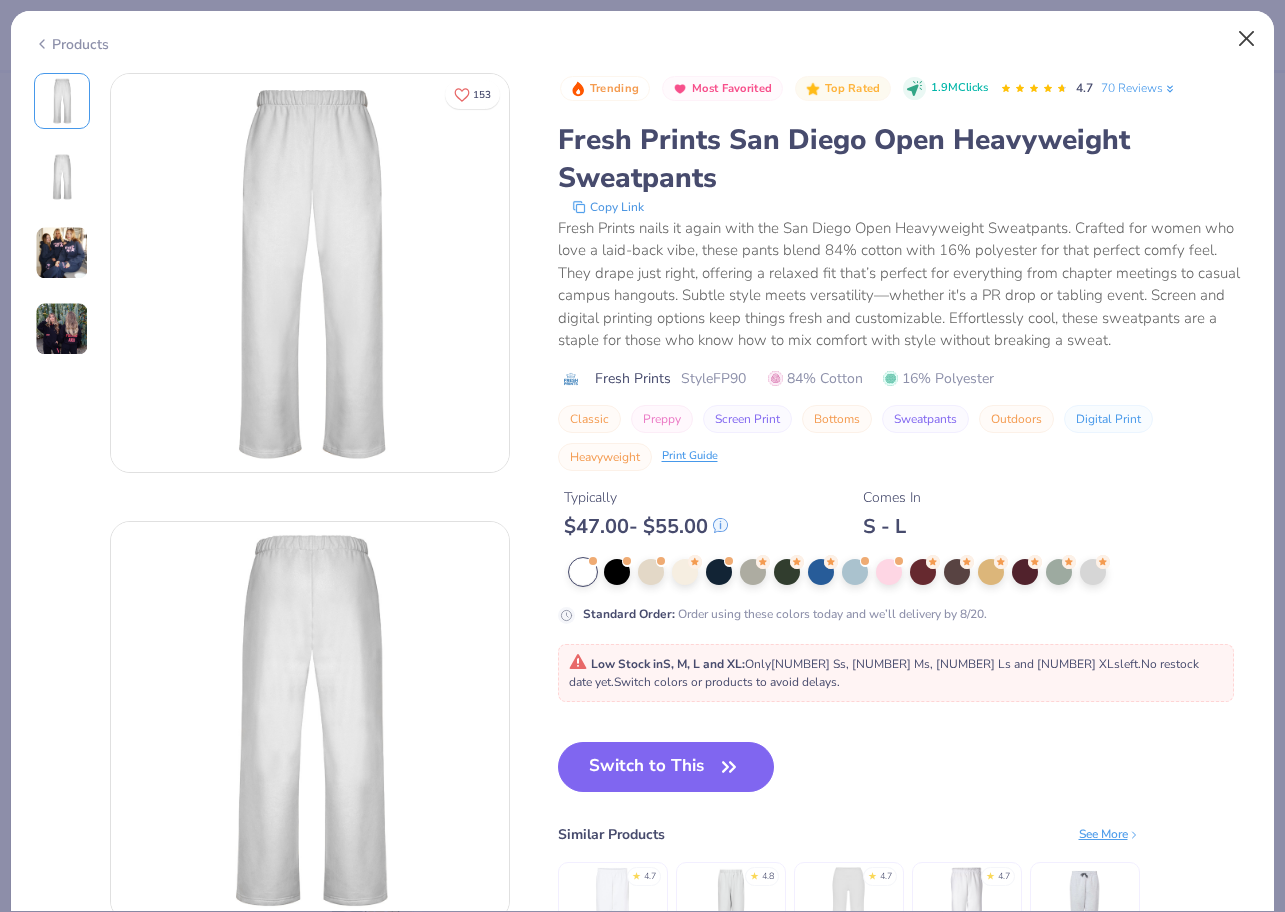 click at bounding box center (1247, 39) 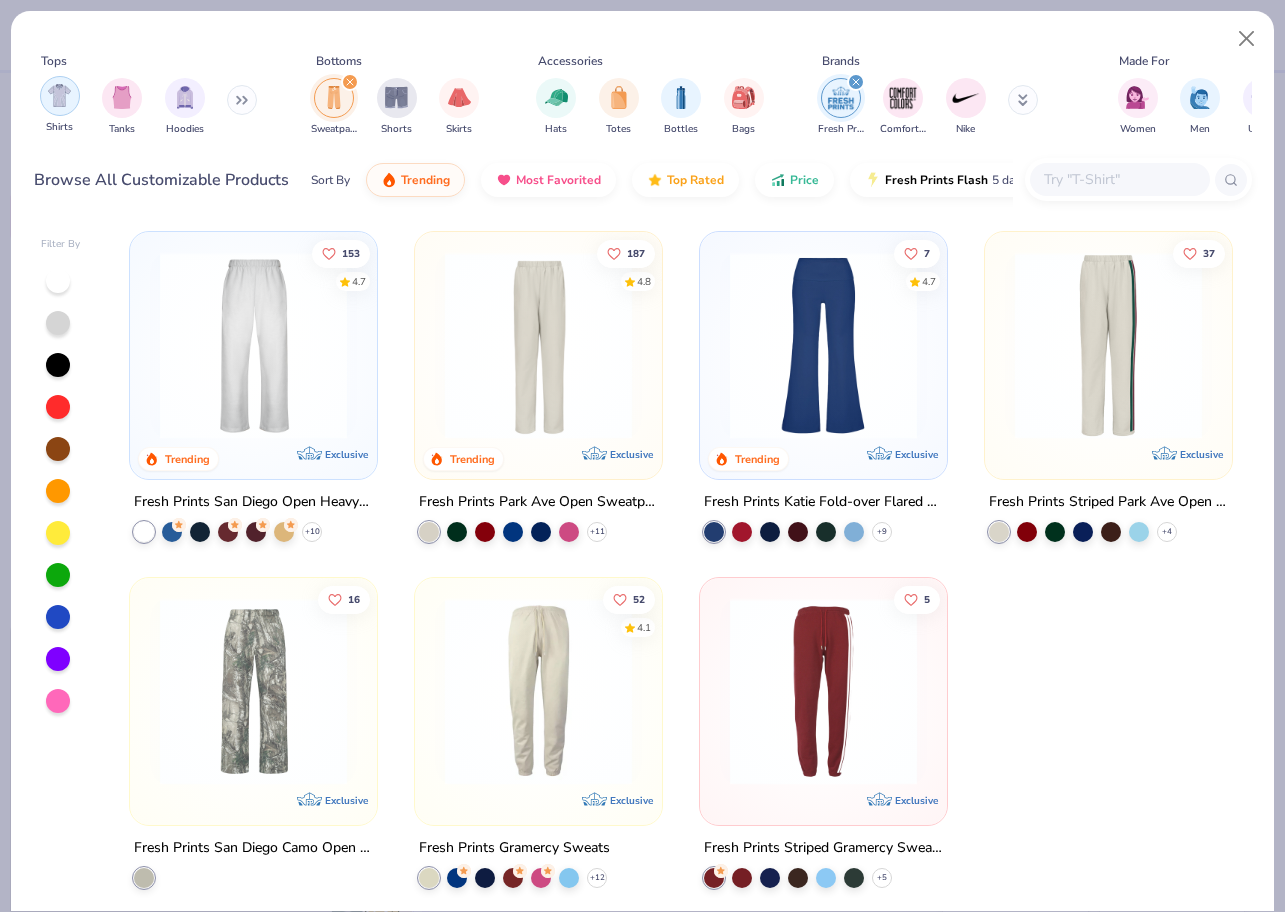 click at bounding box center (60, 96) 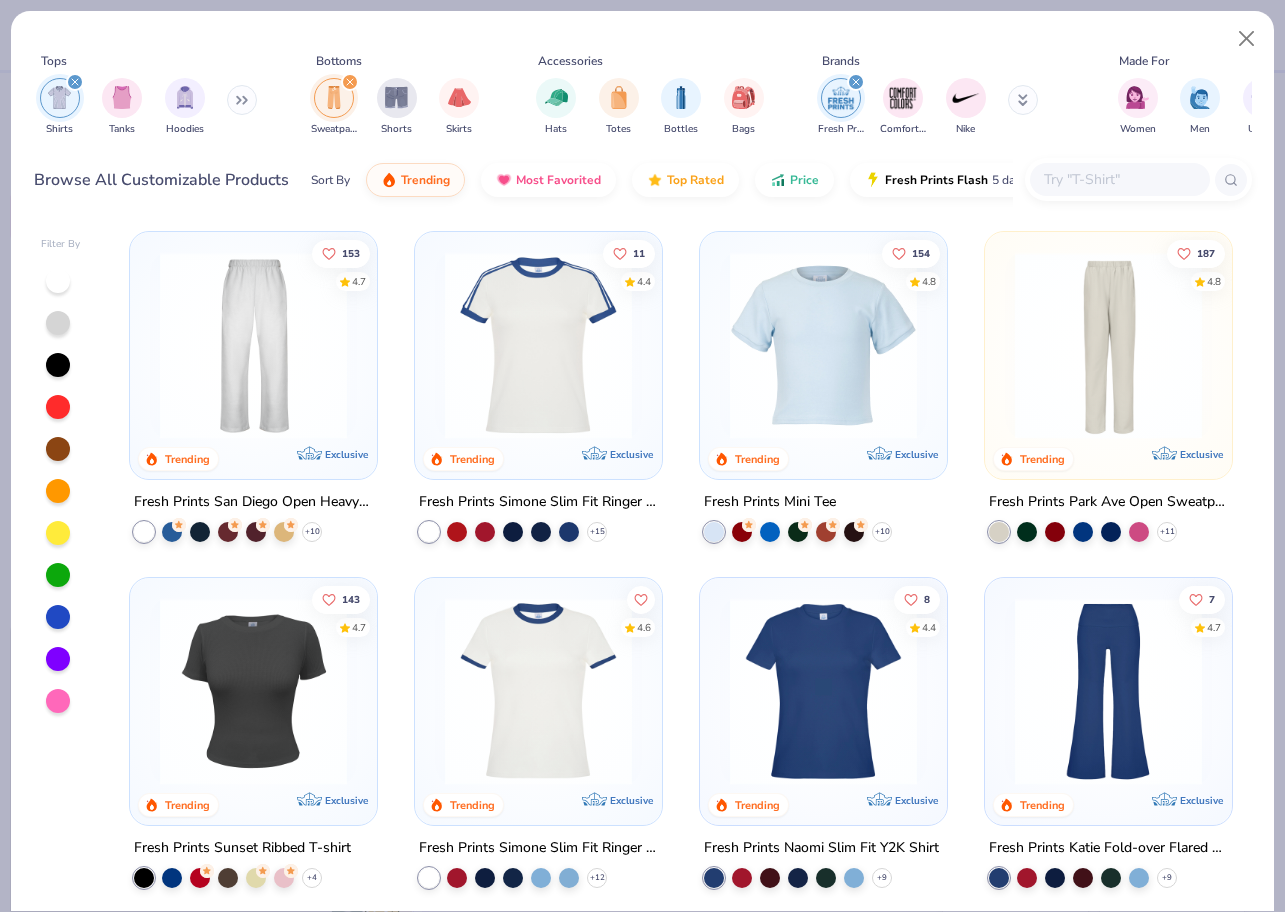 click at bounding box center [350, 82] 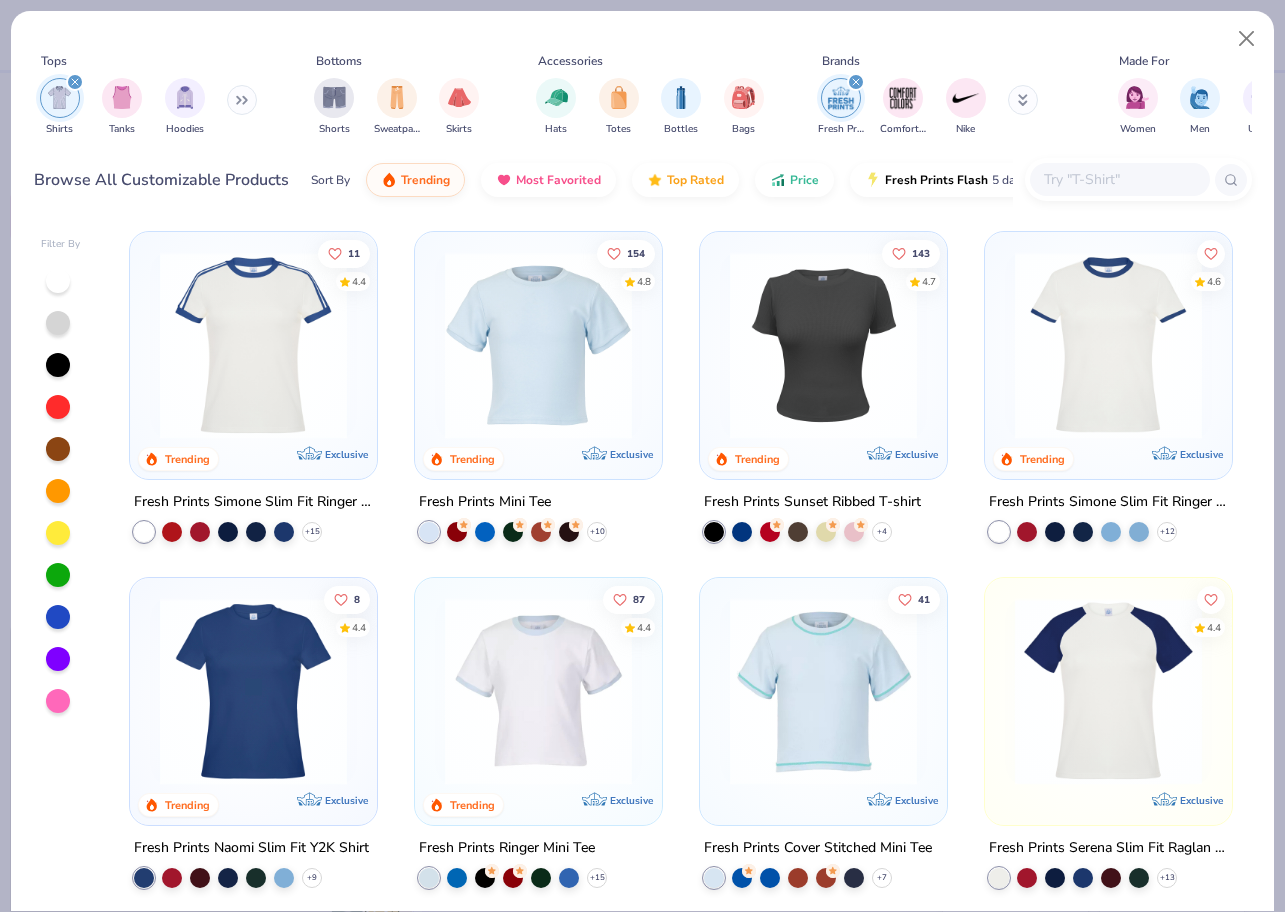 click at bounding box center (538, 345) 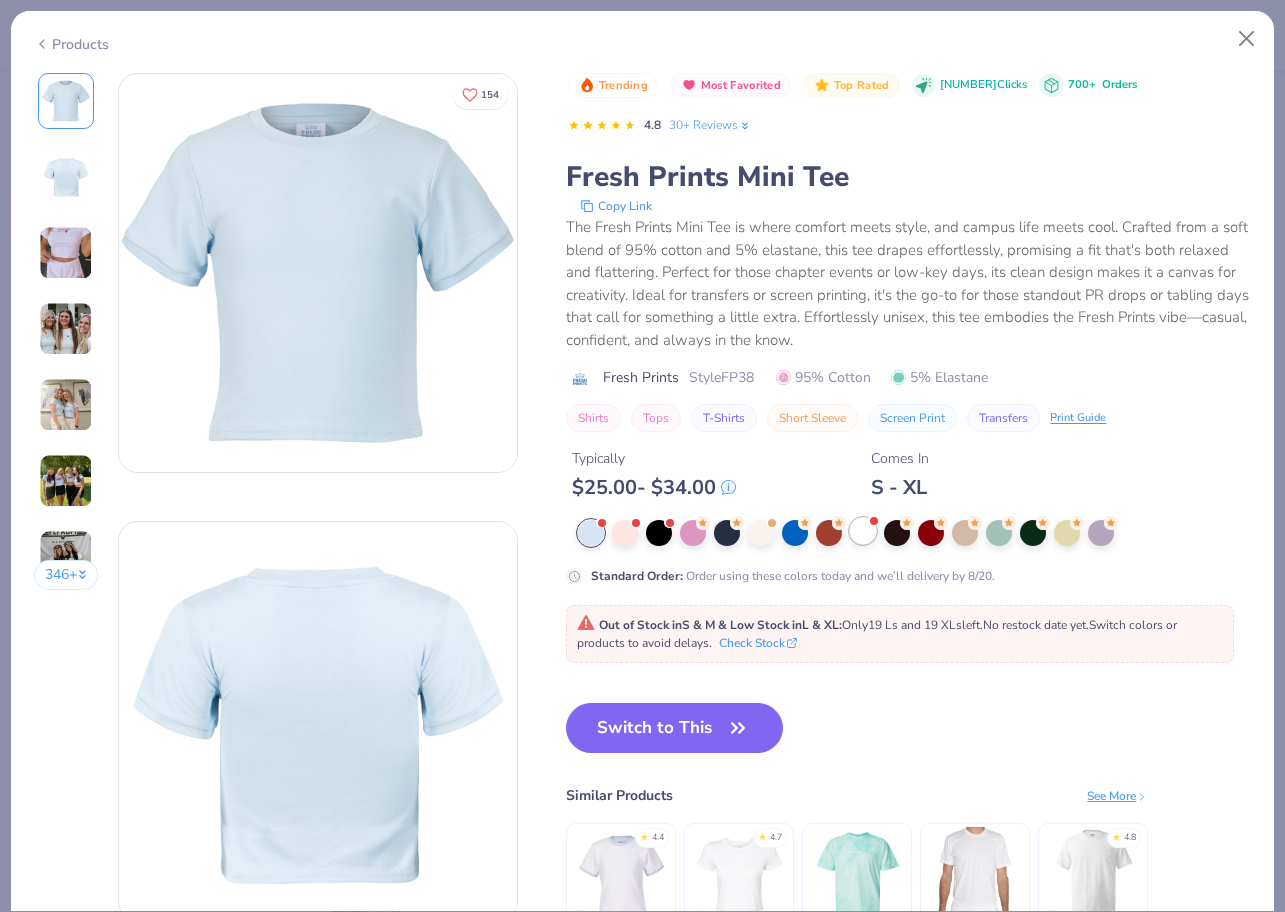 click at bounding box center (863, 531) 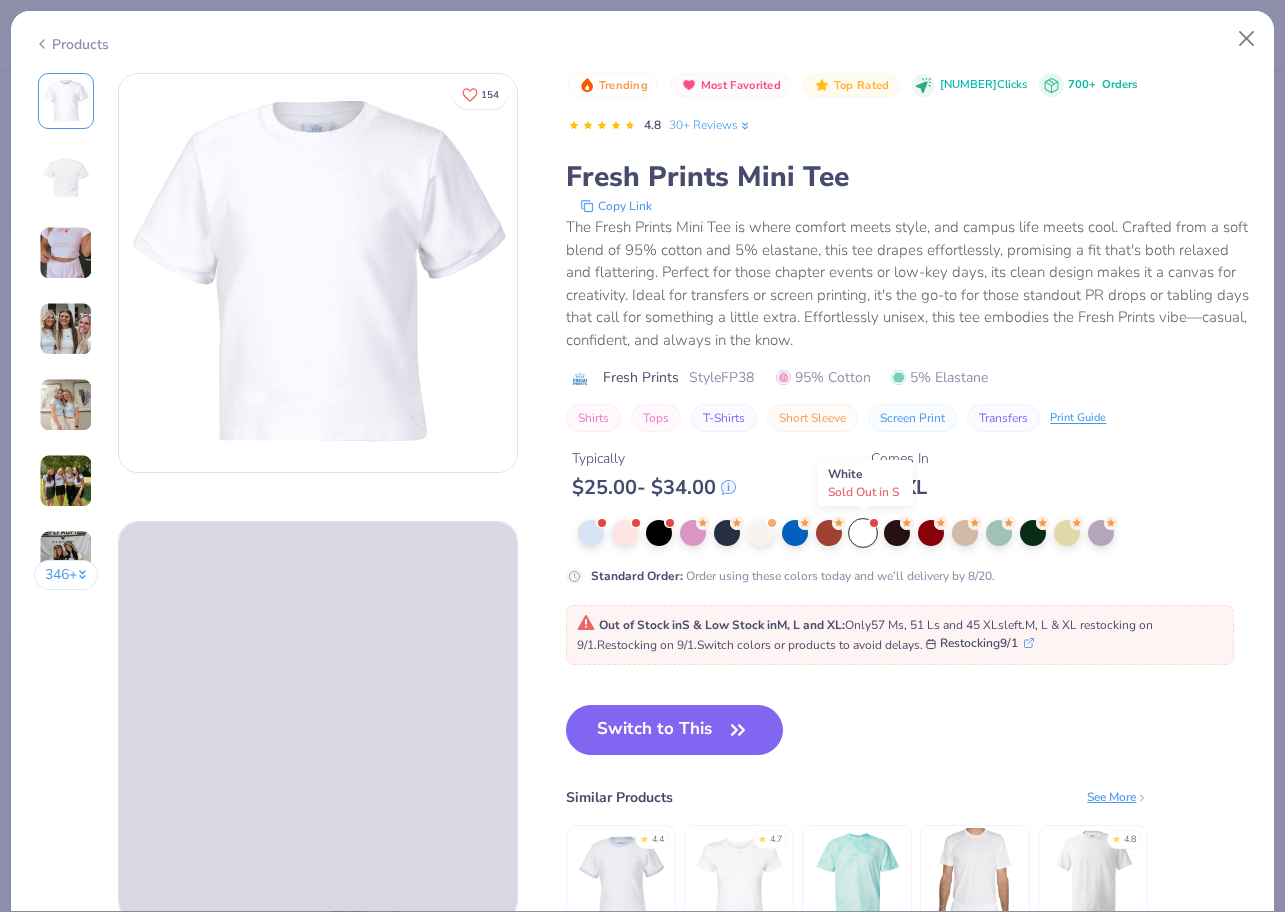 click at bounding box center (863, 533) 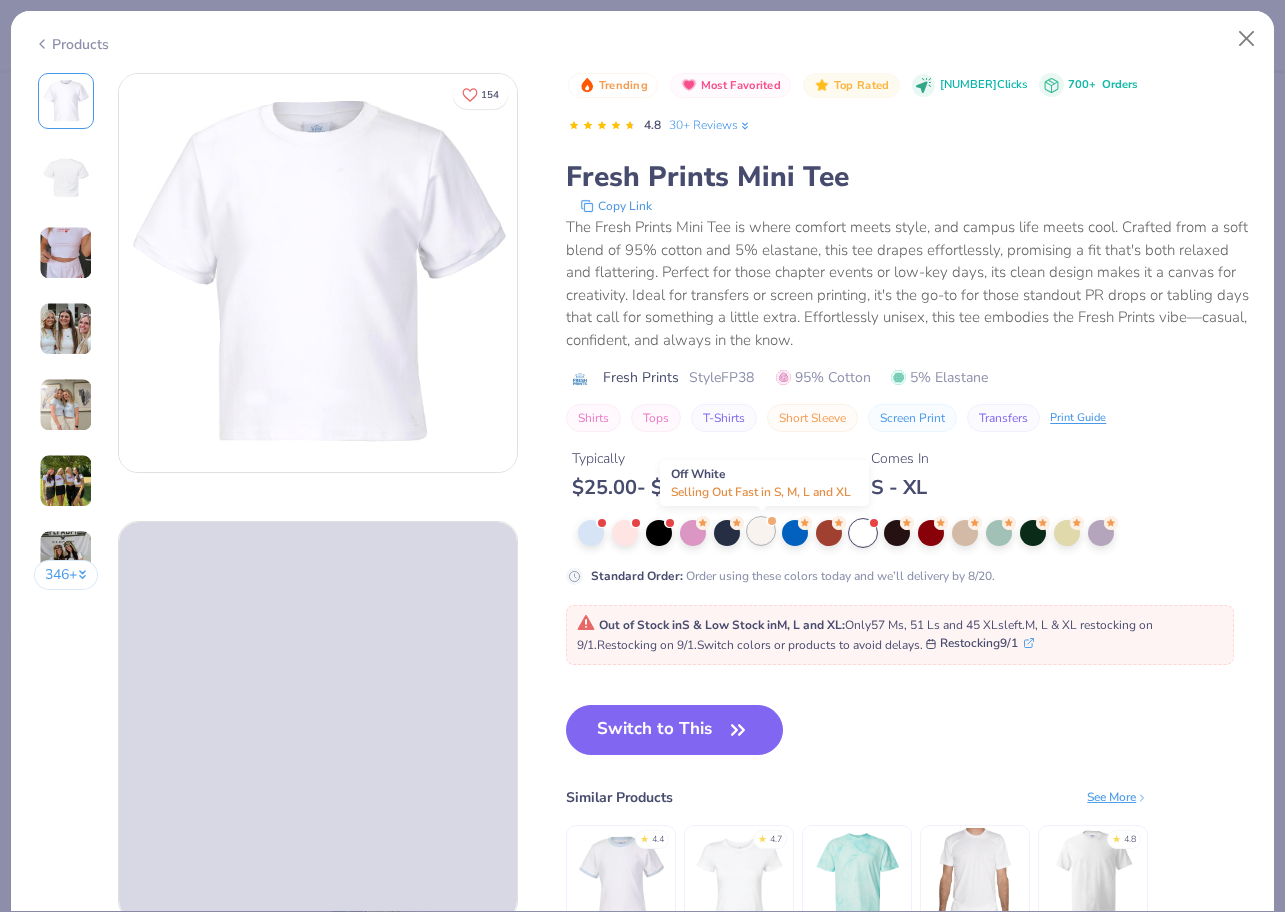 click at bounding box center (761, 531) 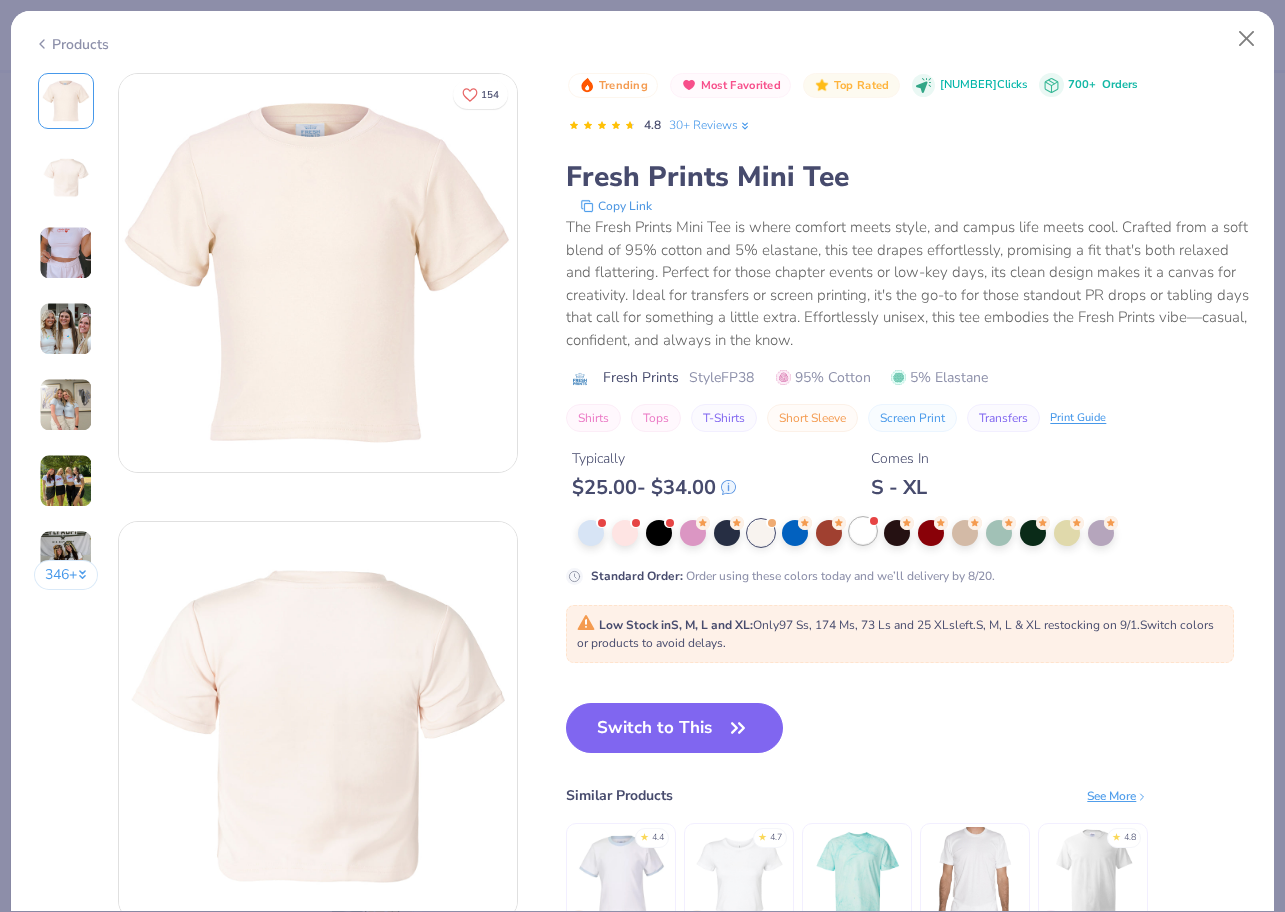 click at bounding box center (863, 531) 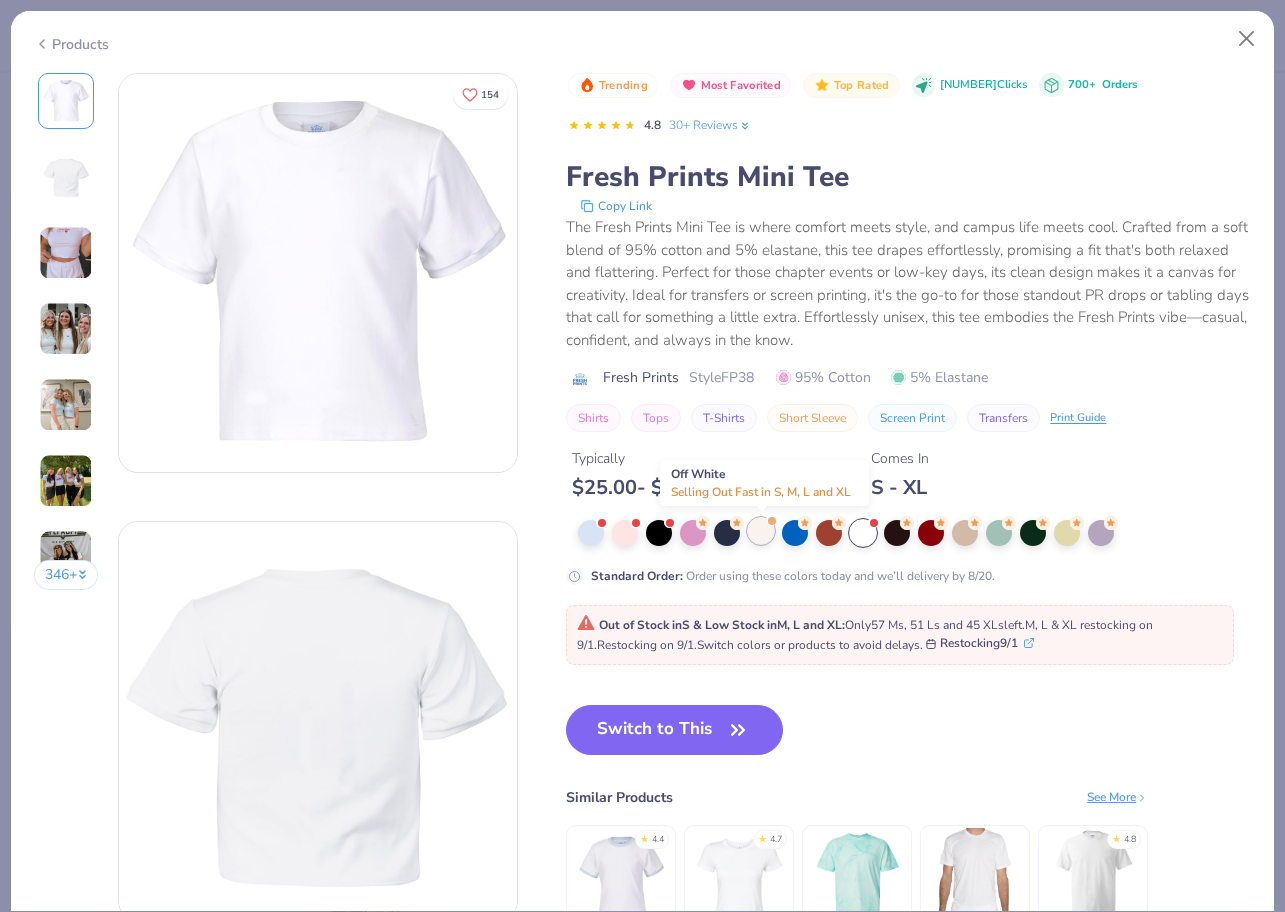click at bounding box center (761, 531) 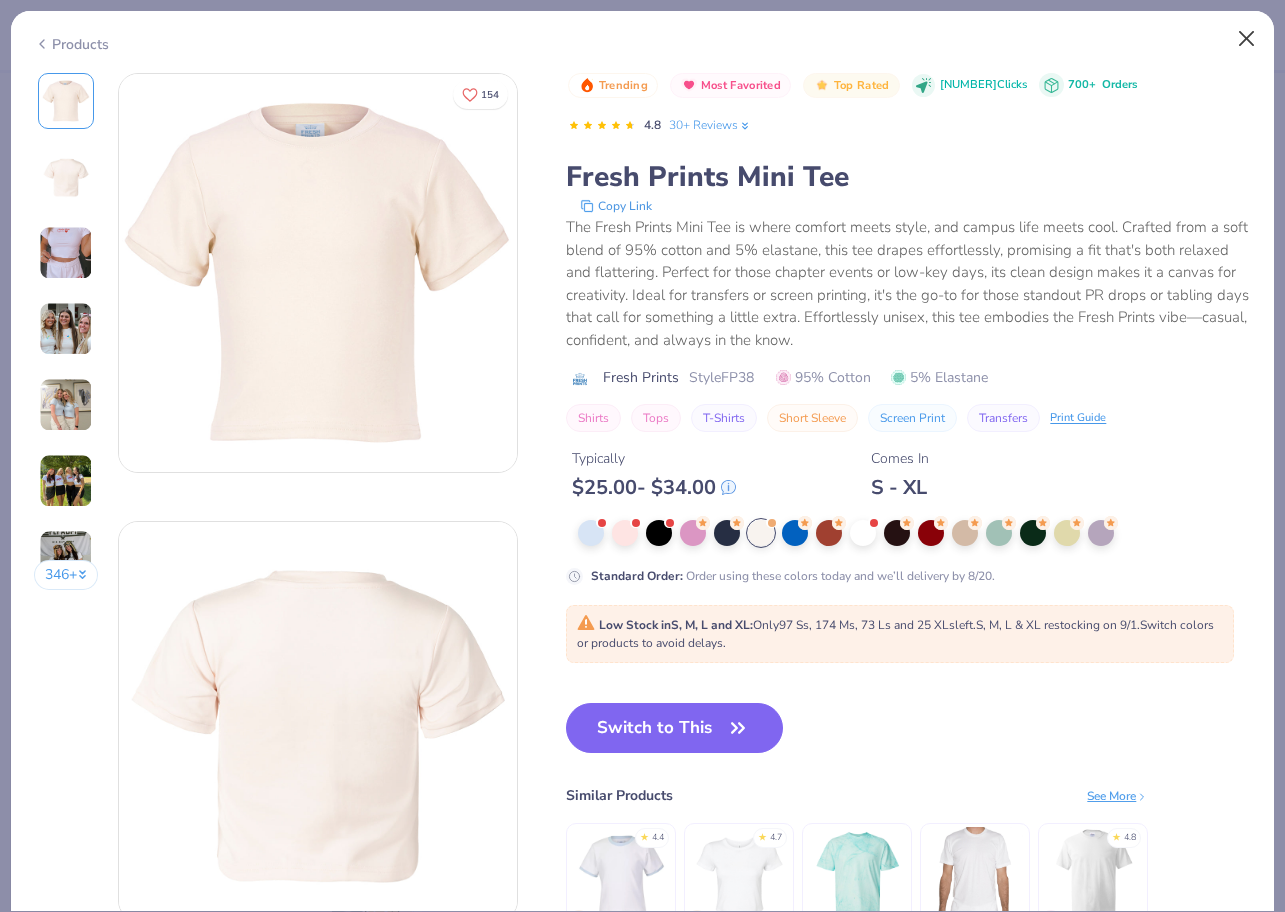 click at bounding box center [1247, 39] 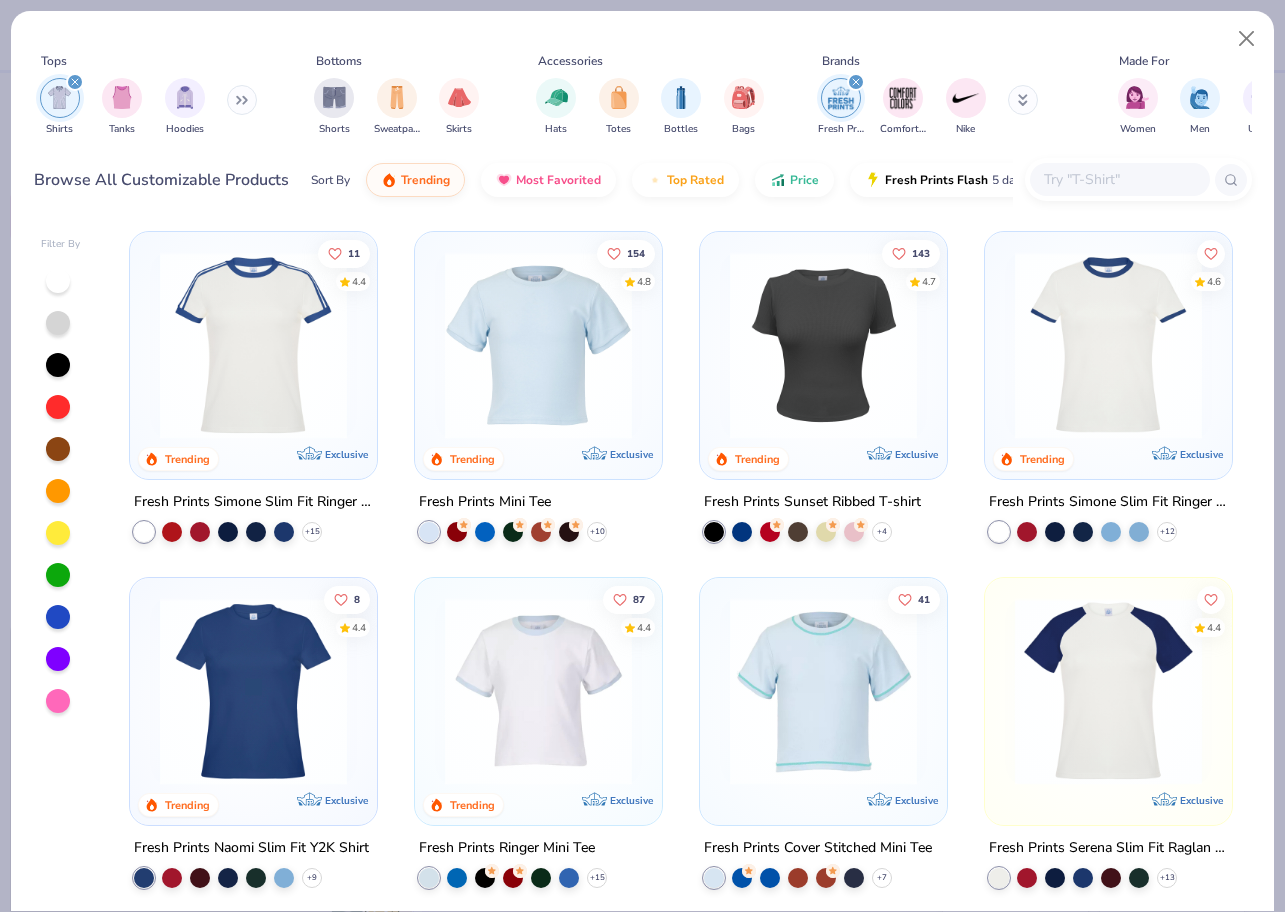 click at bounding box center [1247, 39] 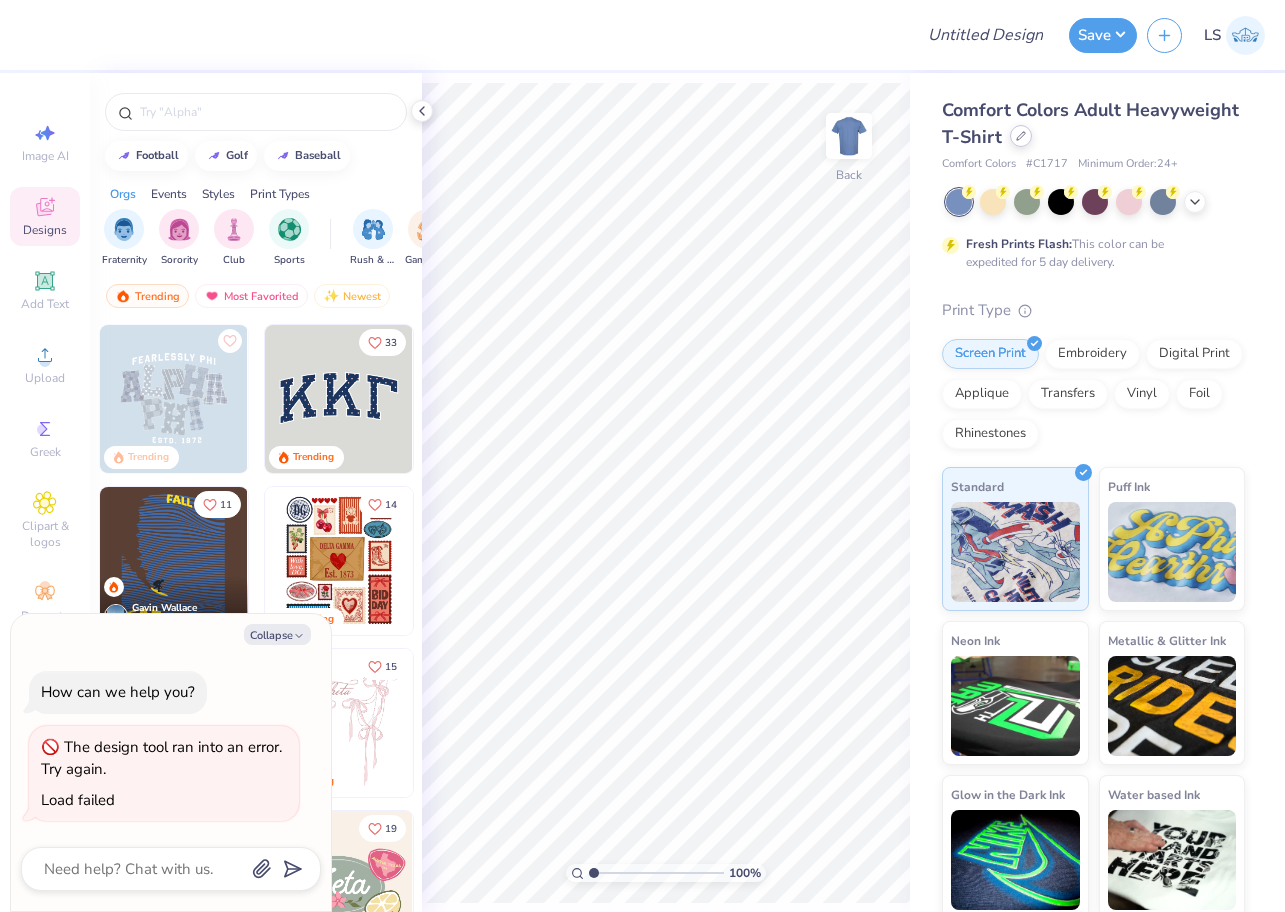 click at bounding box center (1021, 136) 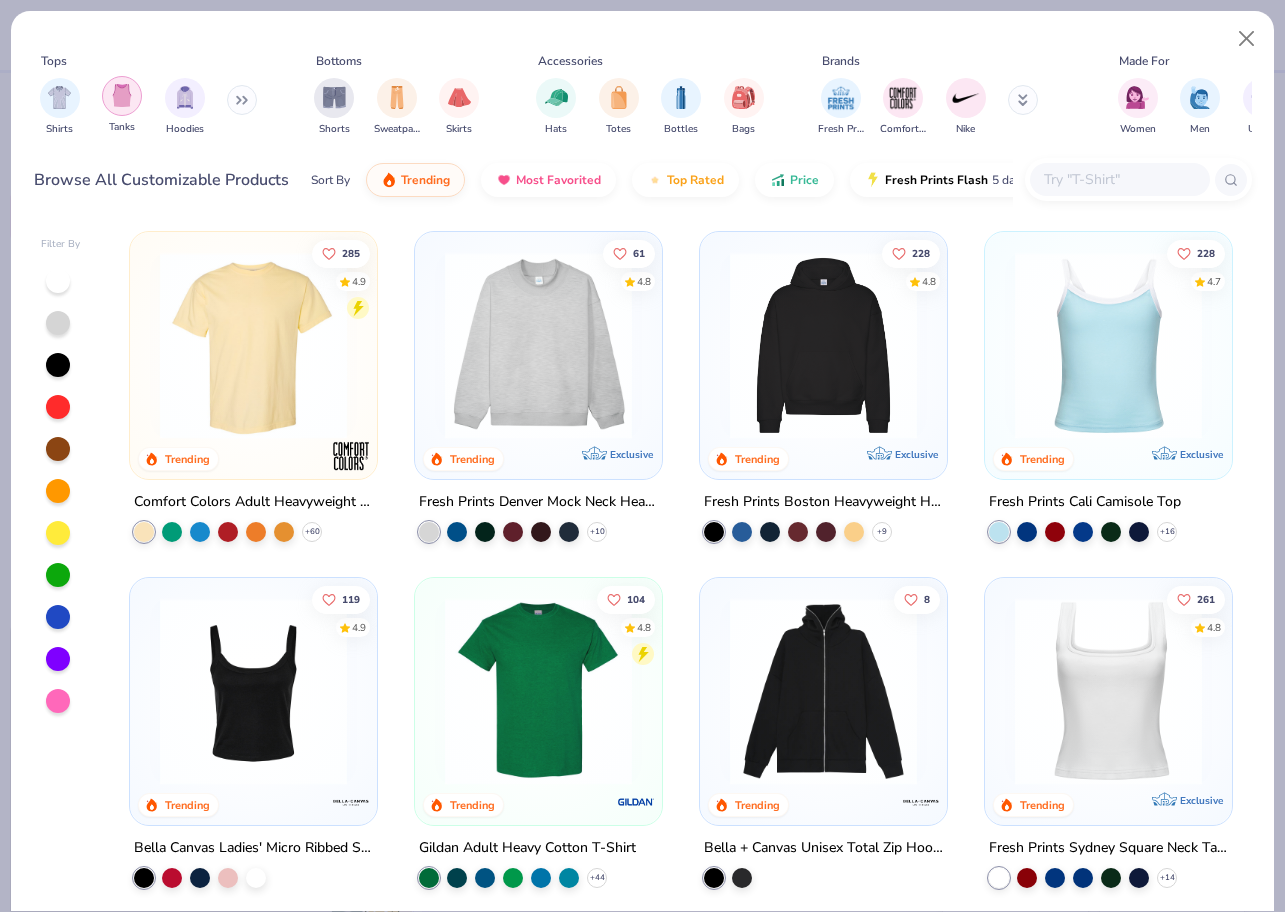 click at bounding box center (122, 95) 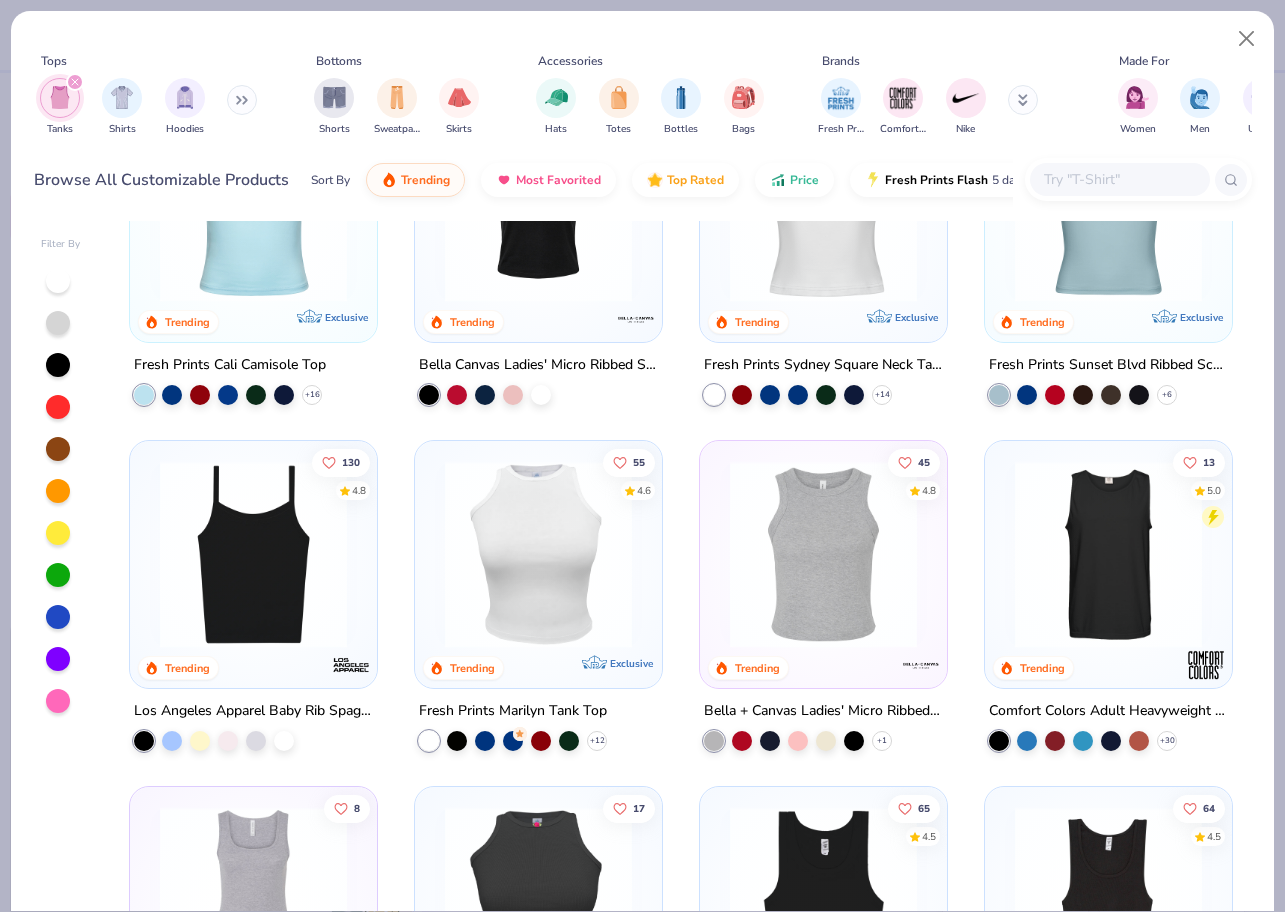 scroll, scrollTop: 145, scrollLeft: 0, axis: vertical 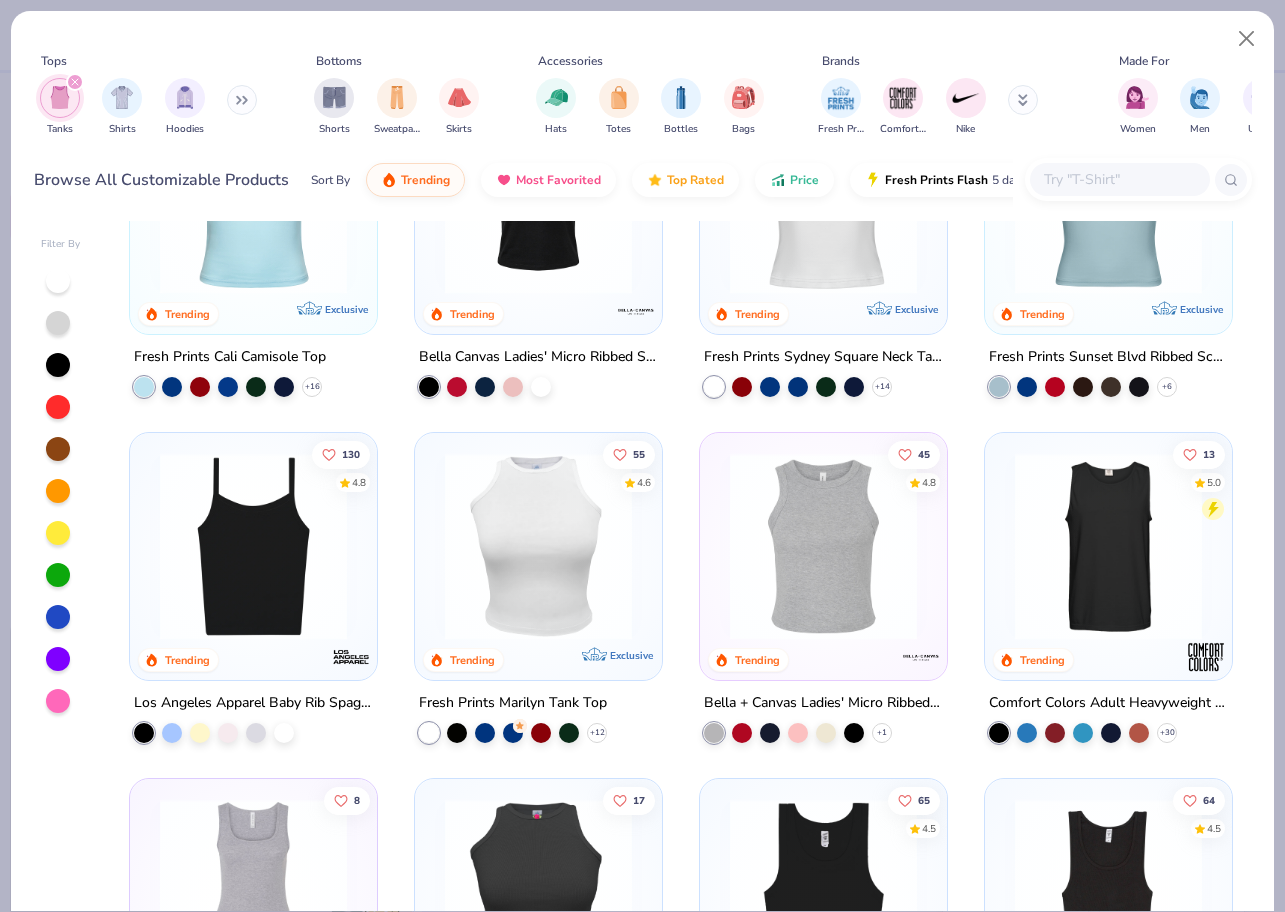 click at bounding box center [351, 657] 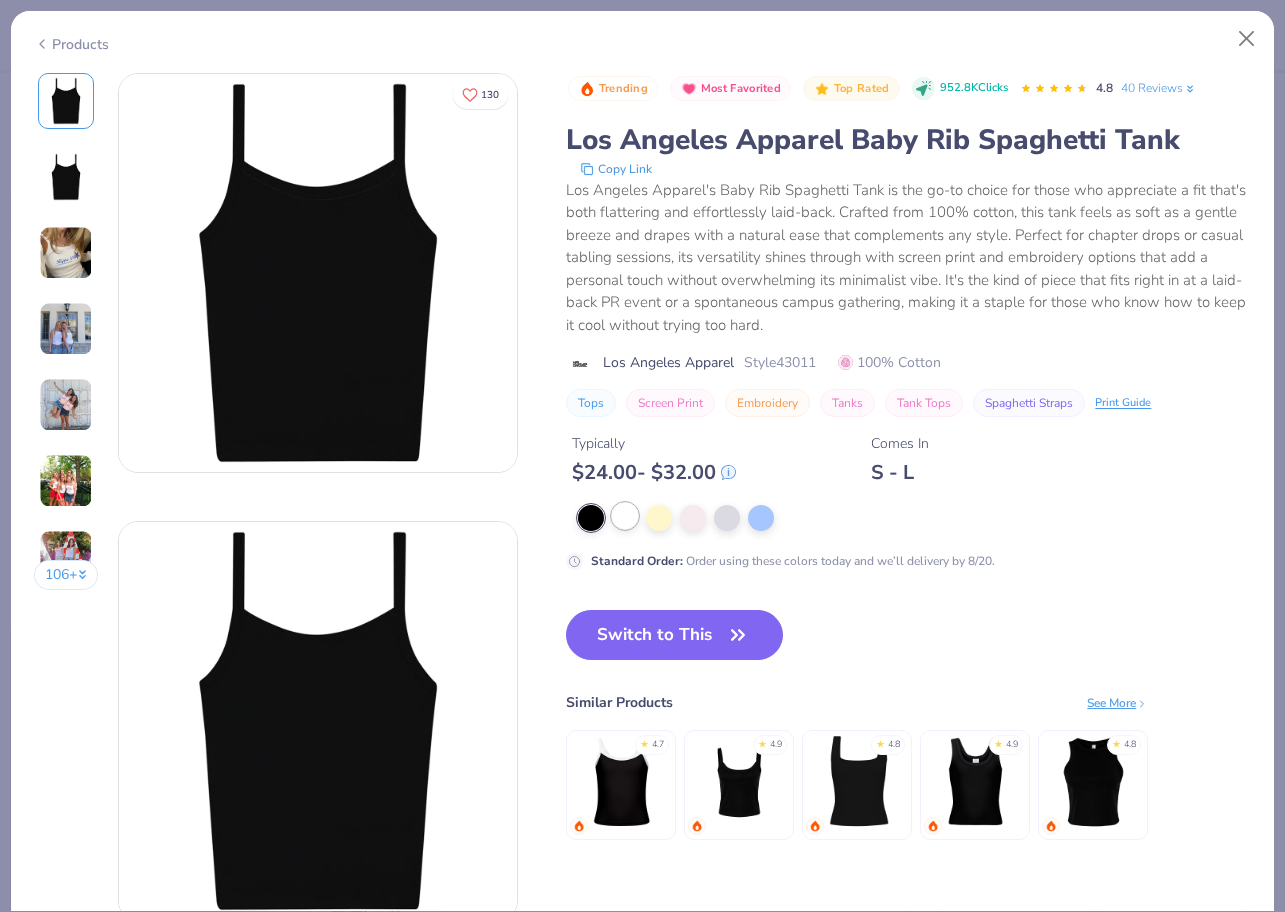 click at bounding box center [625, 516] 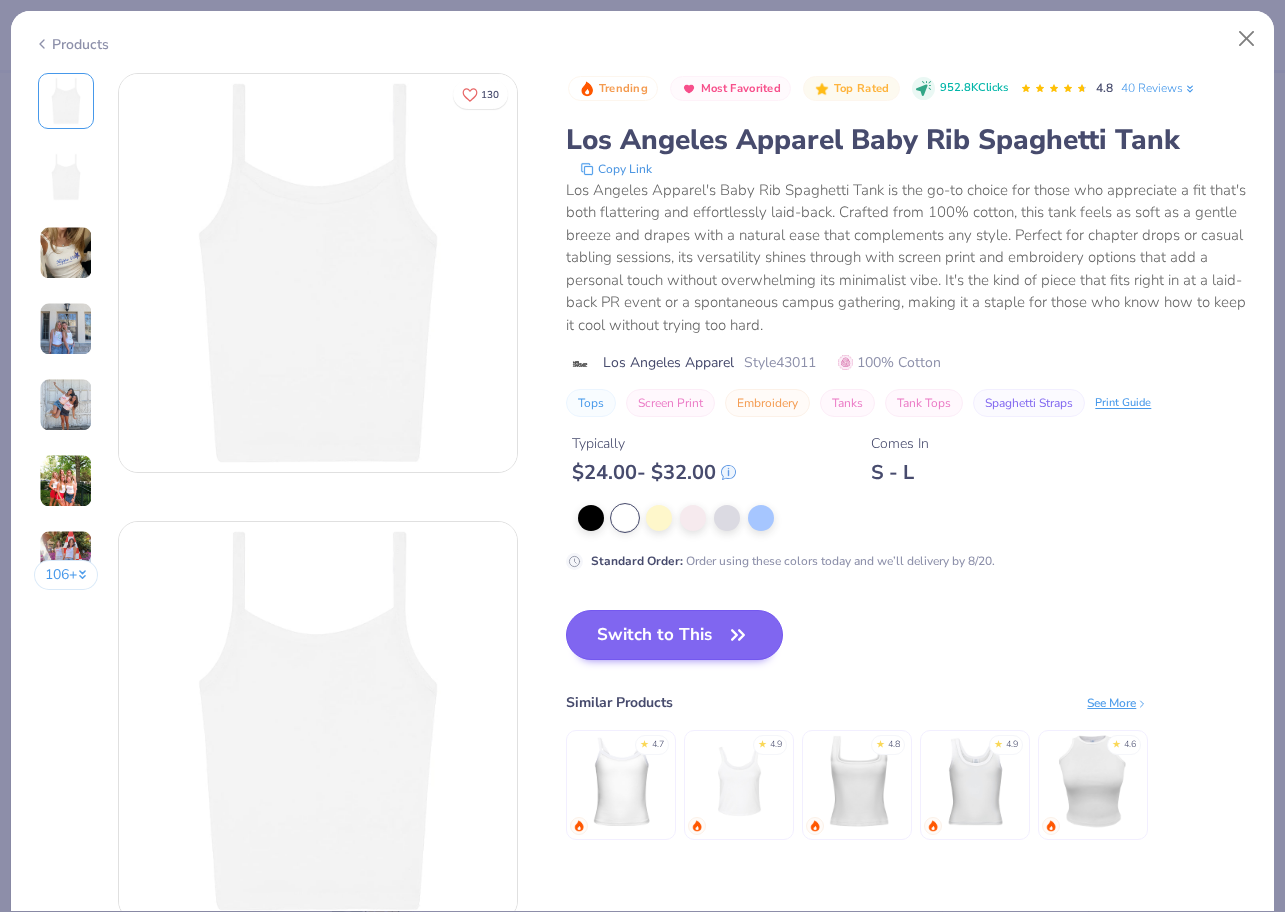 click on "Switch to This" at bounding box center (674, 635) 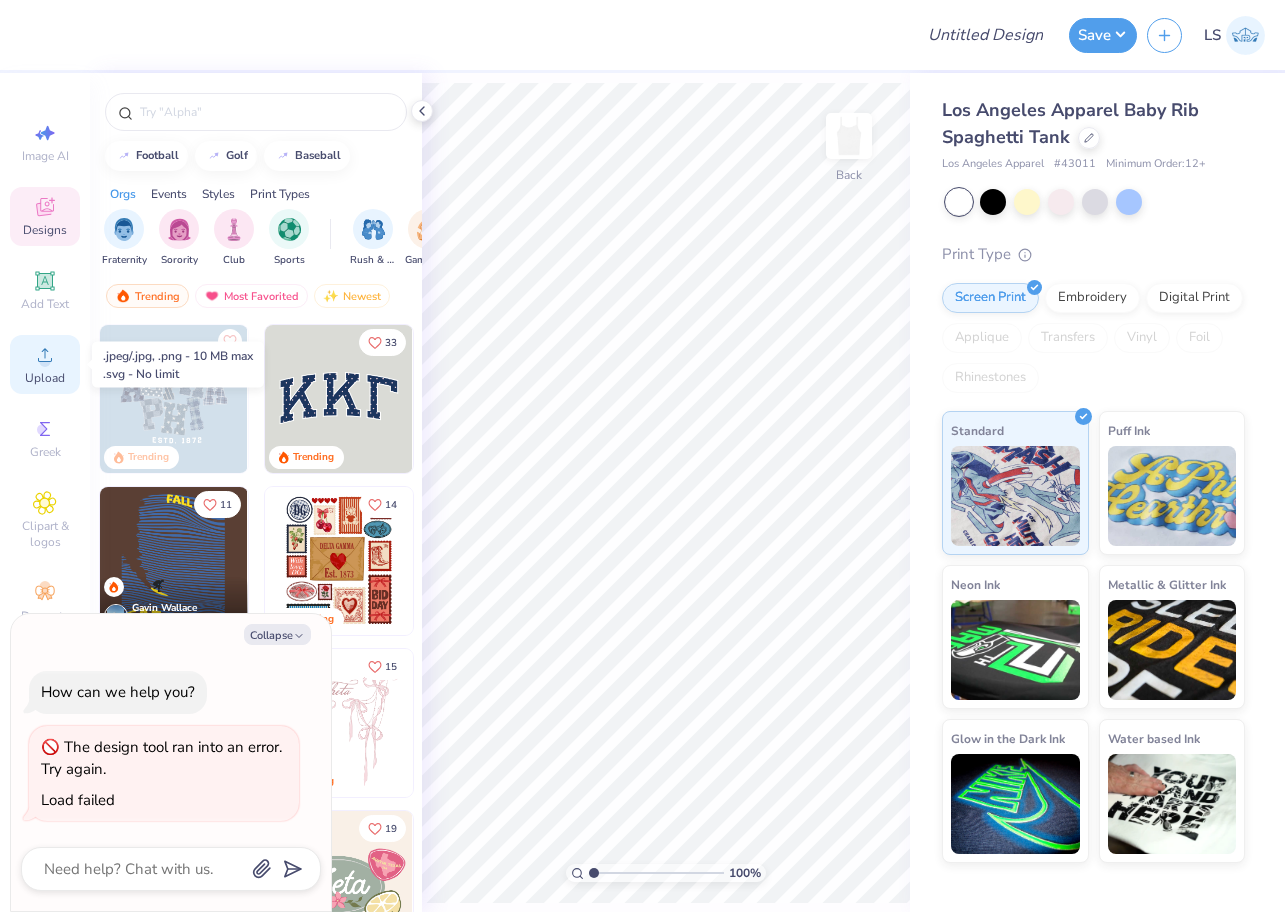 click on "Upload" at bounding box center (45, 378) 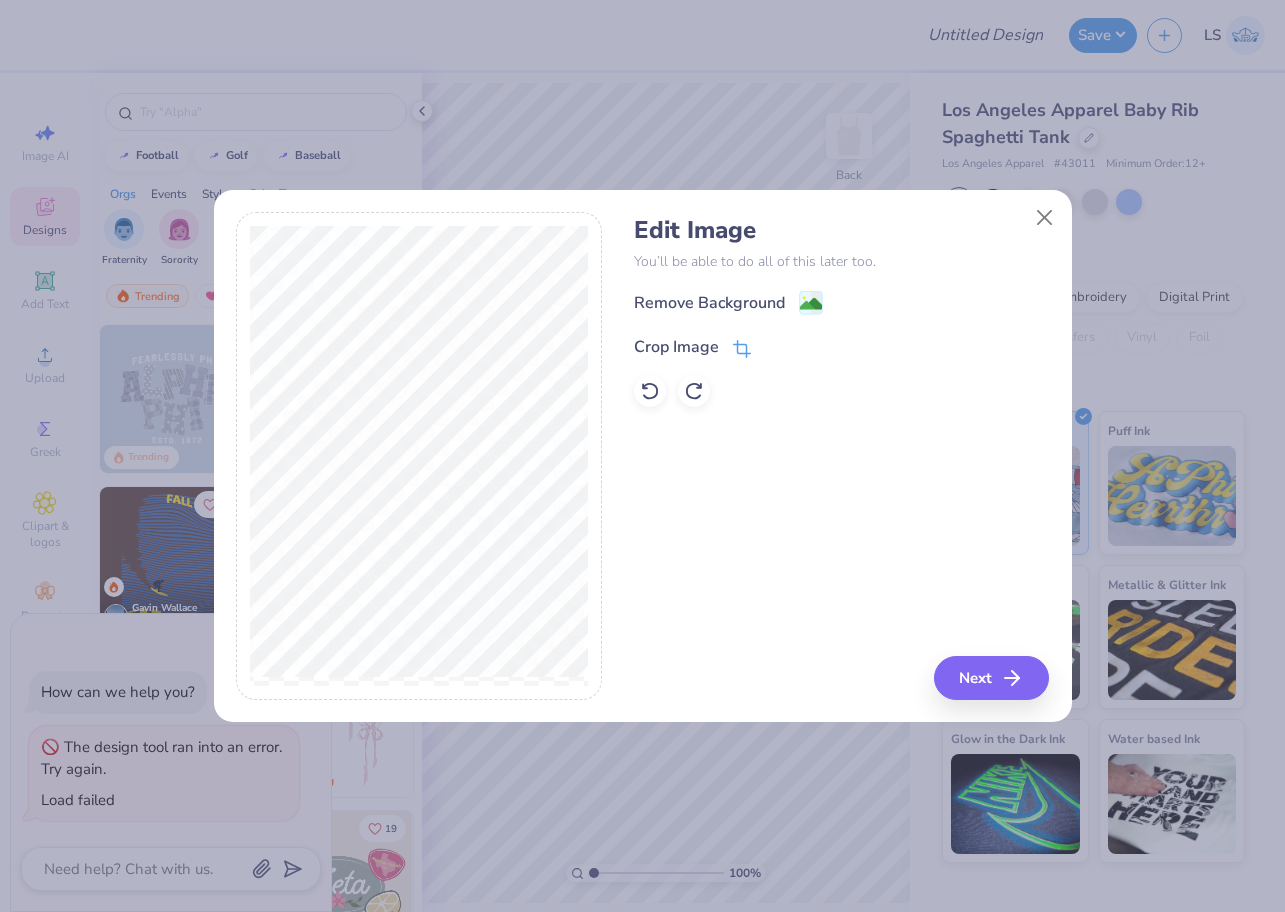 click 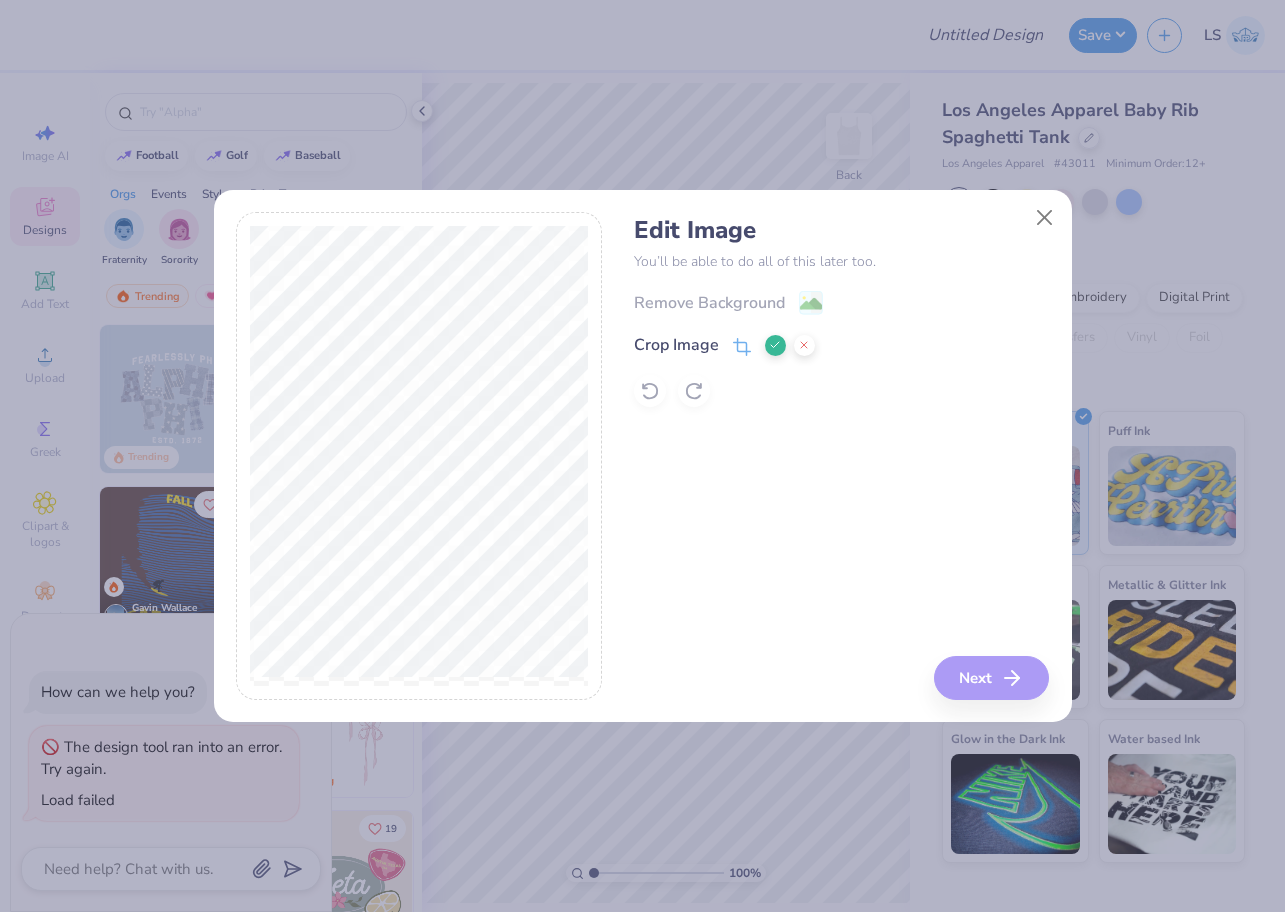 click 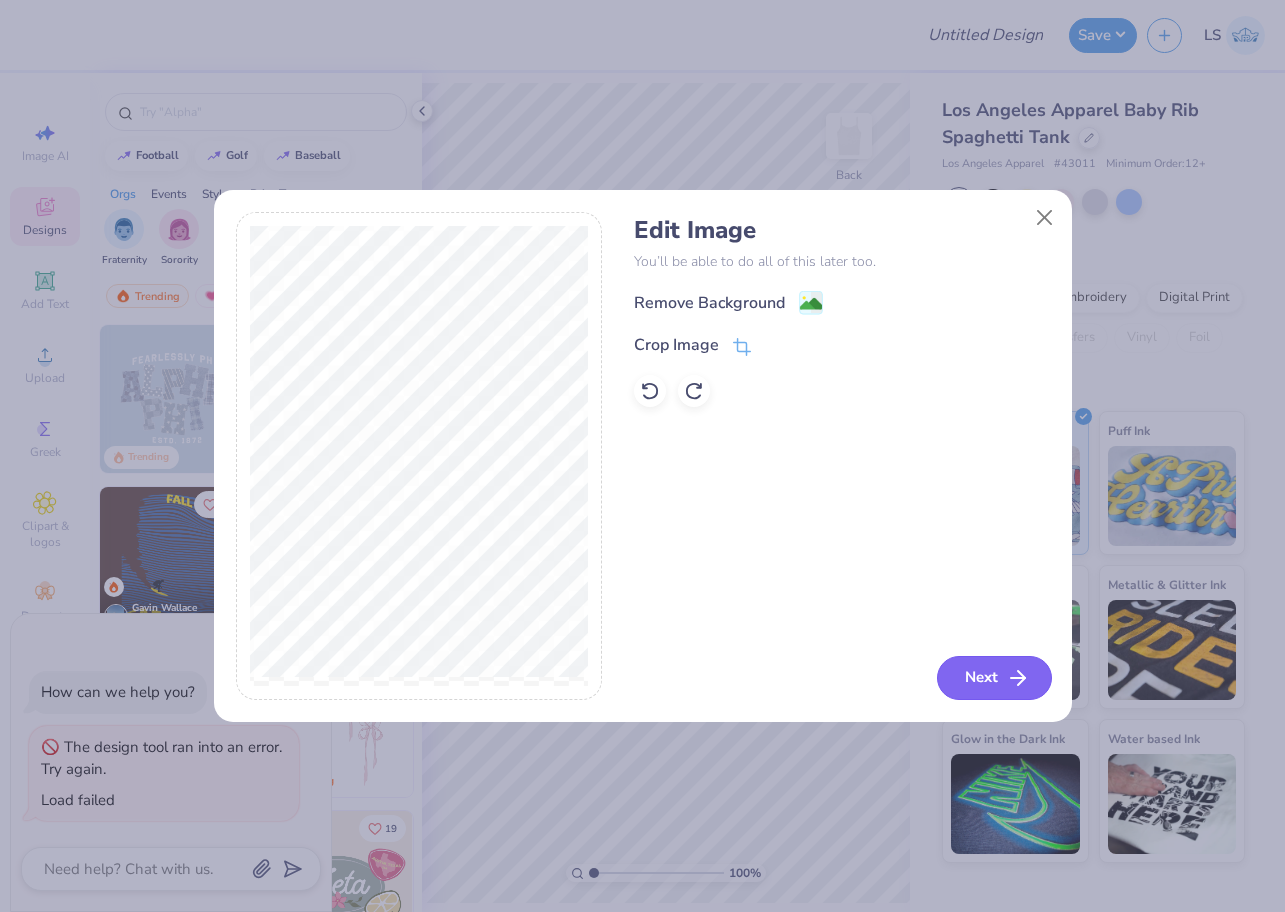 click on "Next" at bounding box center (994, 678) 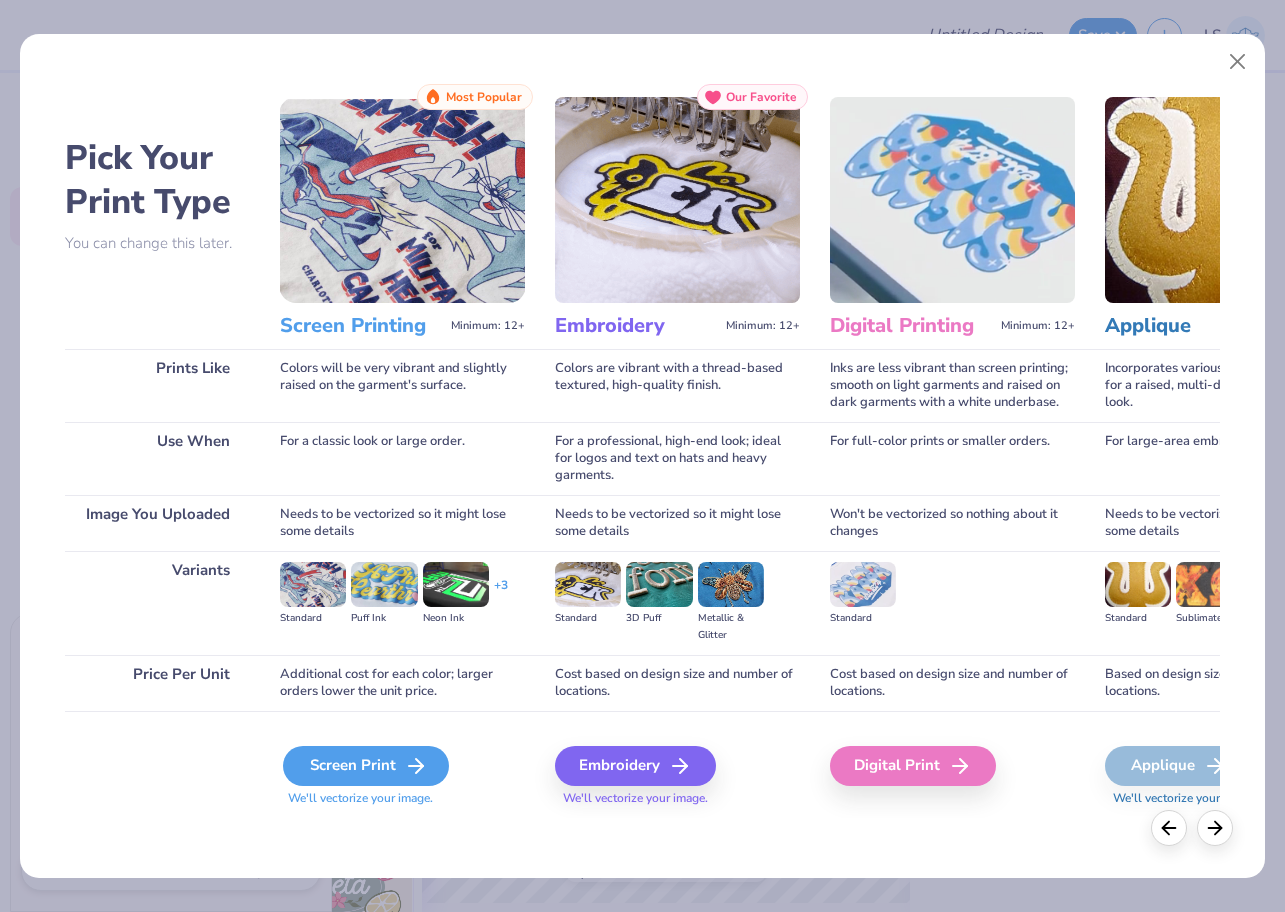 click on "Screen Print" at bounding box center (366, 766) 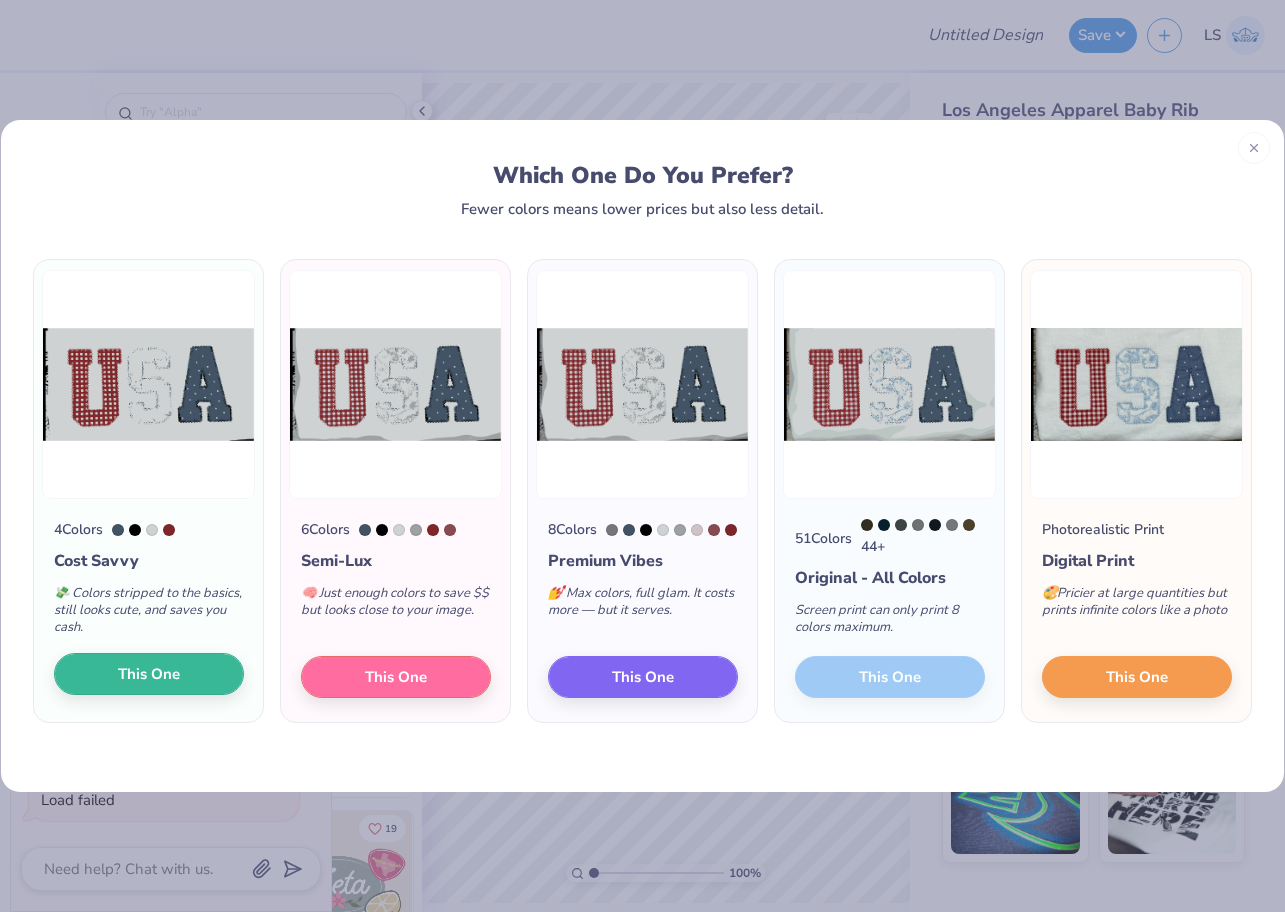 click on "This One" at bounding box center [149, 674] 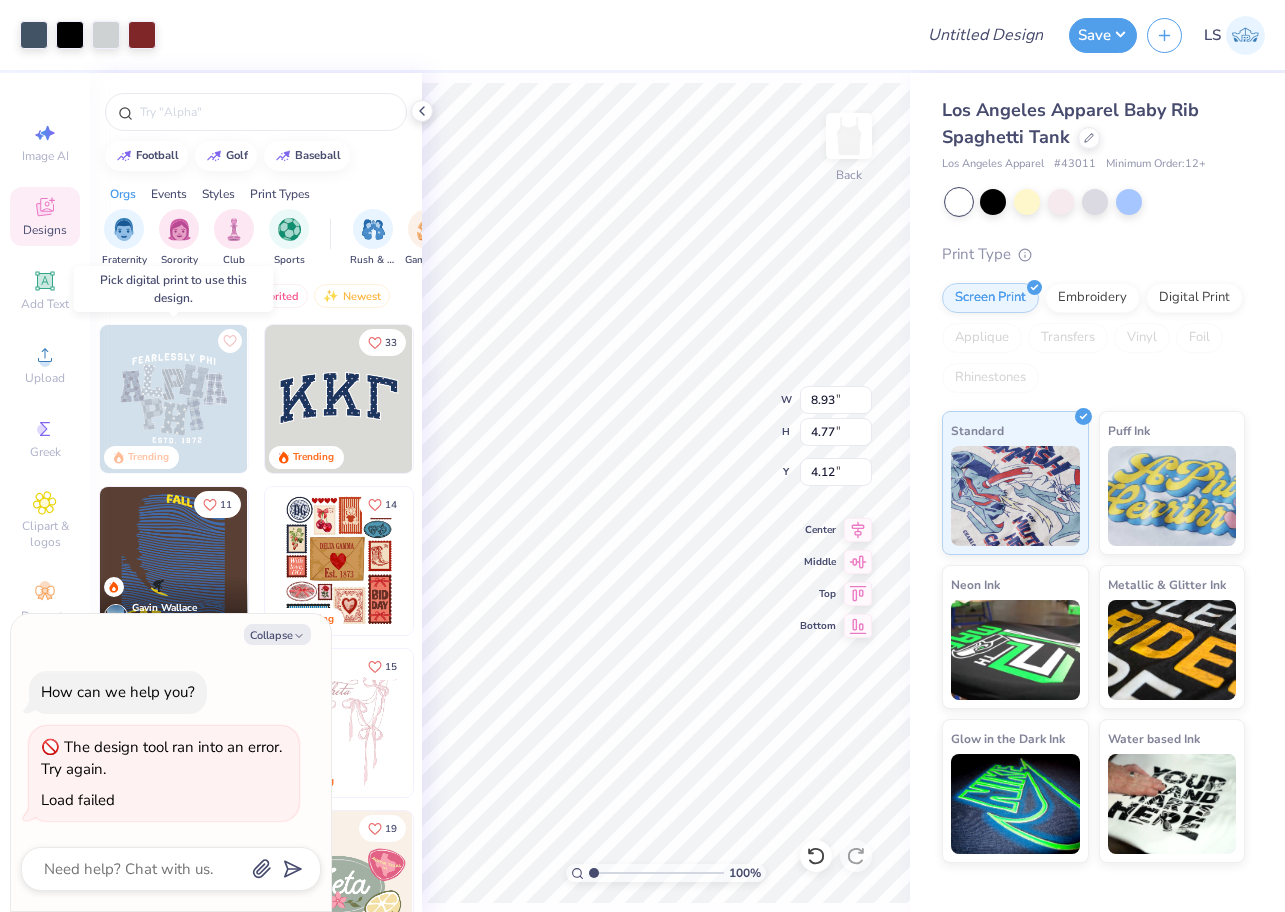 scroll, scrollTop: 11, scrollLeft: 0, axis: vertical 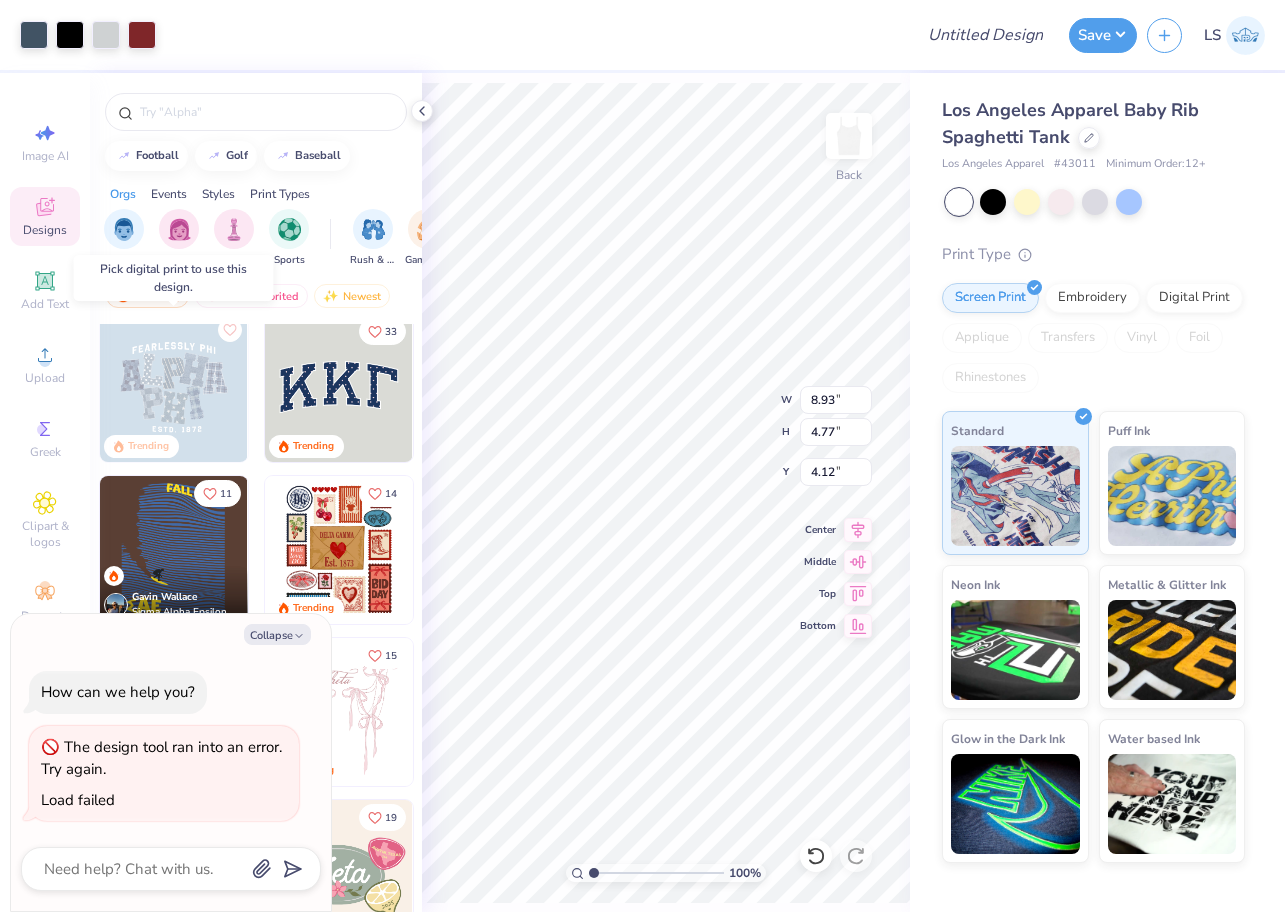 click at bounding box center [174, 388] 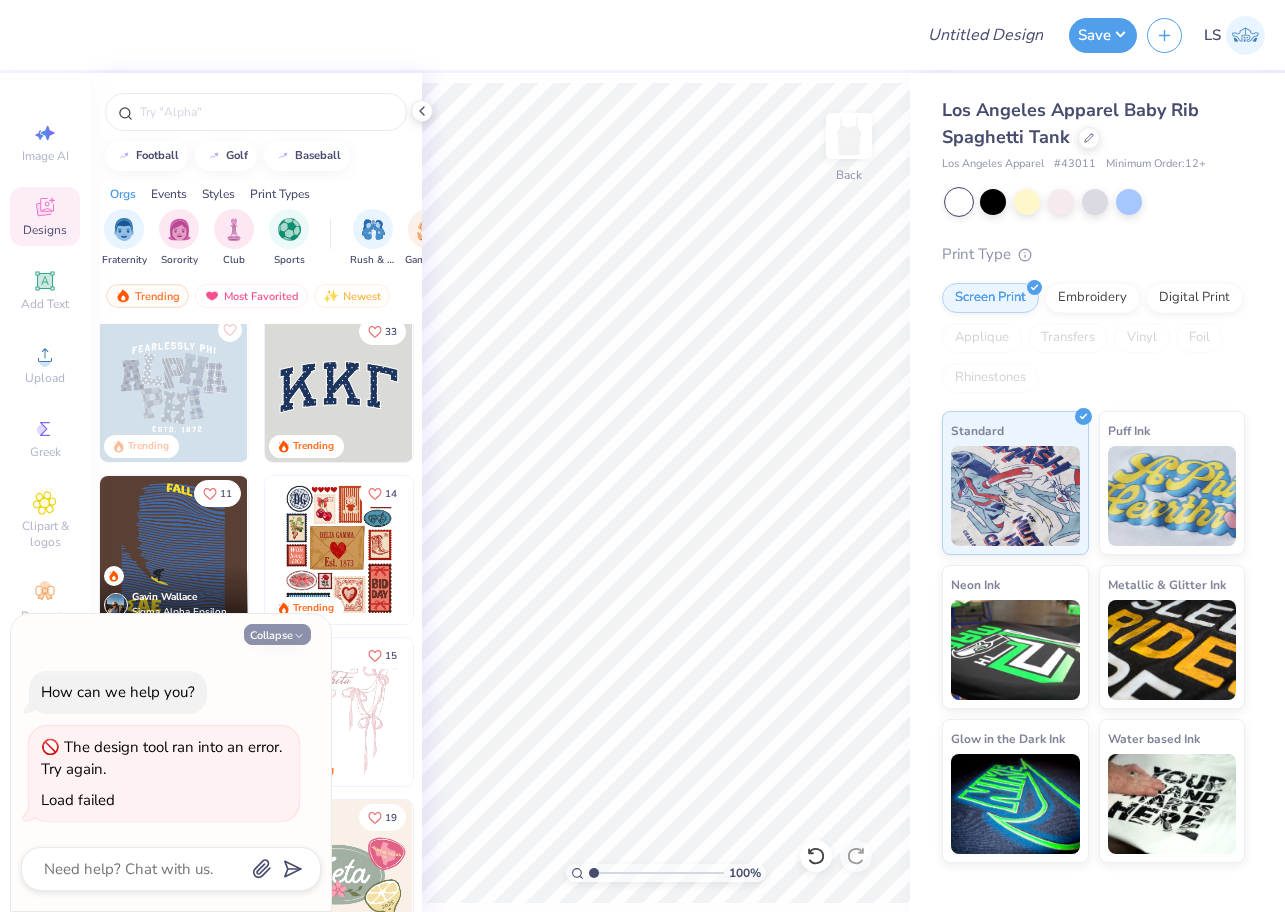 click on "Collapse" at bounding box center (277, 634) 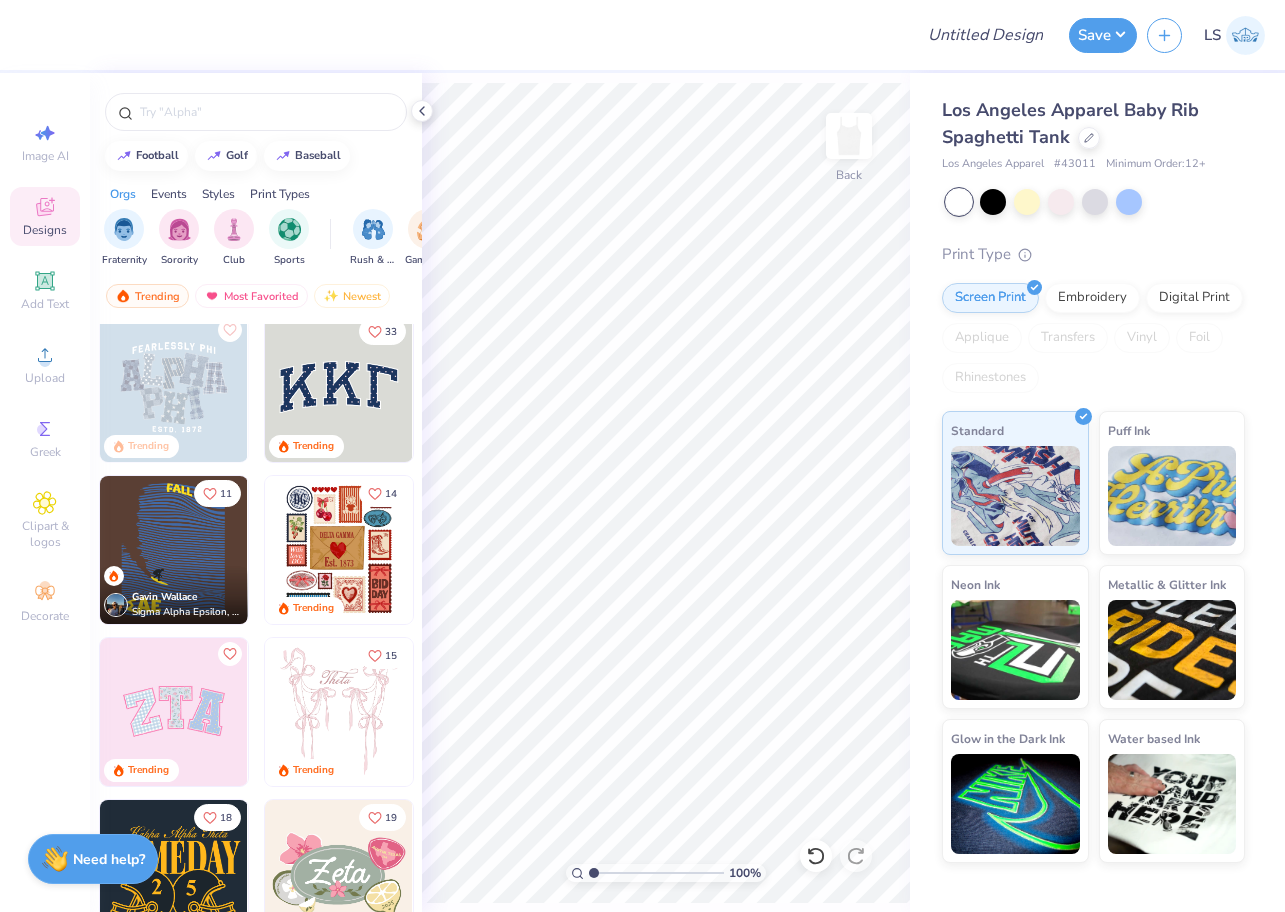 click on "Image AI Designs Add Text Upload Greek Clipart & logos Decorate" at bounding box center (45, 492) 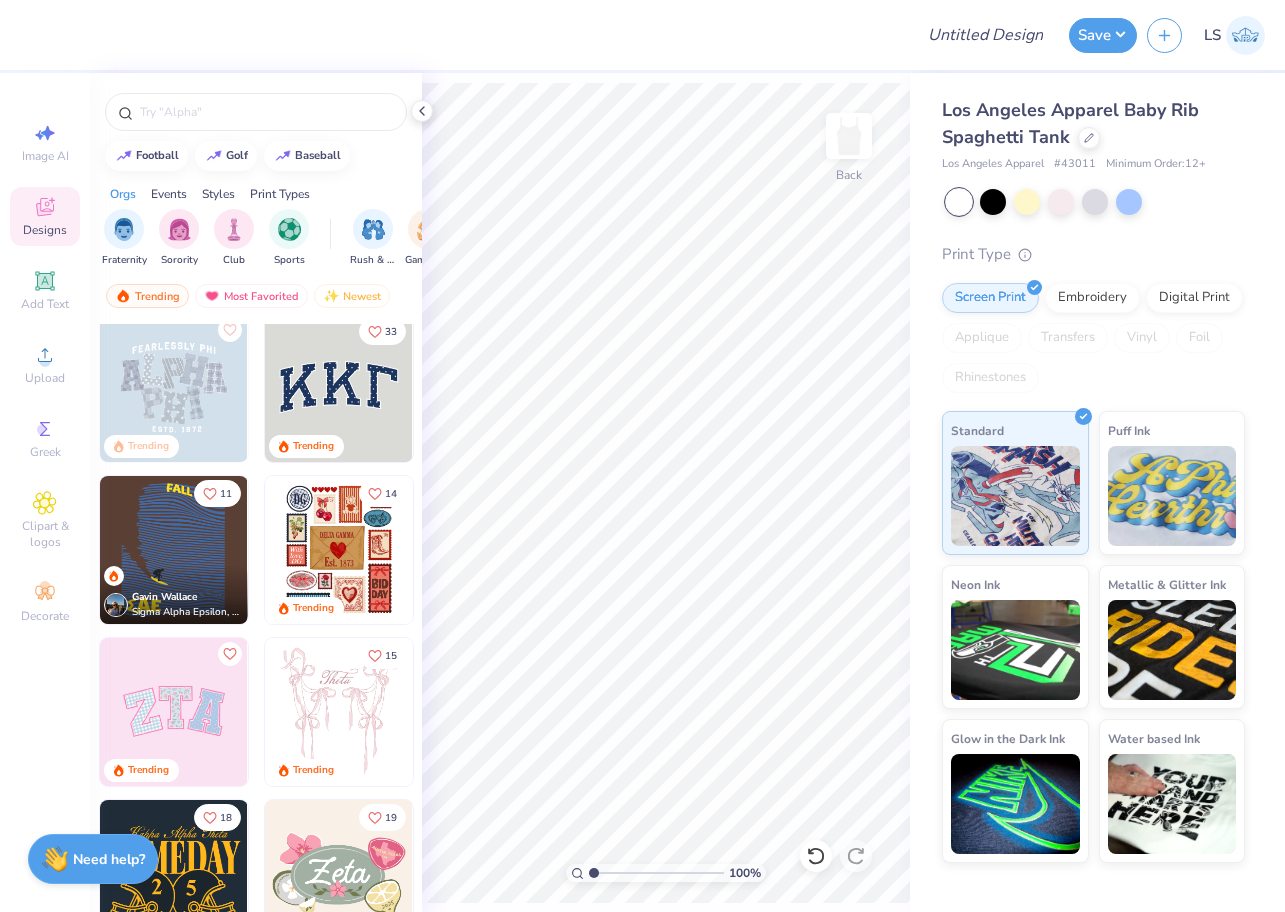 click at bounding box center [174, 712] 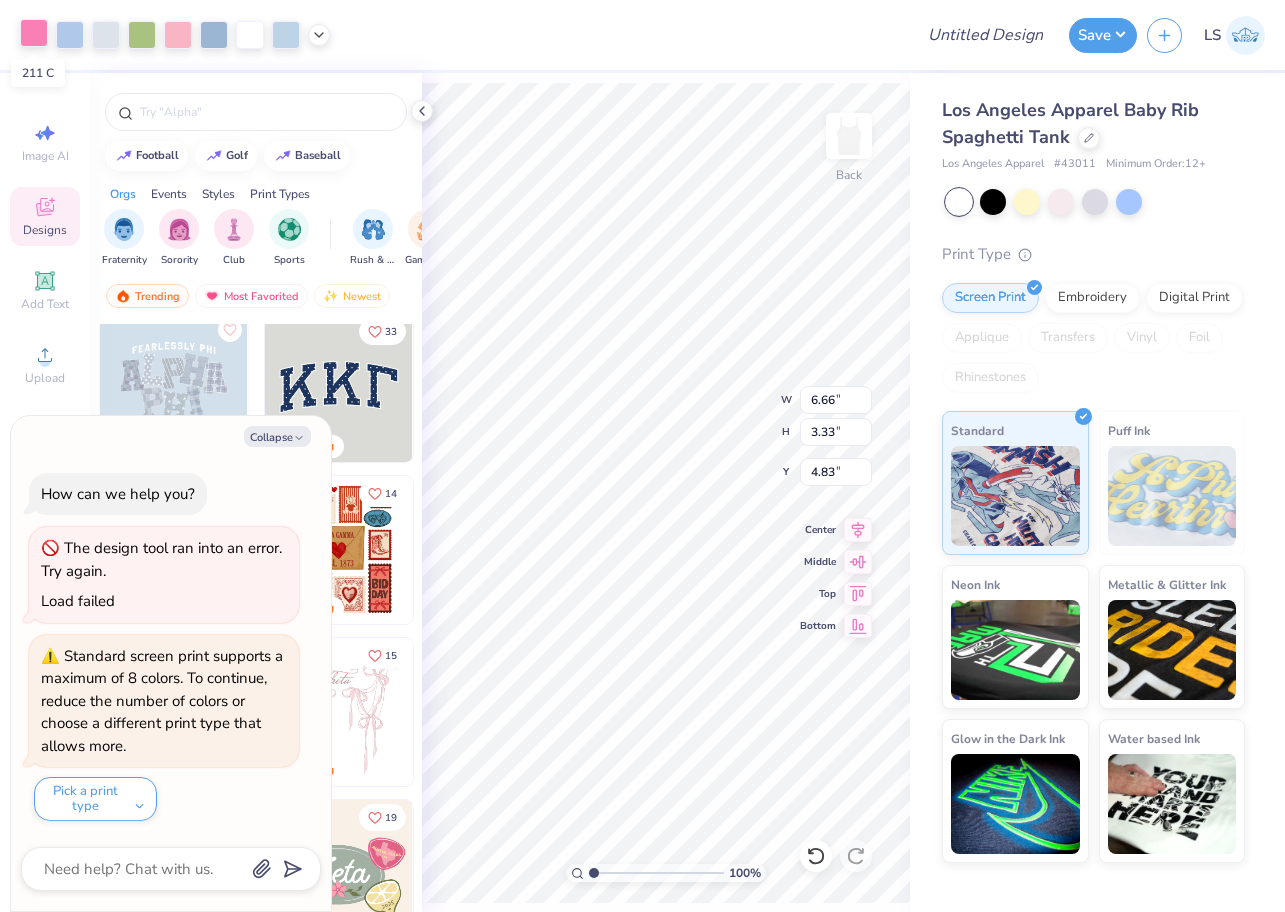 click at bounding box center (34, 33) 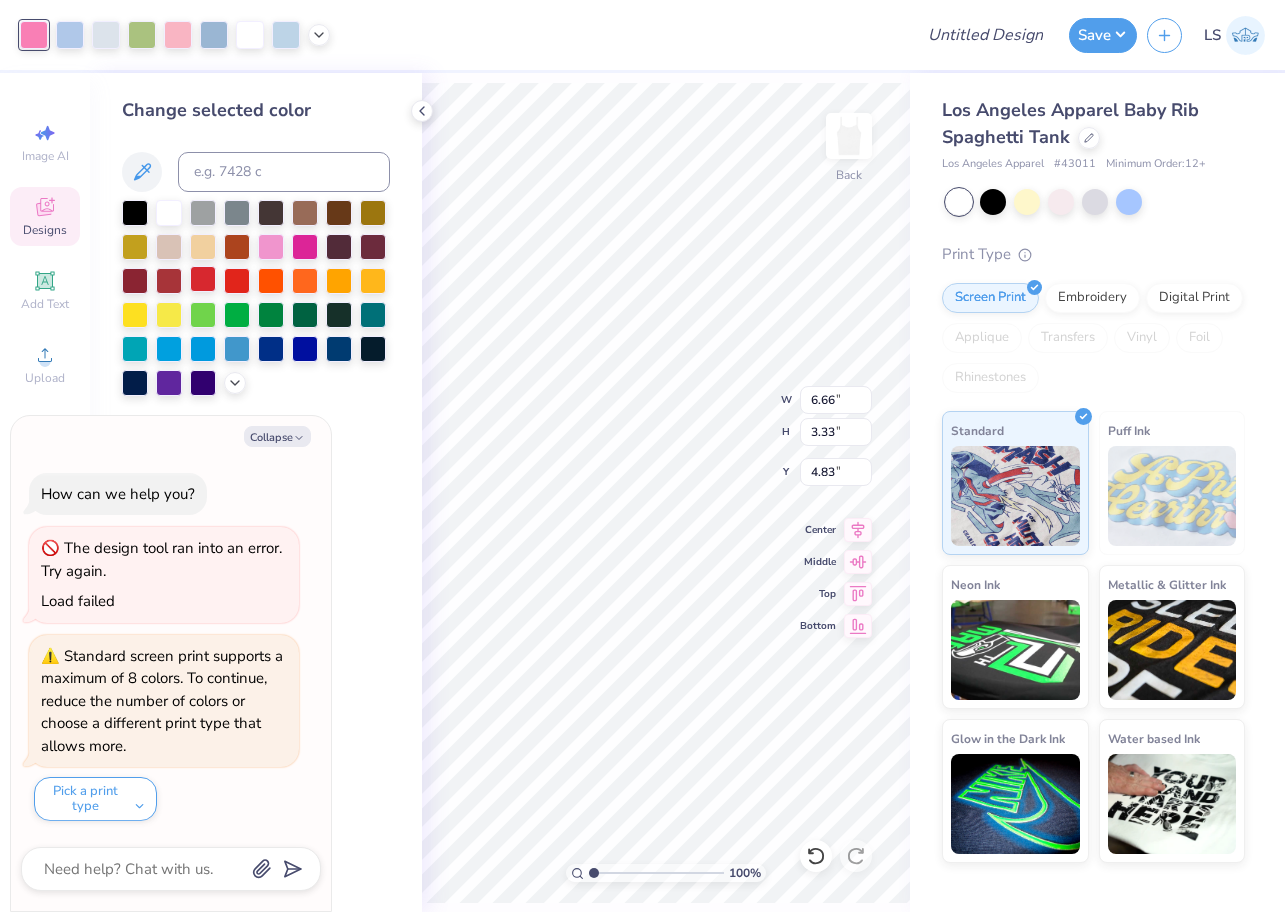 click at bounding box center [203, 279] 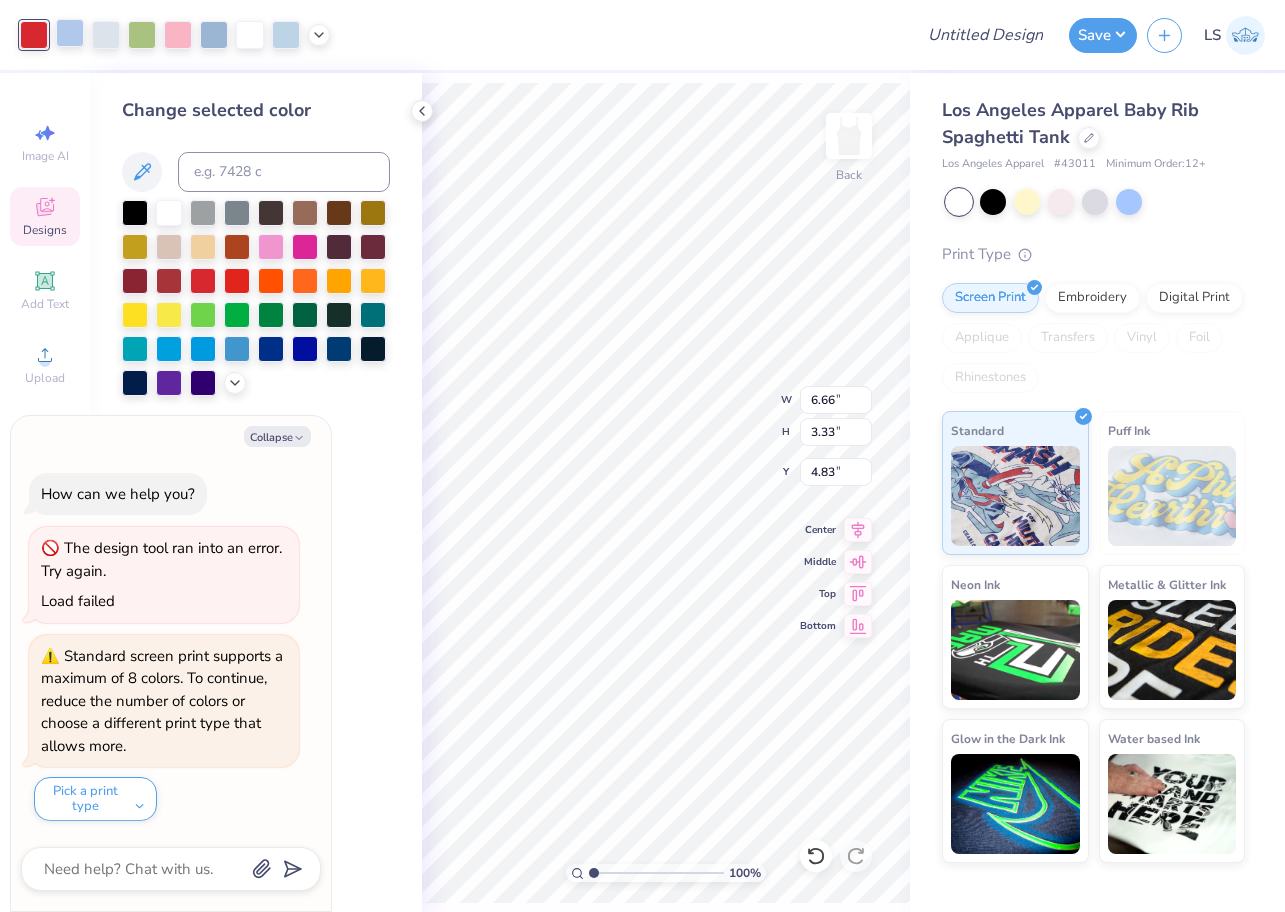 click at bounding box center [70, 33] 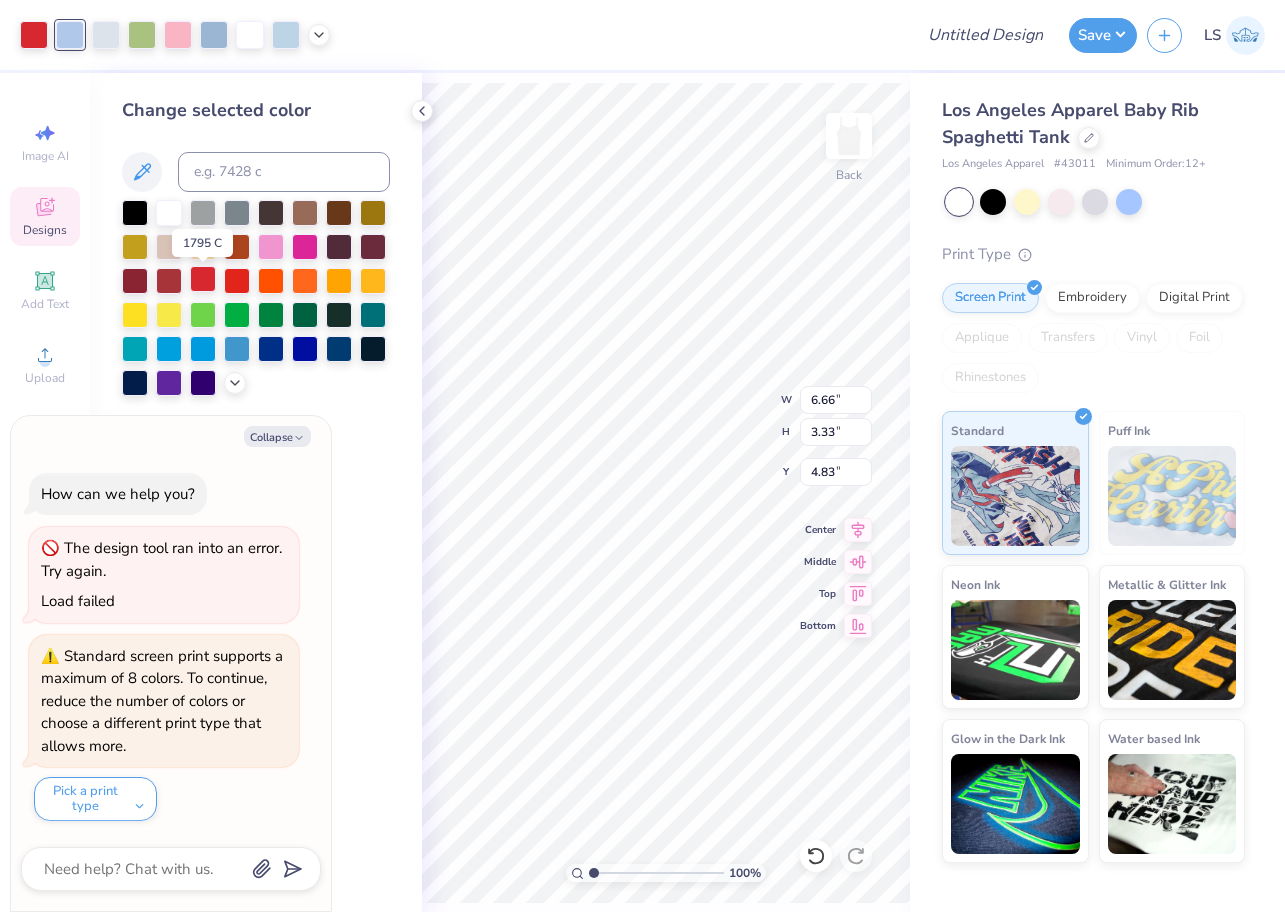 click at bounding box center (203, 279) 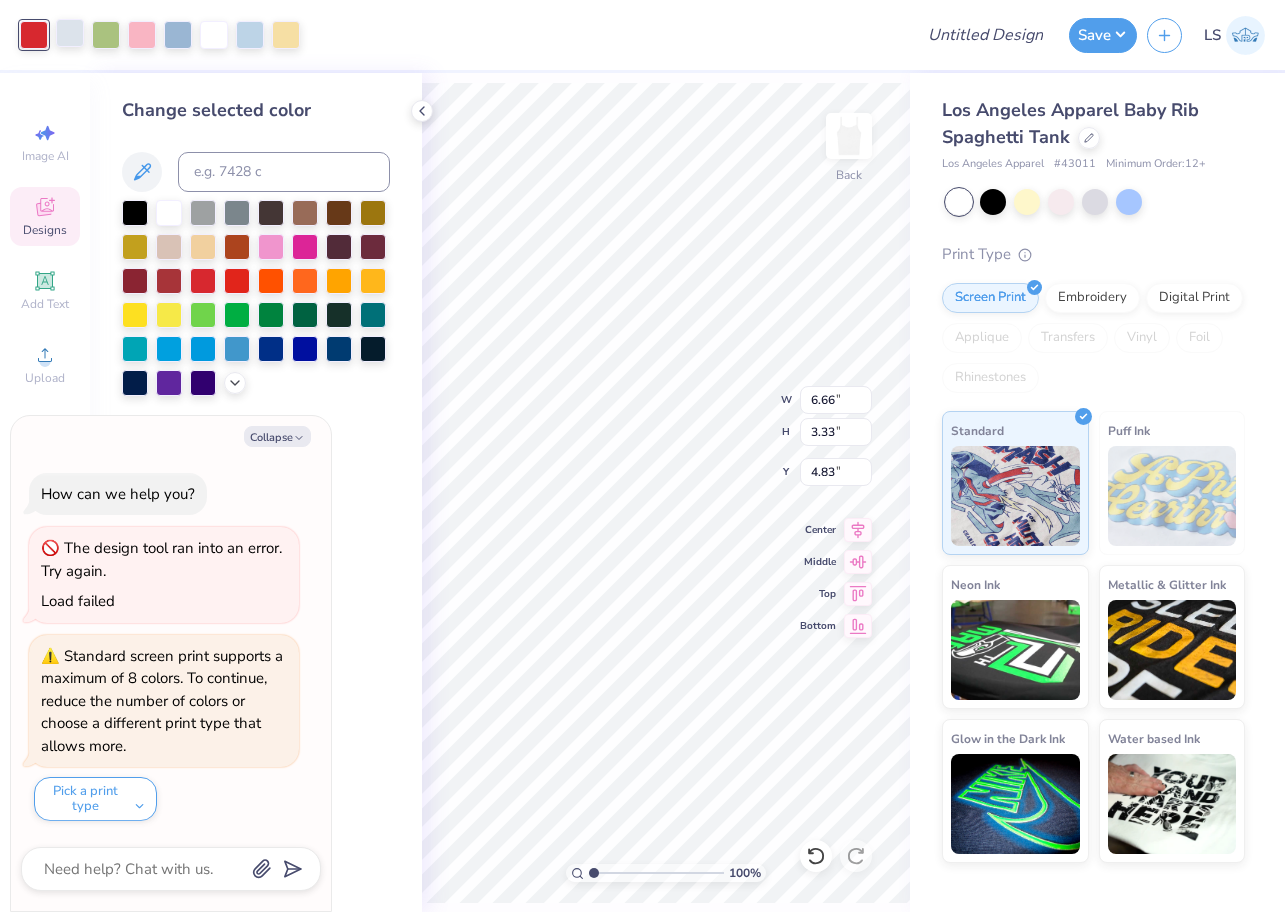 click at bounding box center (70, 33) 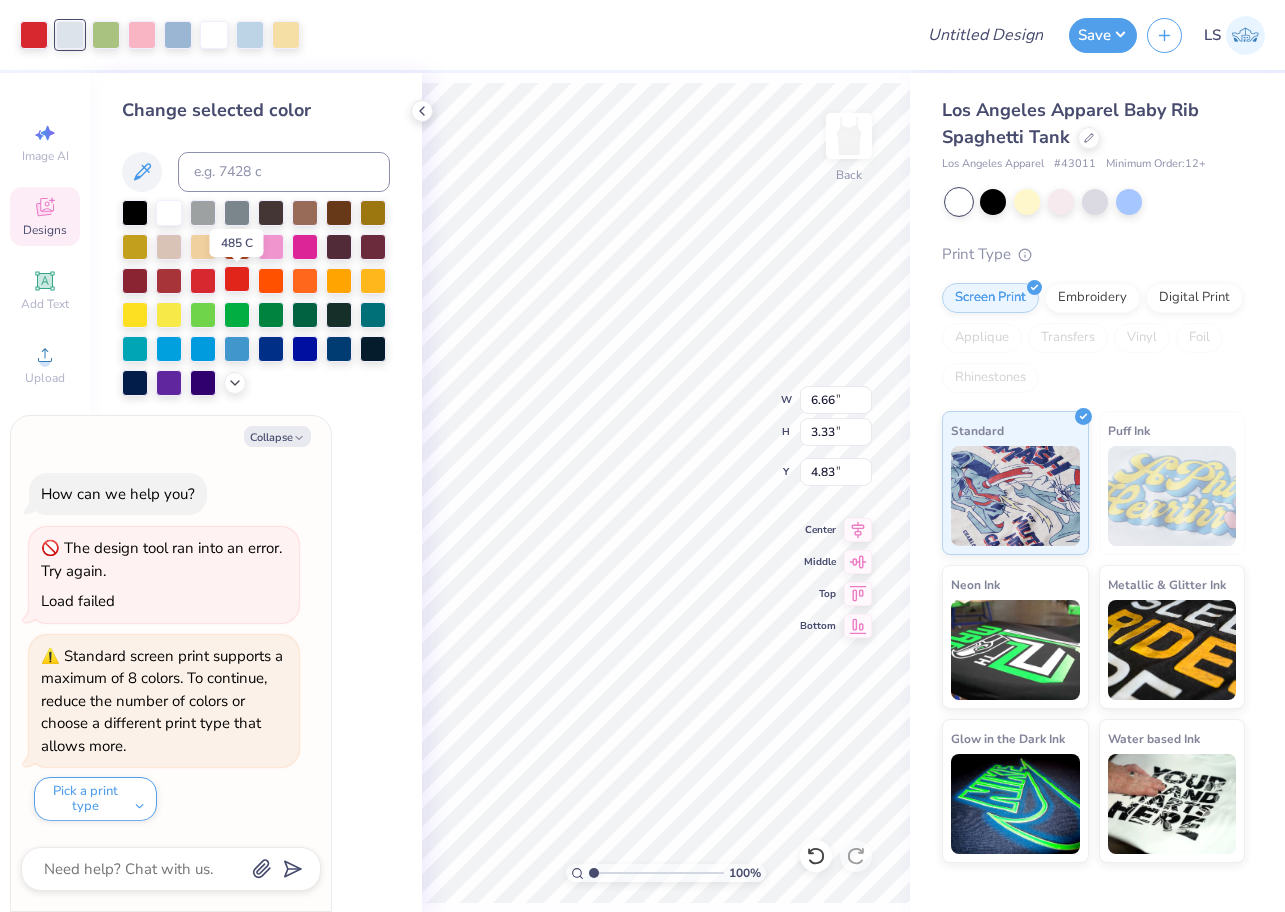 click at bounding box center (237, 279) 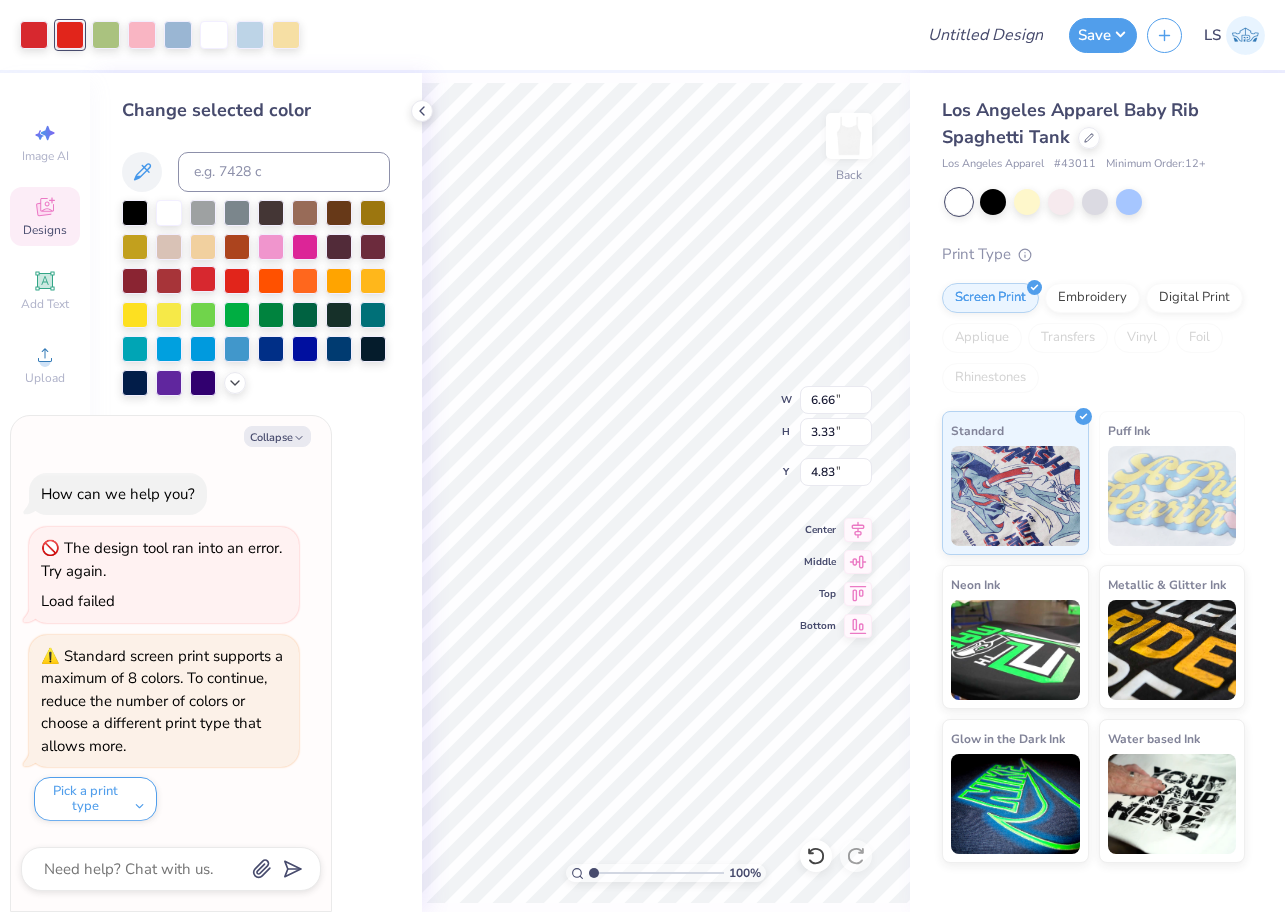 click at bounding box center (203, 279) 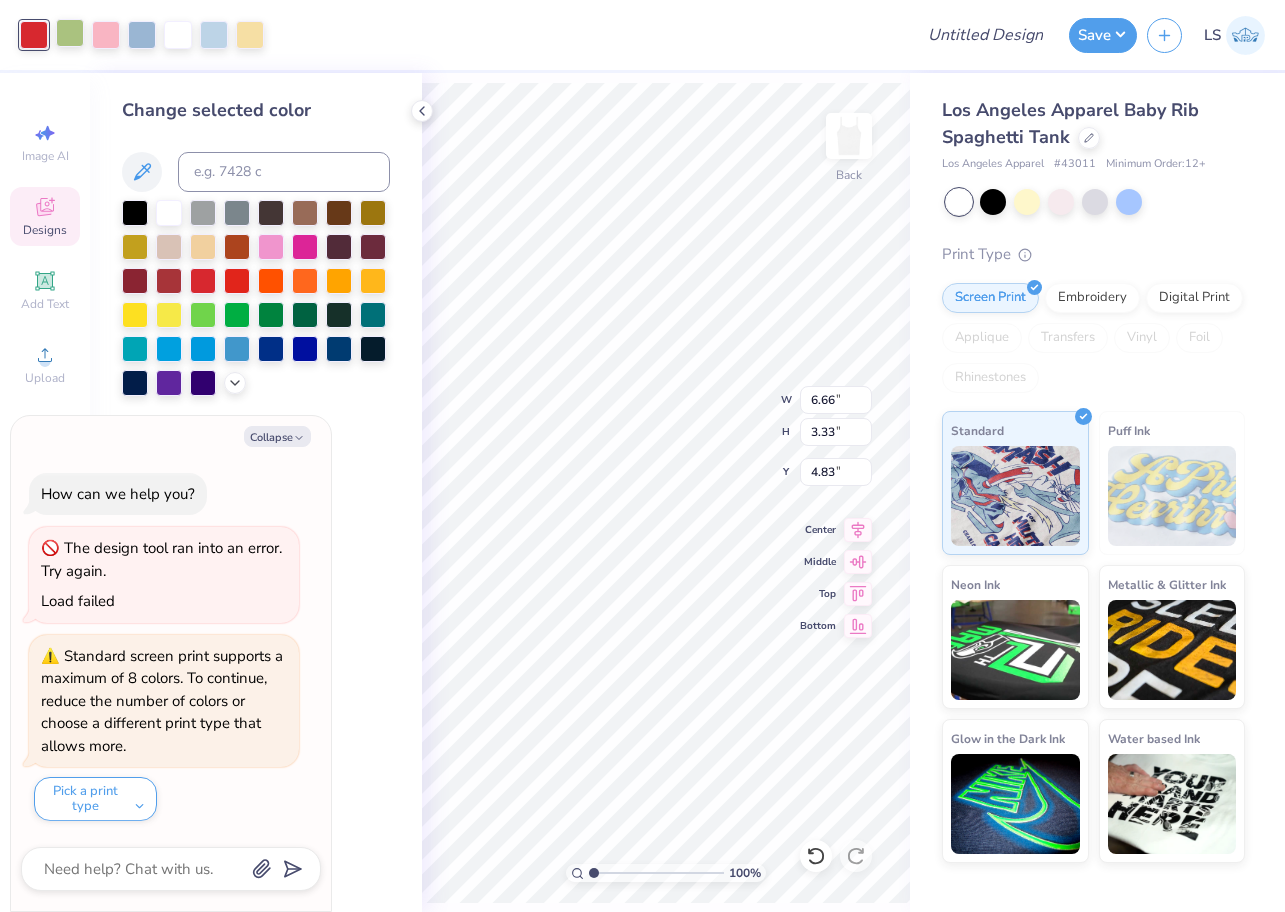 click at bounding box center [70, 33] 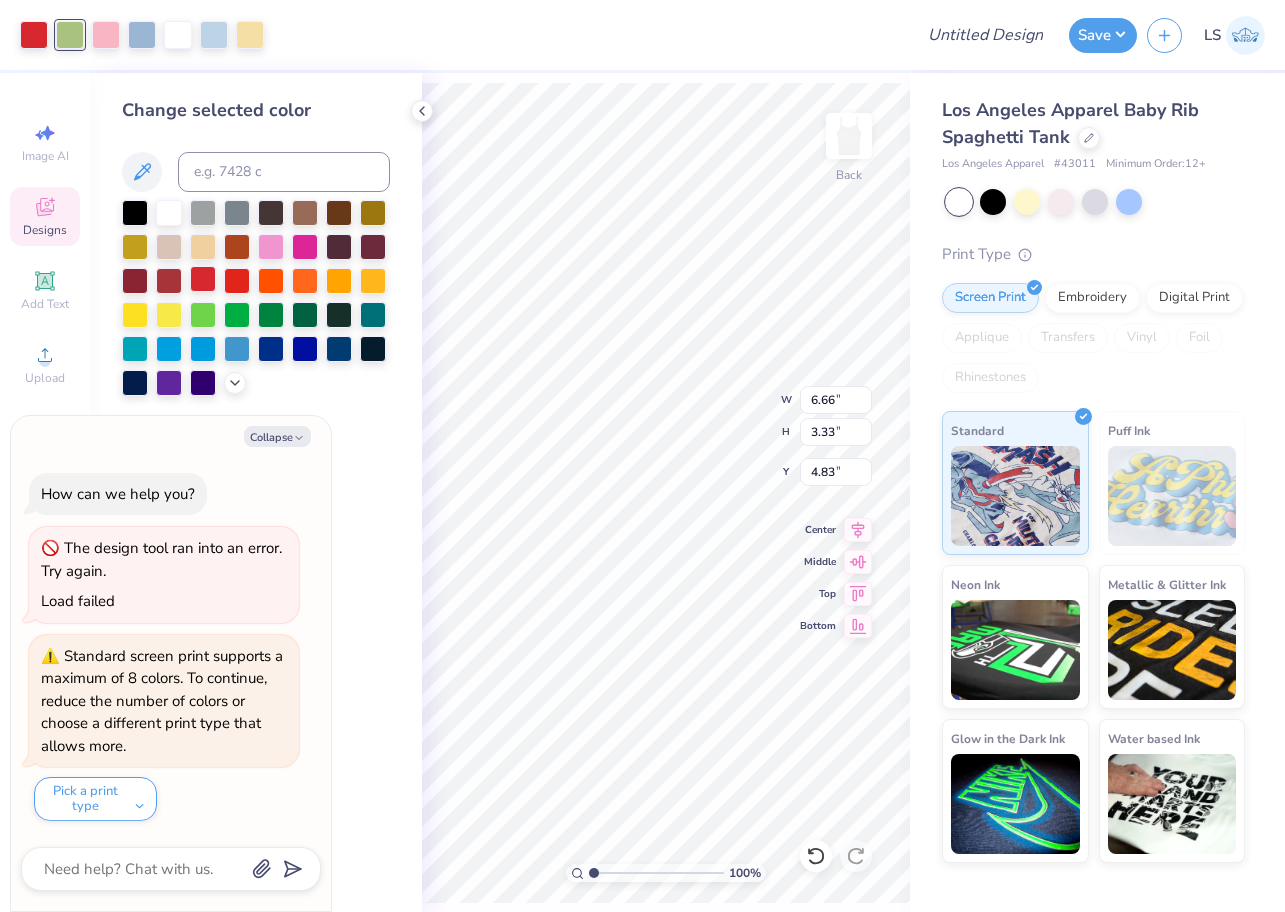 click at bounding box center (203, 279) 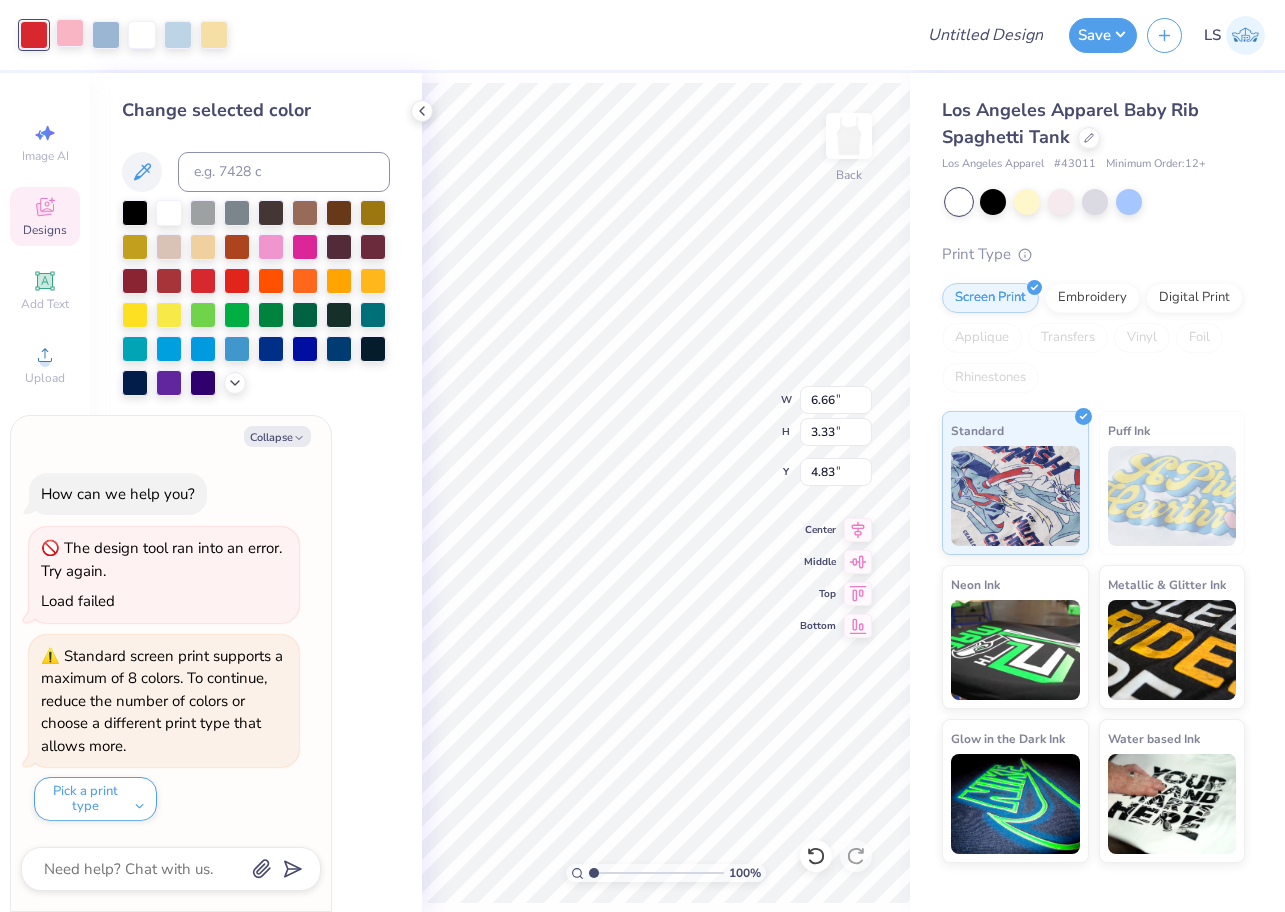click at bounding box center [70, 33] 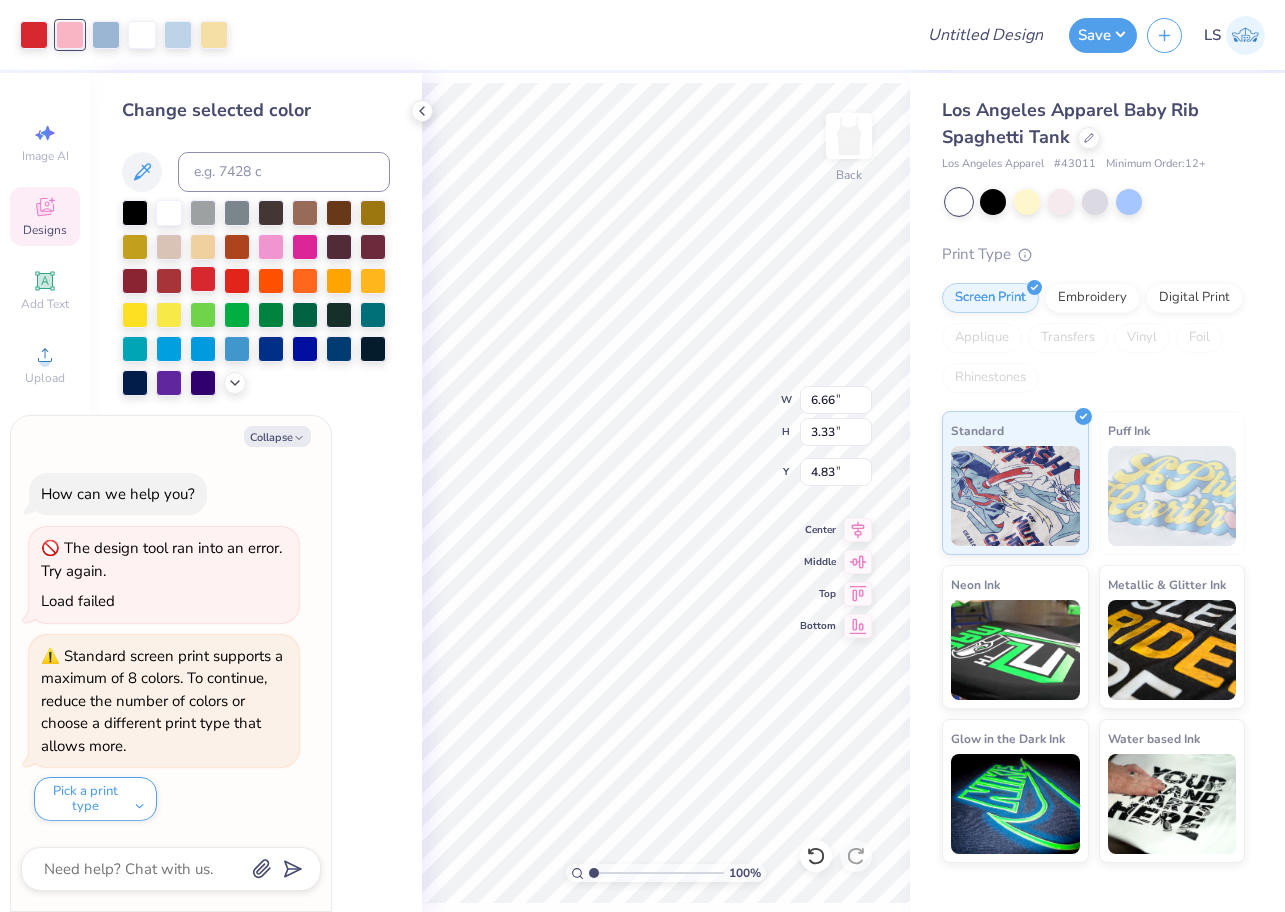 click at bounding box center [203, 279] 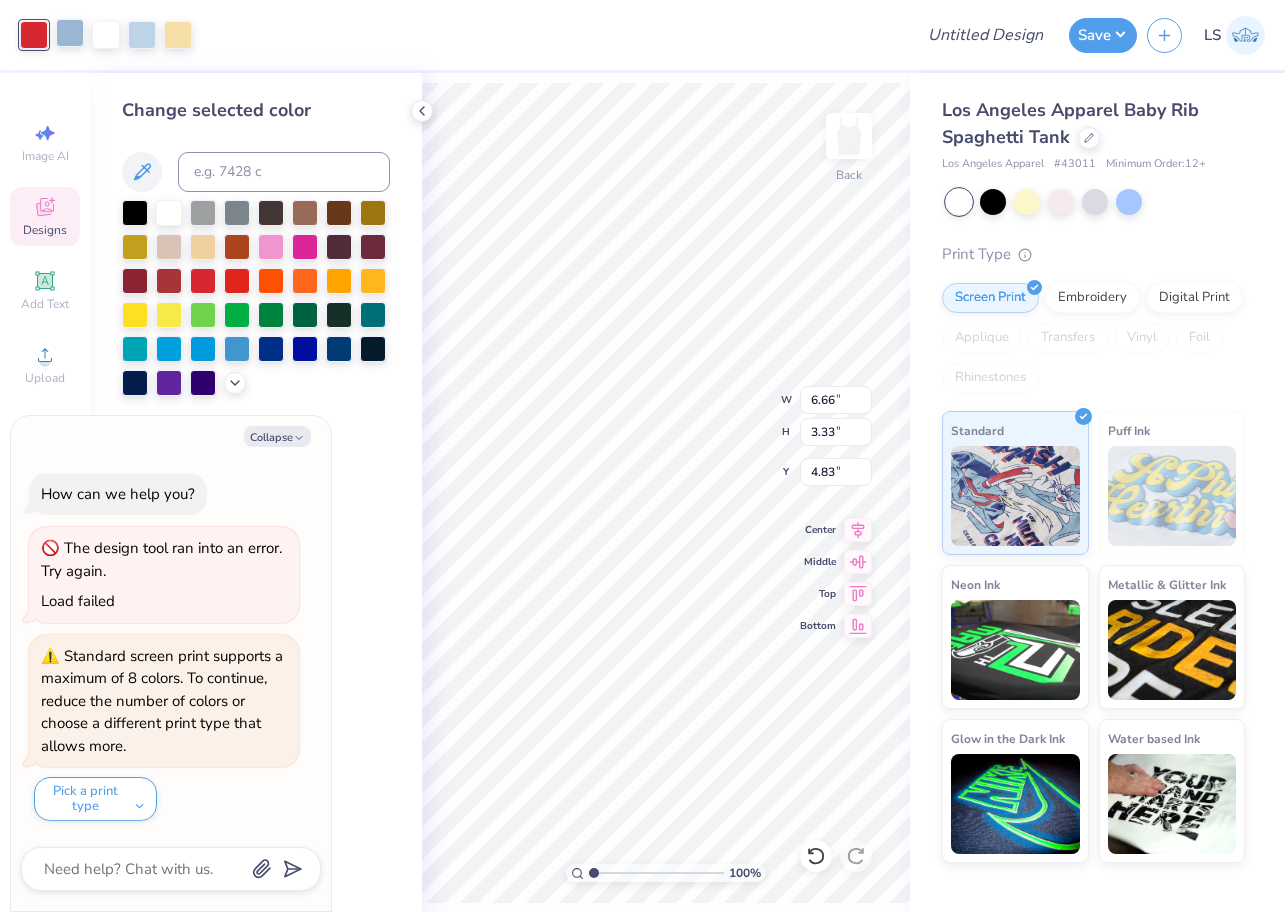 click at bounding box center (70, 33) 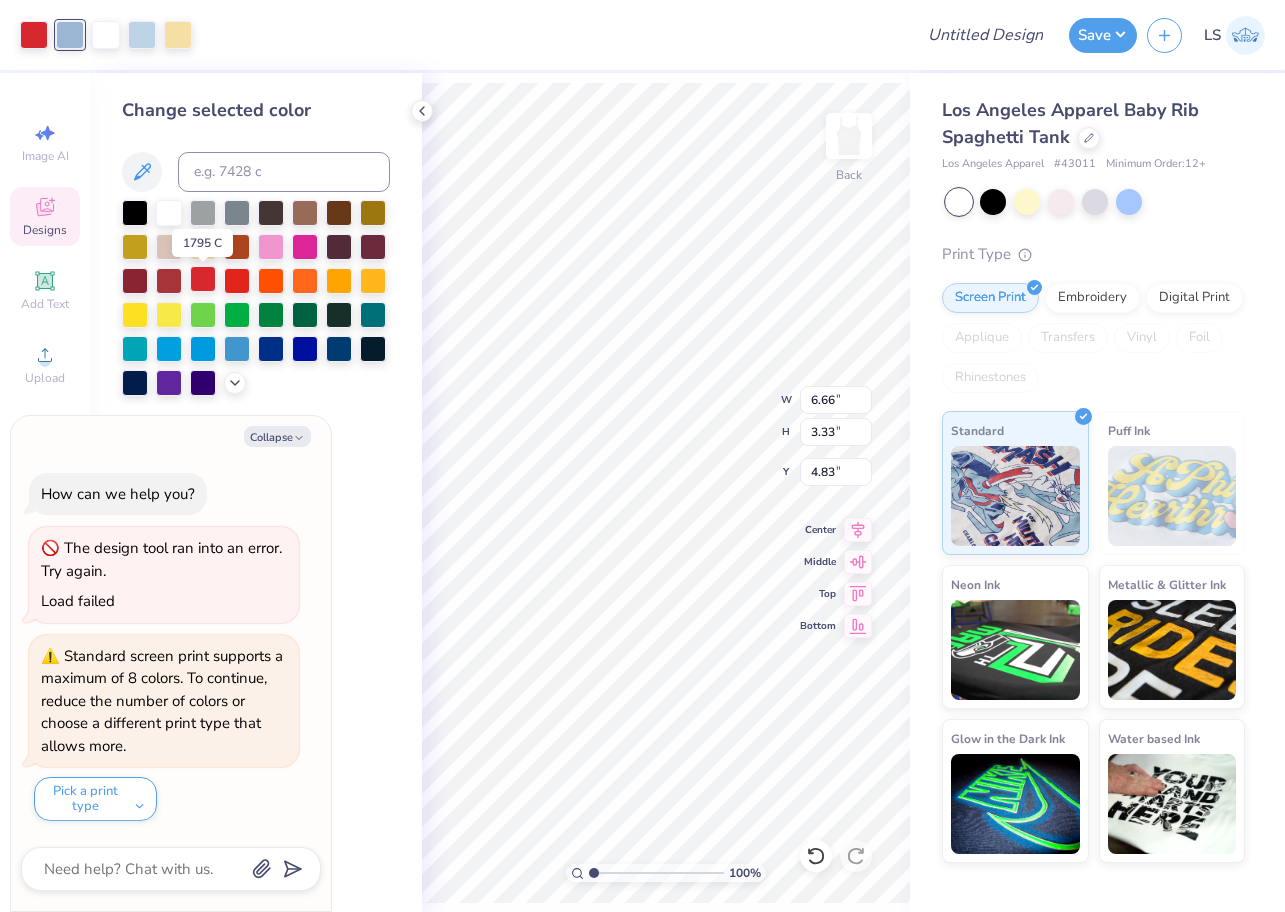 click at bounding box center (203, 279) 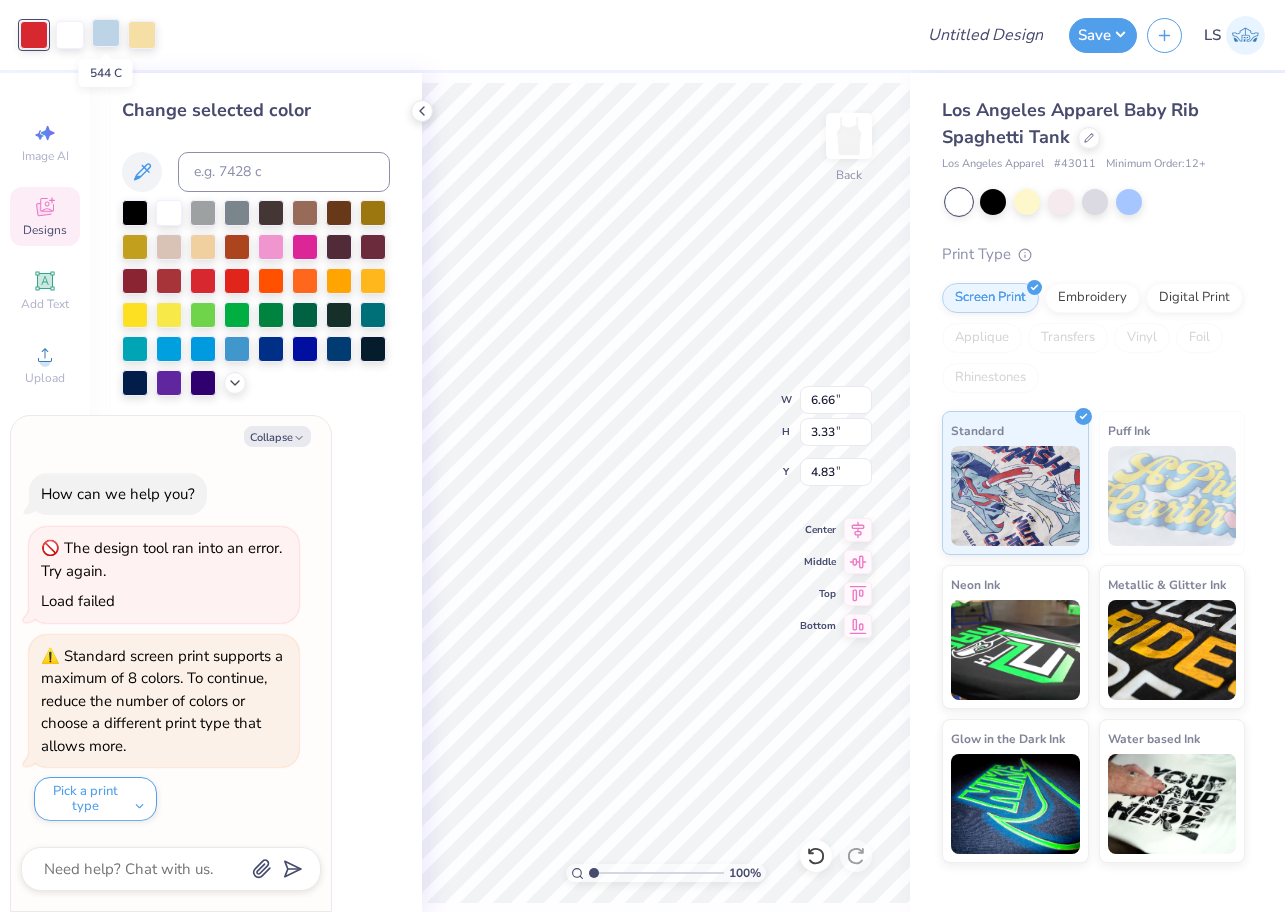 click at bounding box center [106, 33] 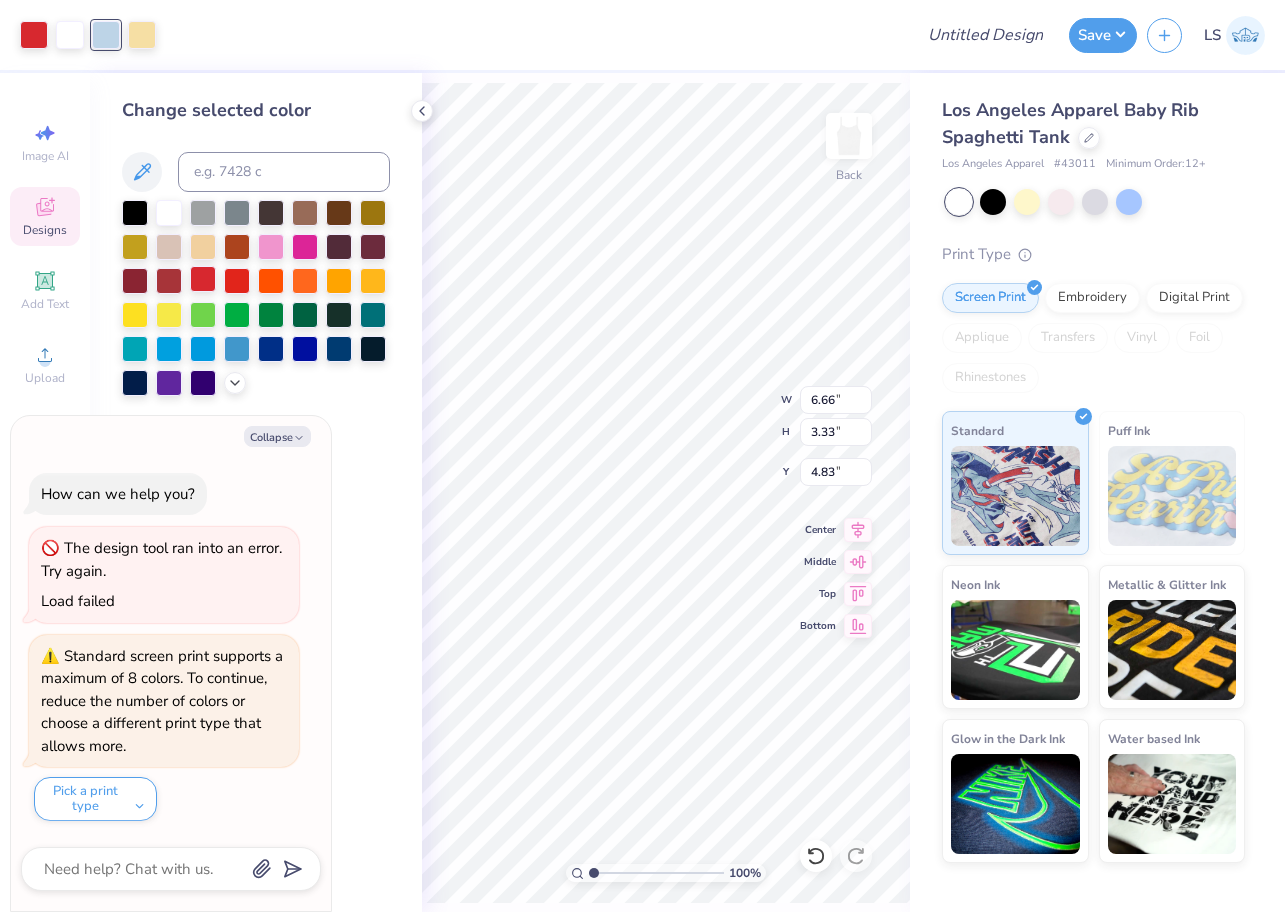 click at bounding box center [203, 279] 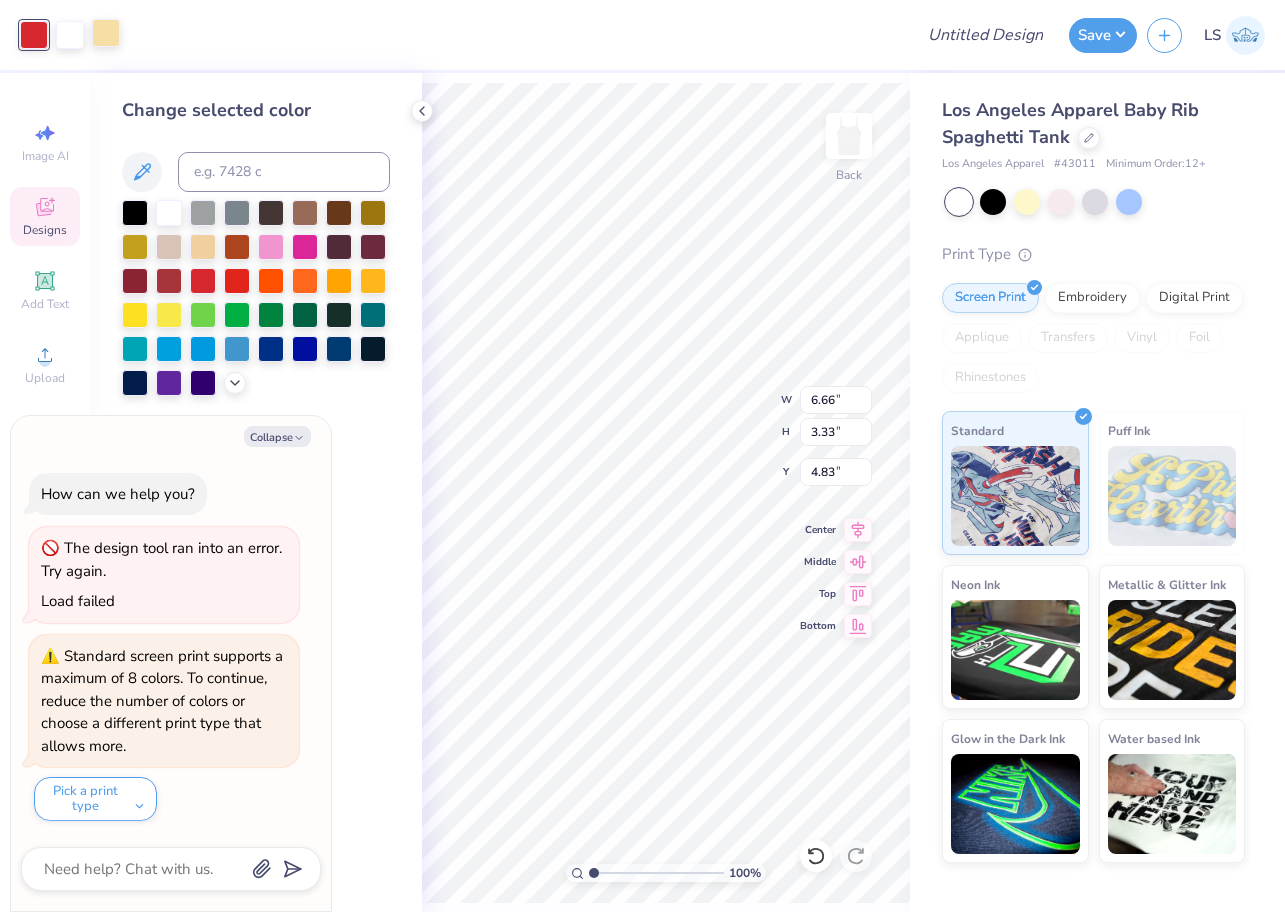 click at bounding box center [106, 33] 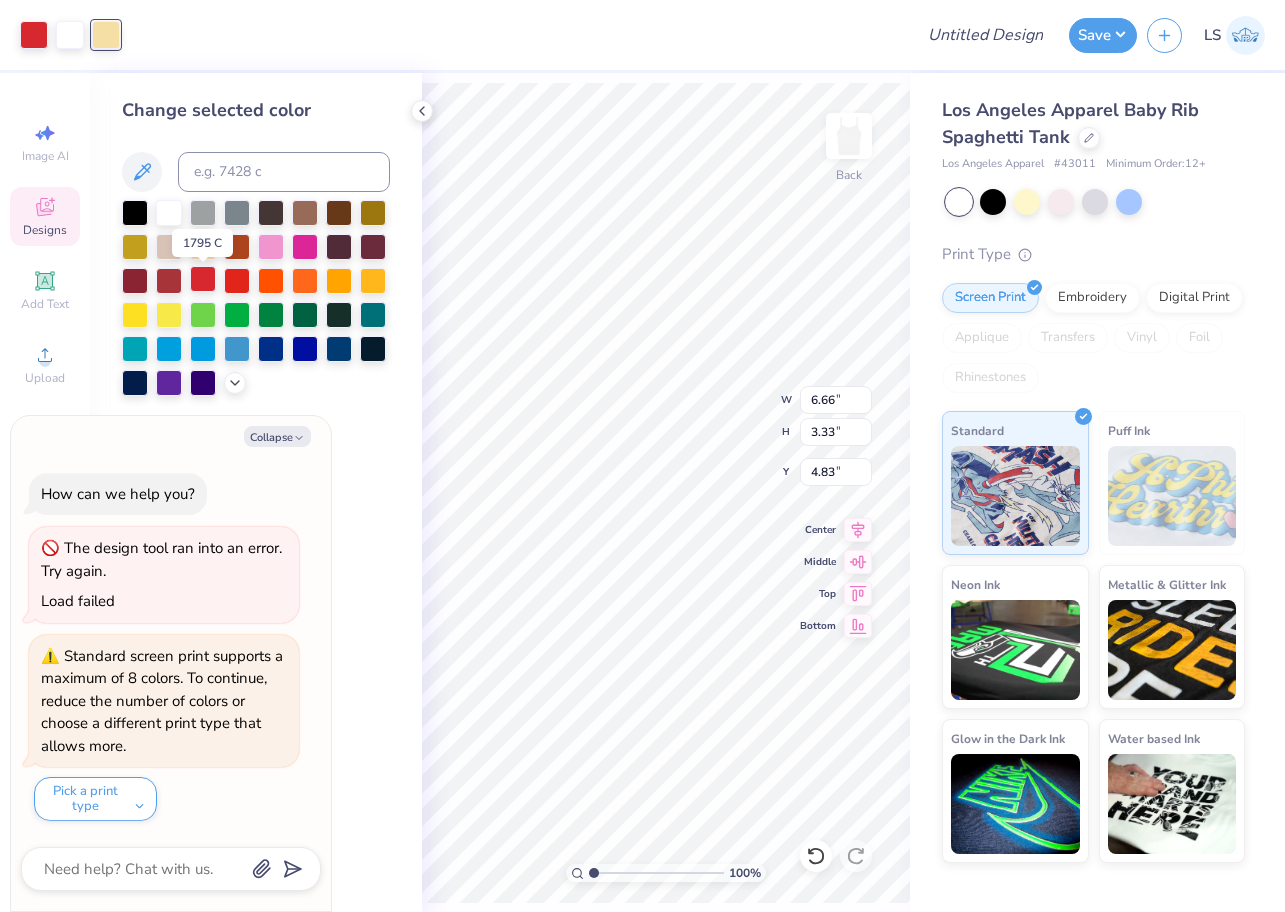 click at bounding box center (203, 279) 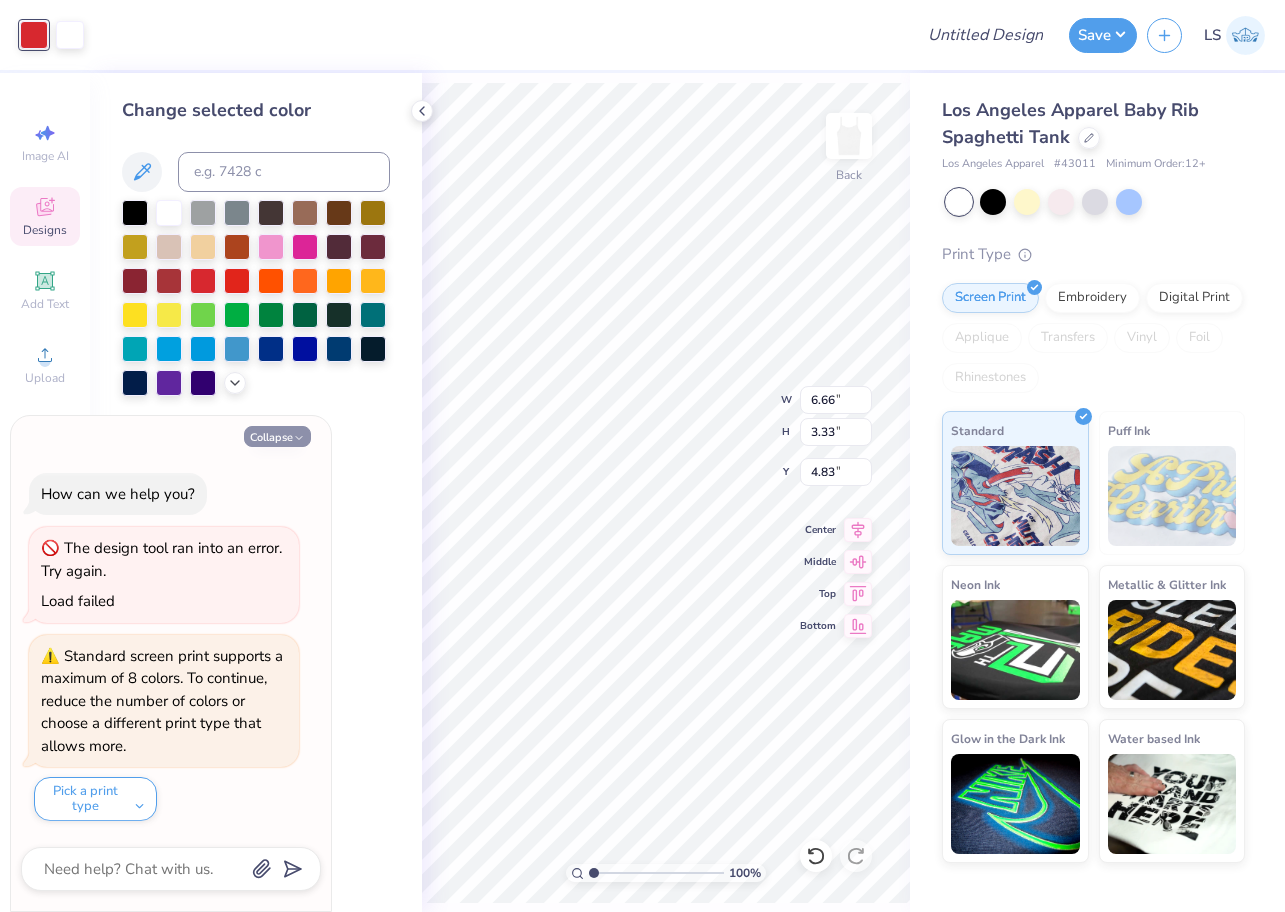 click on "Collapse" at bounding box center (277, 436) 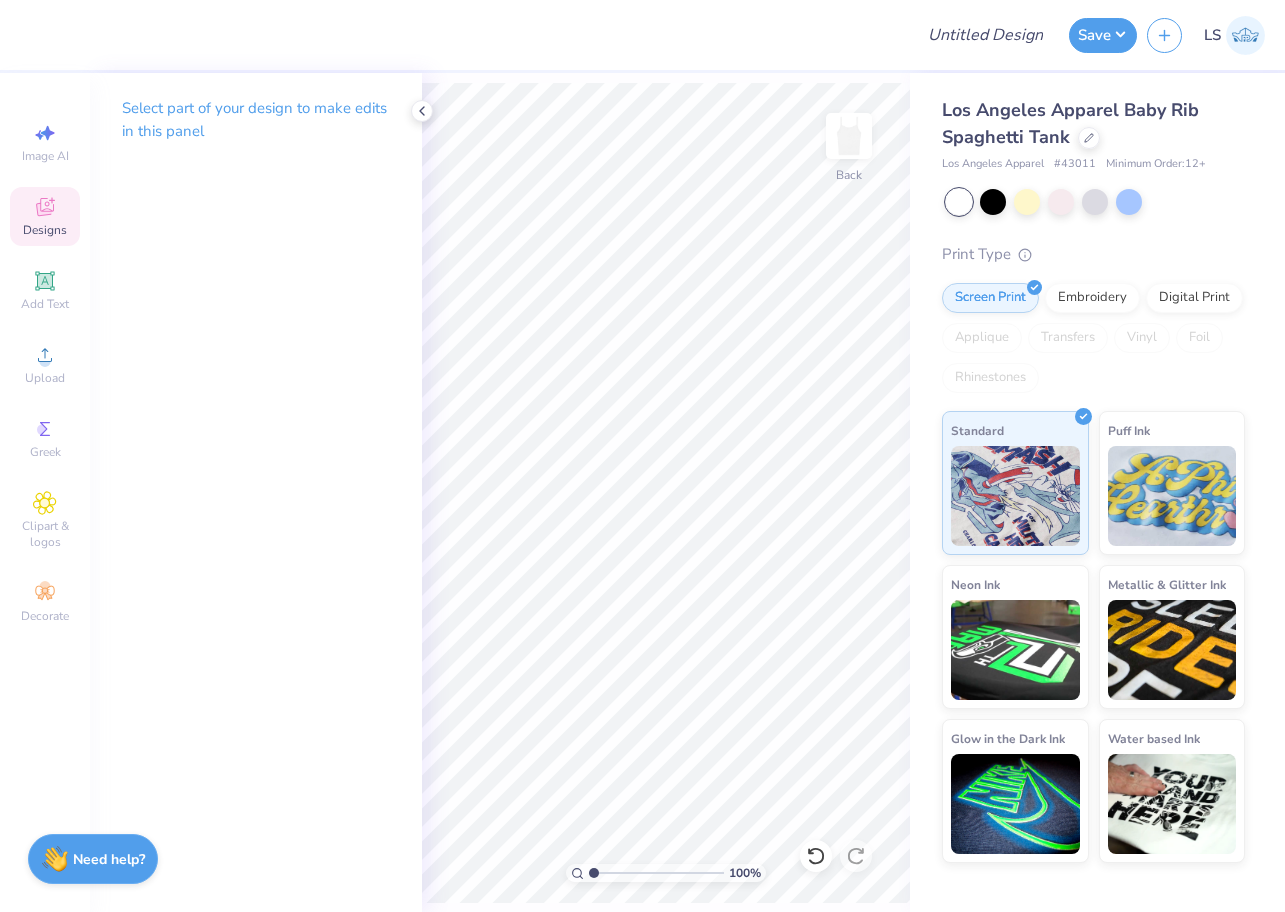 click on "Designs" at bounding box center (45, 230) 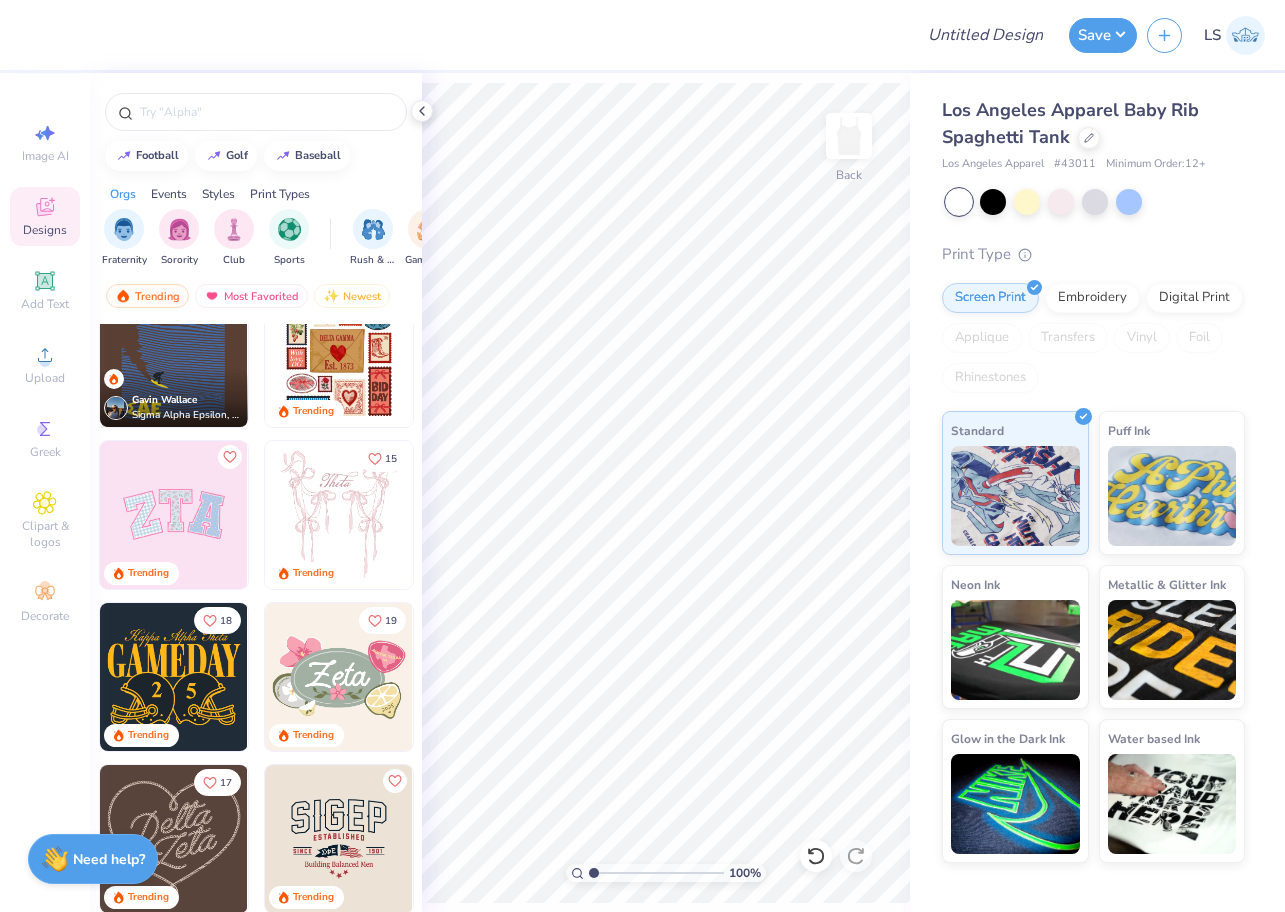 scroll, scrollTop: 226, scrollLeft: 0, axis: vertical 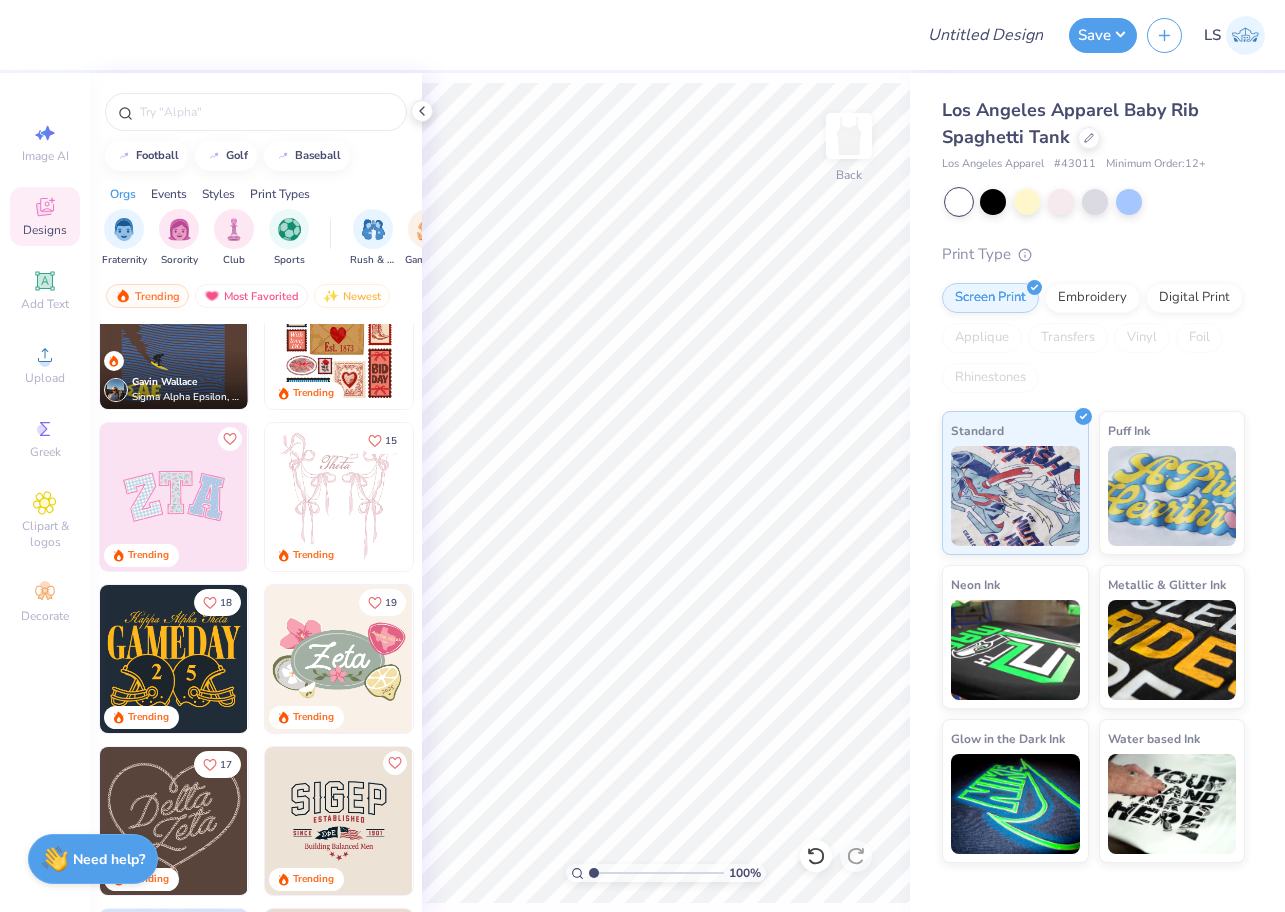 click at bounding box center [174, 497] 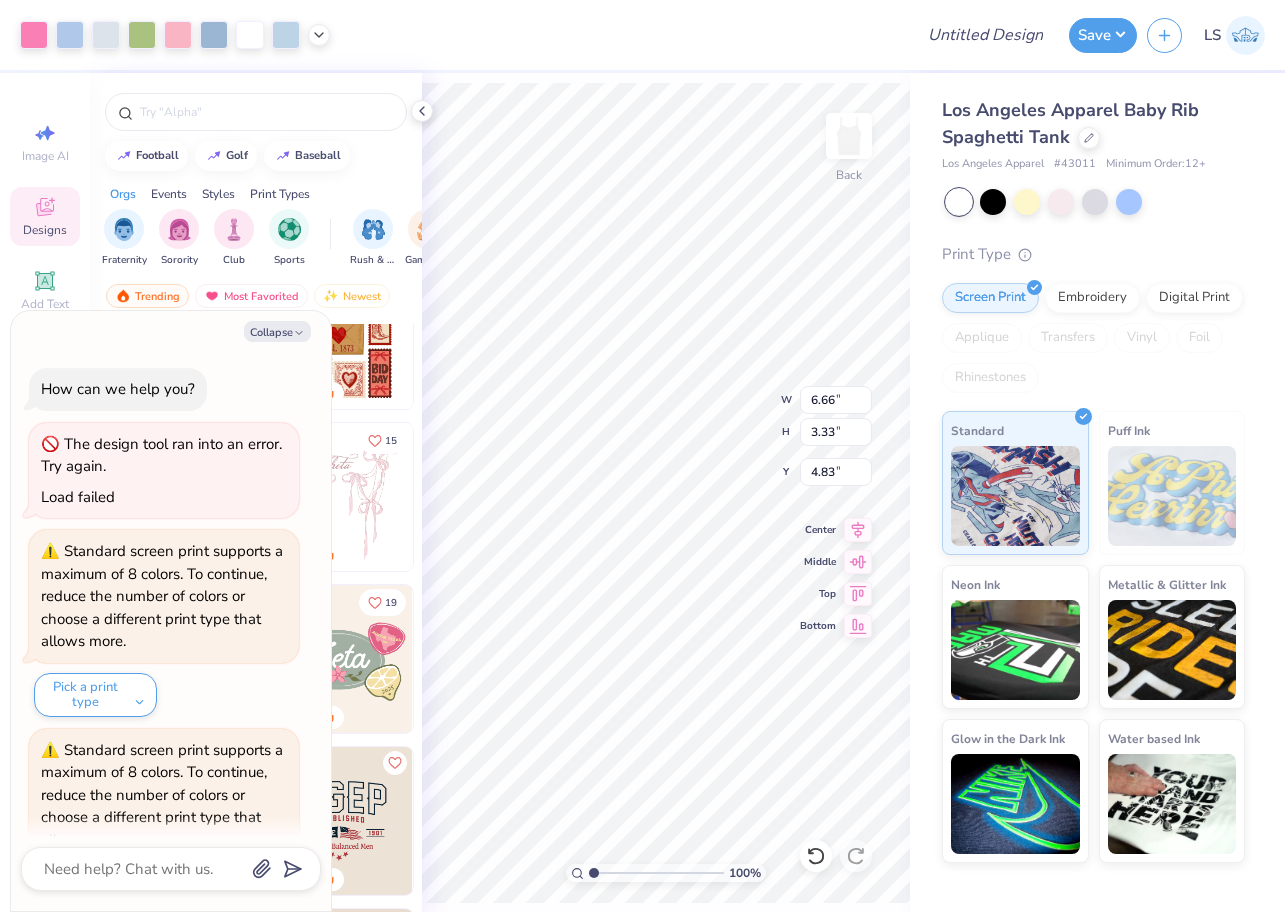 scroll, scrollTop: 87, scrollLeft: 0, axis: vertical 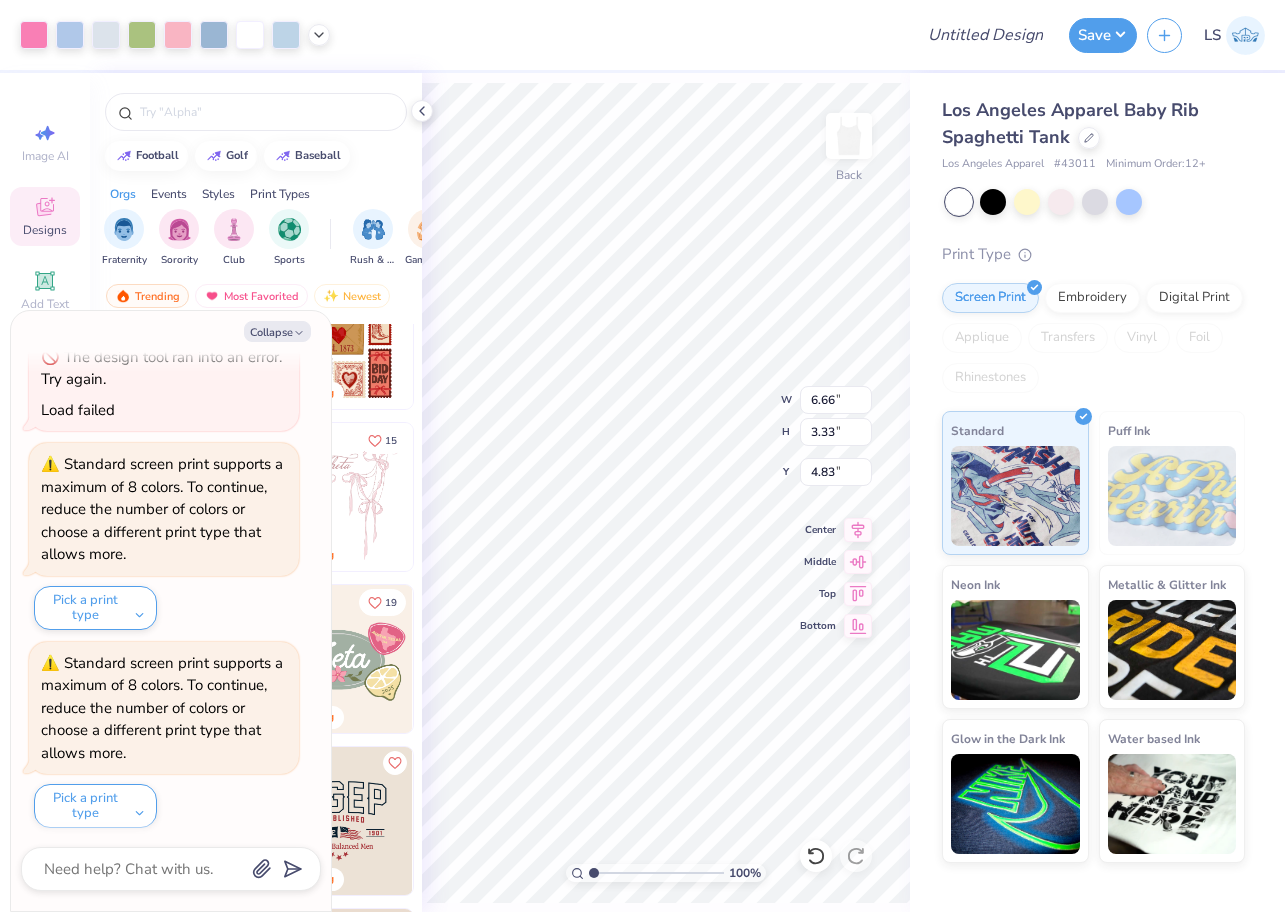 type on "x" 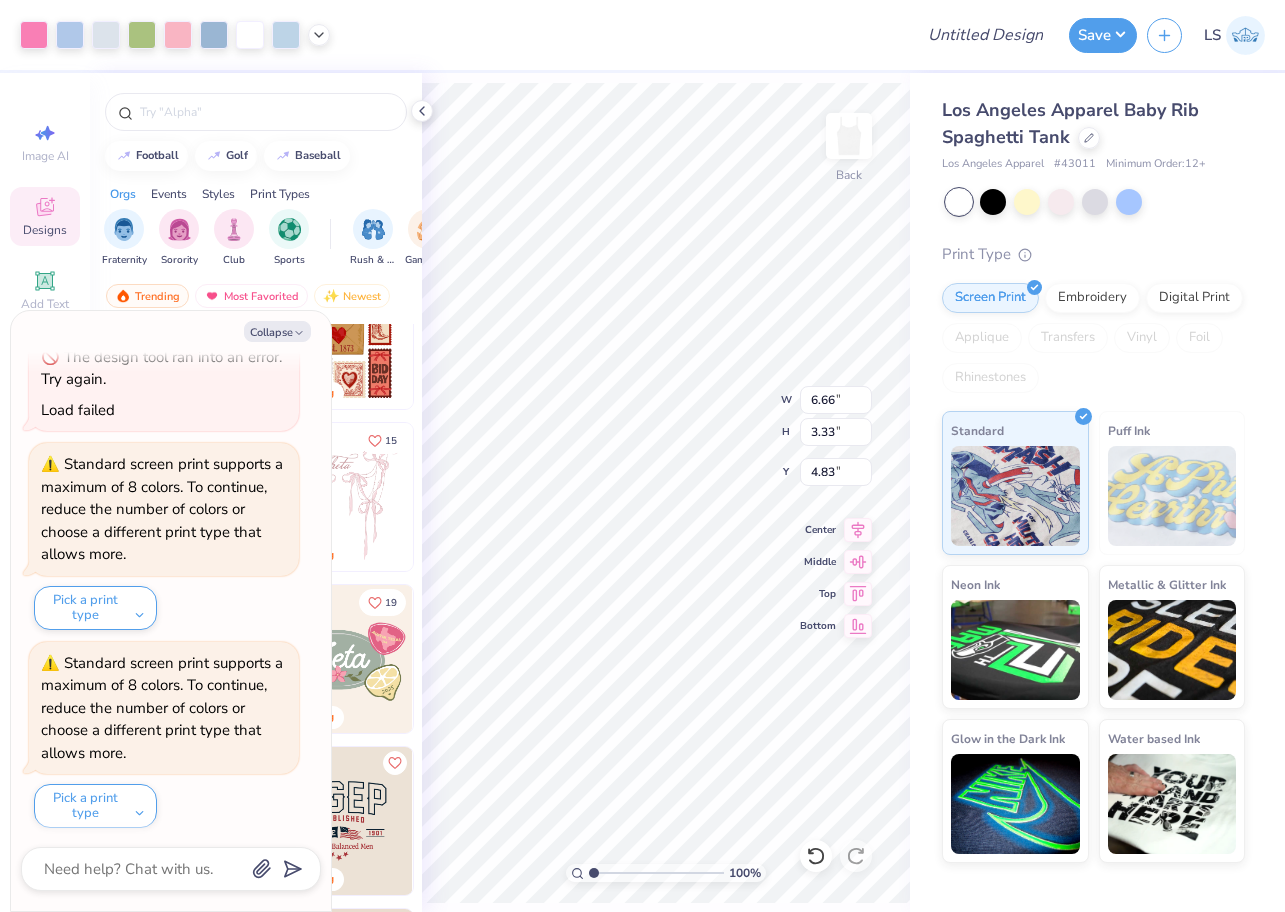 type on "0.79" 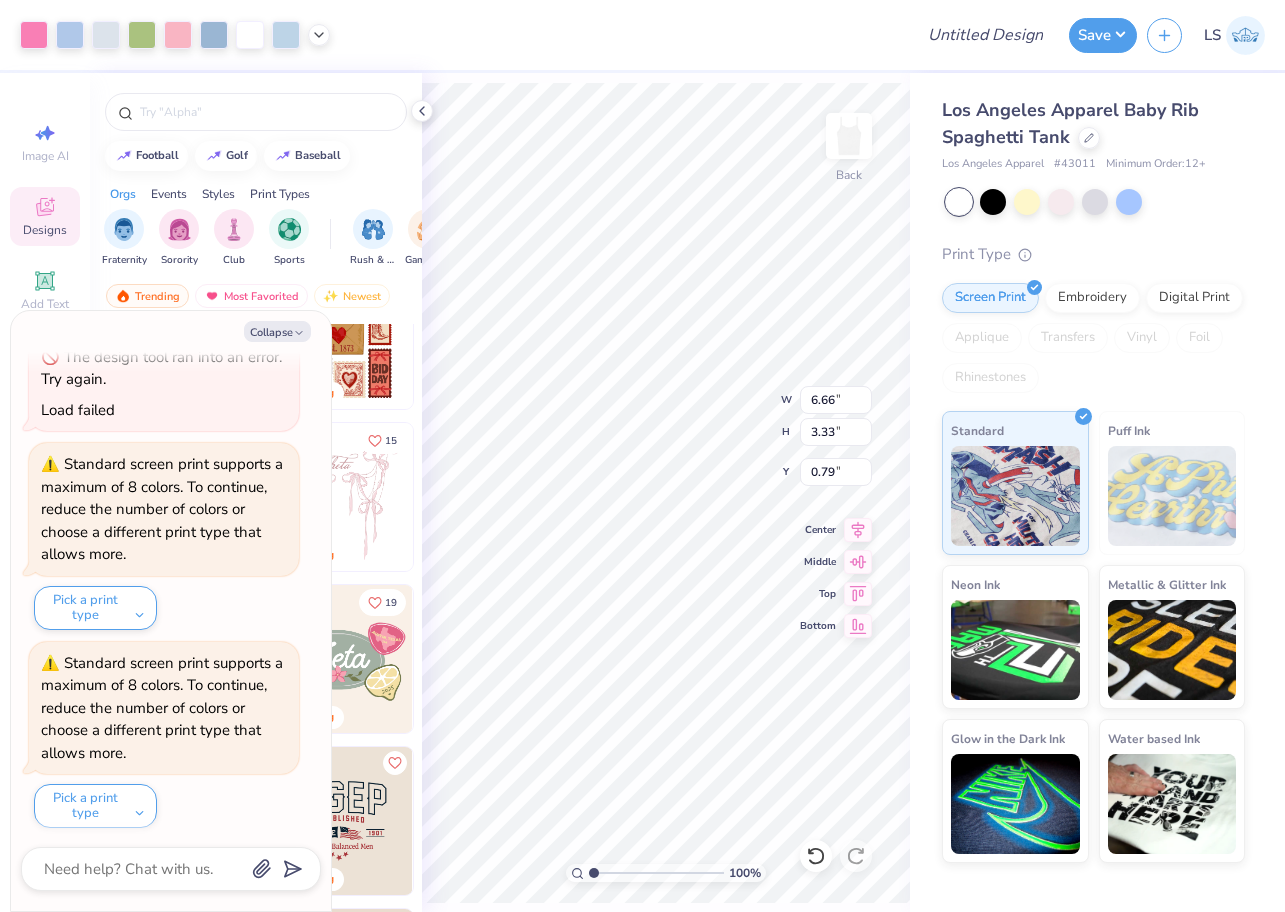 type on "x" 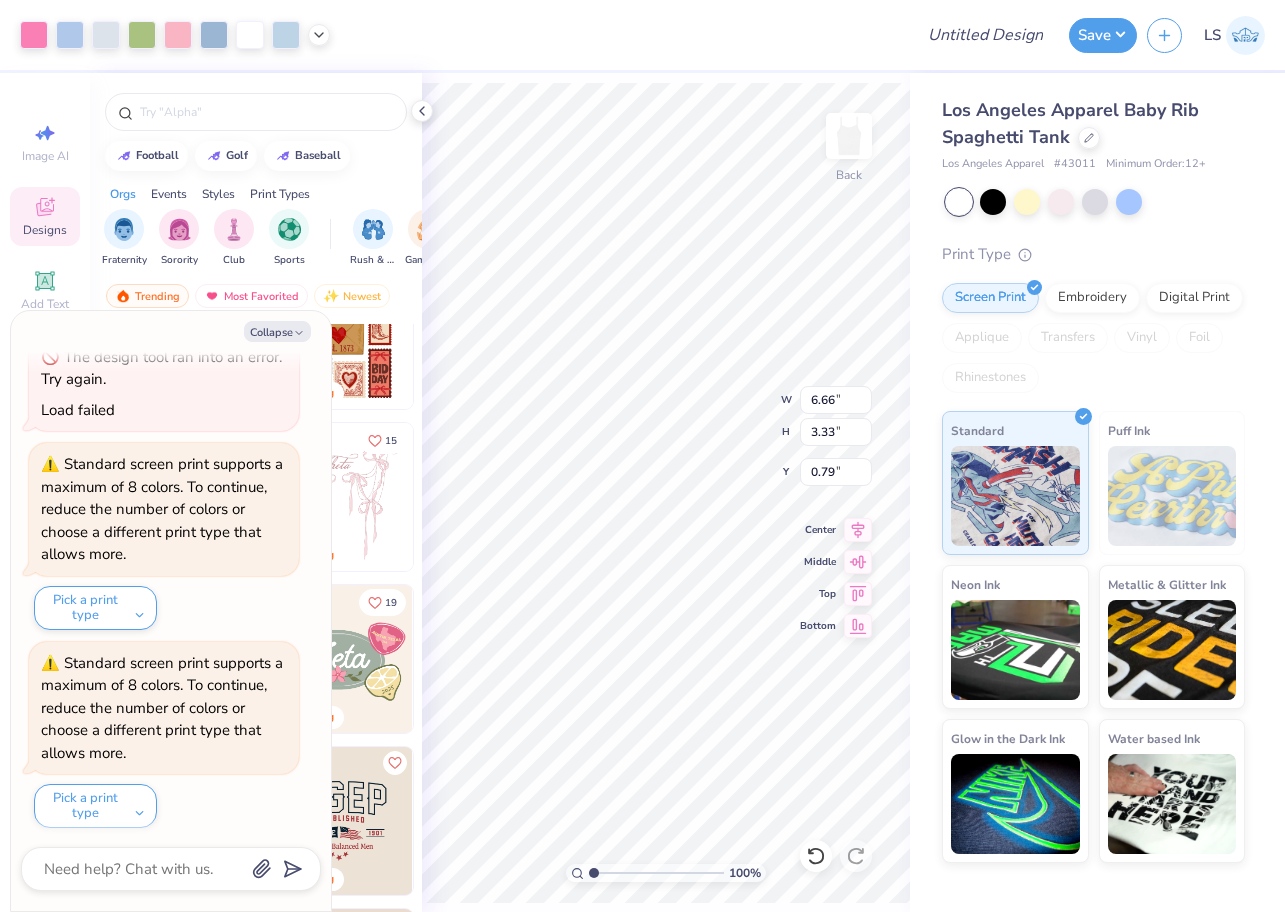 type on "7.50" 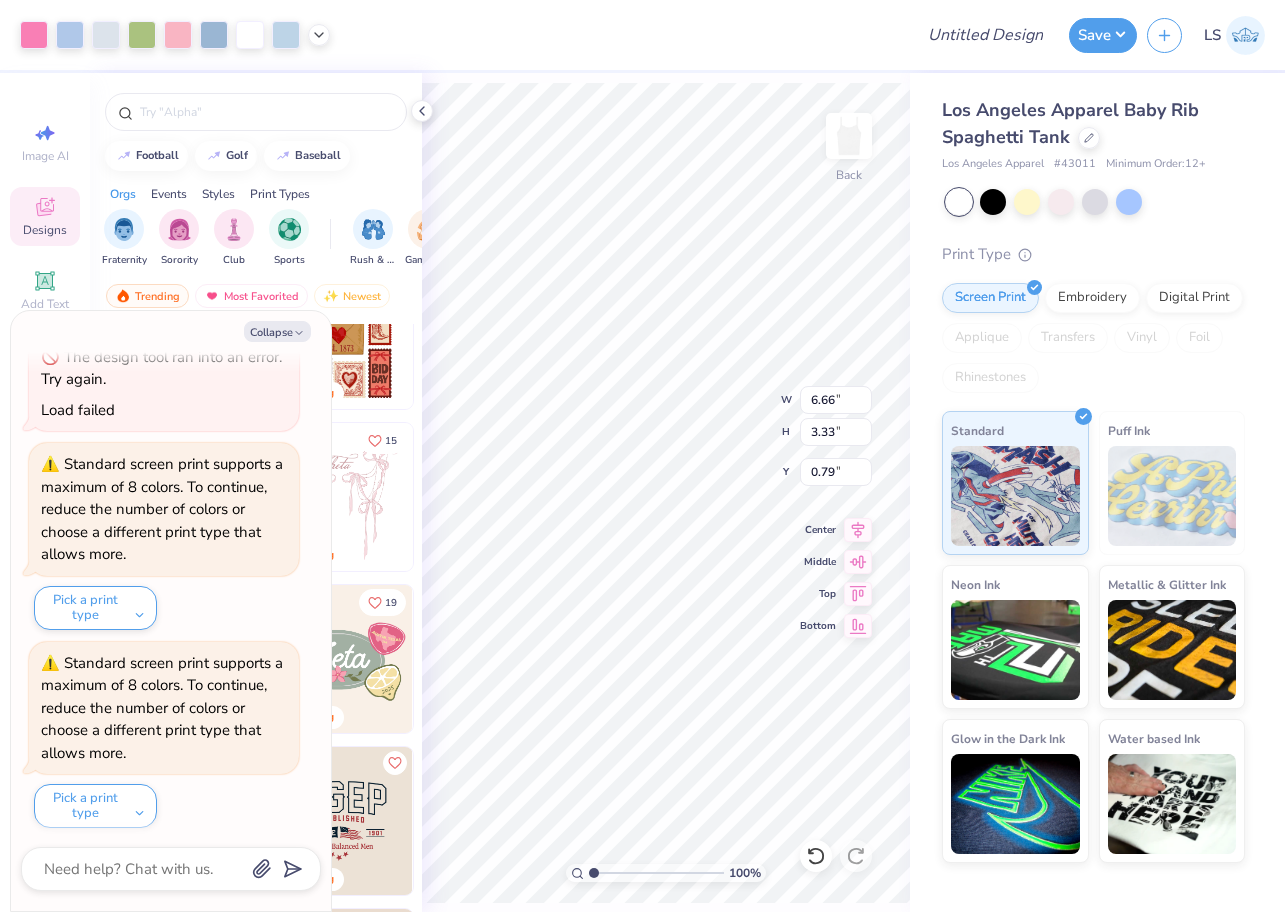 type on "3.76" 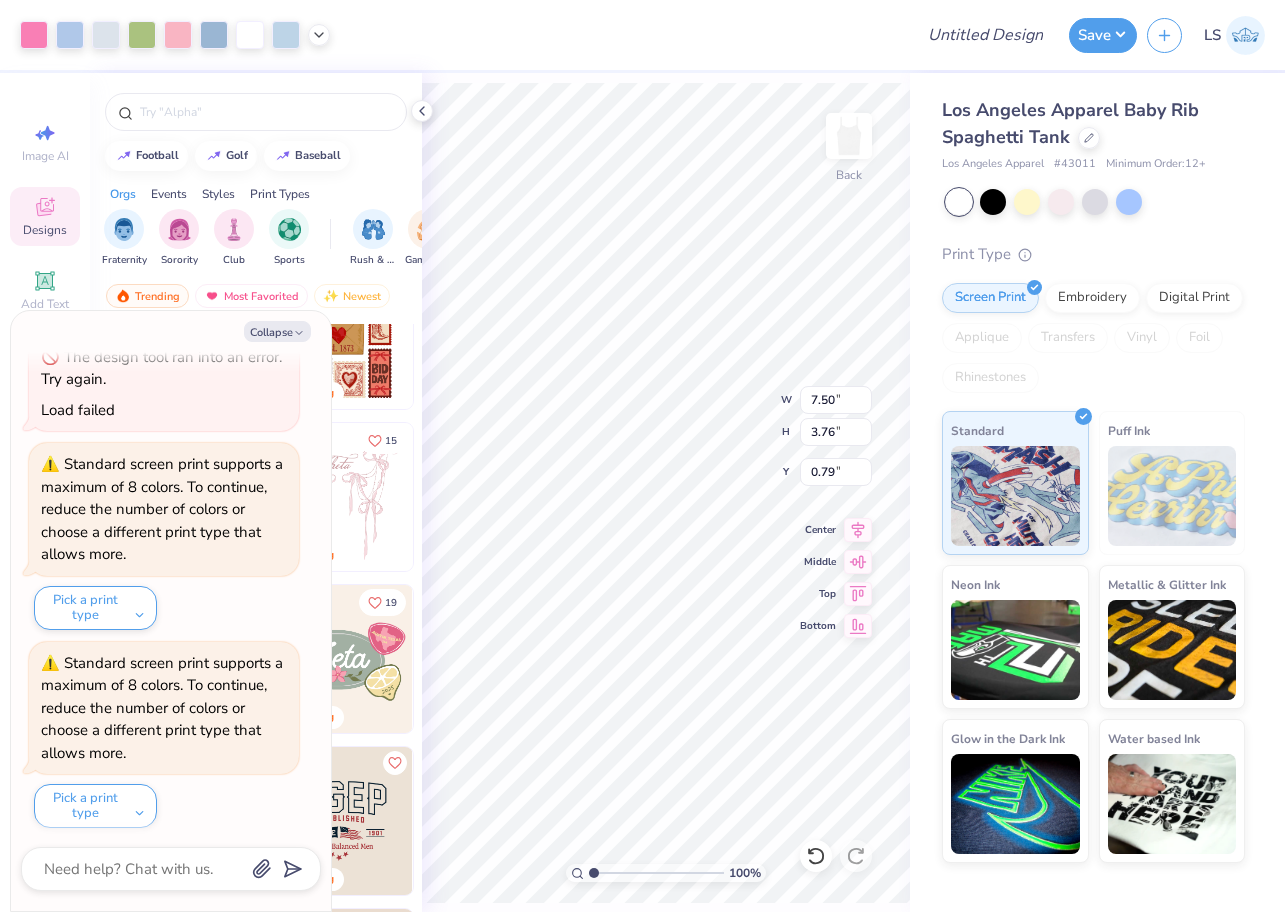 type on "x" 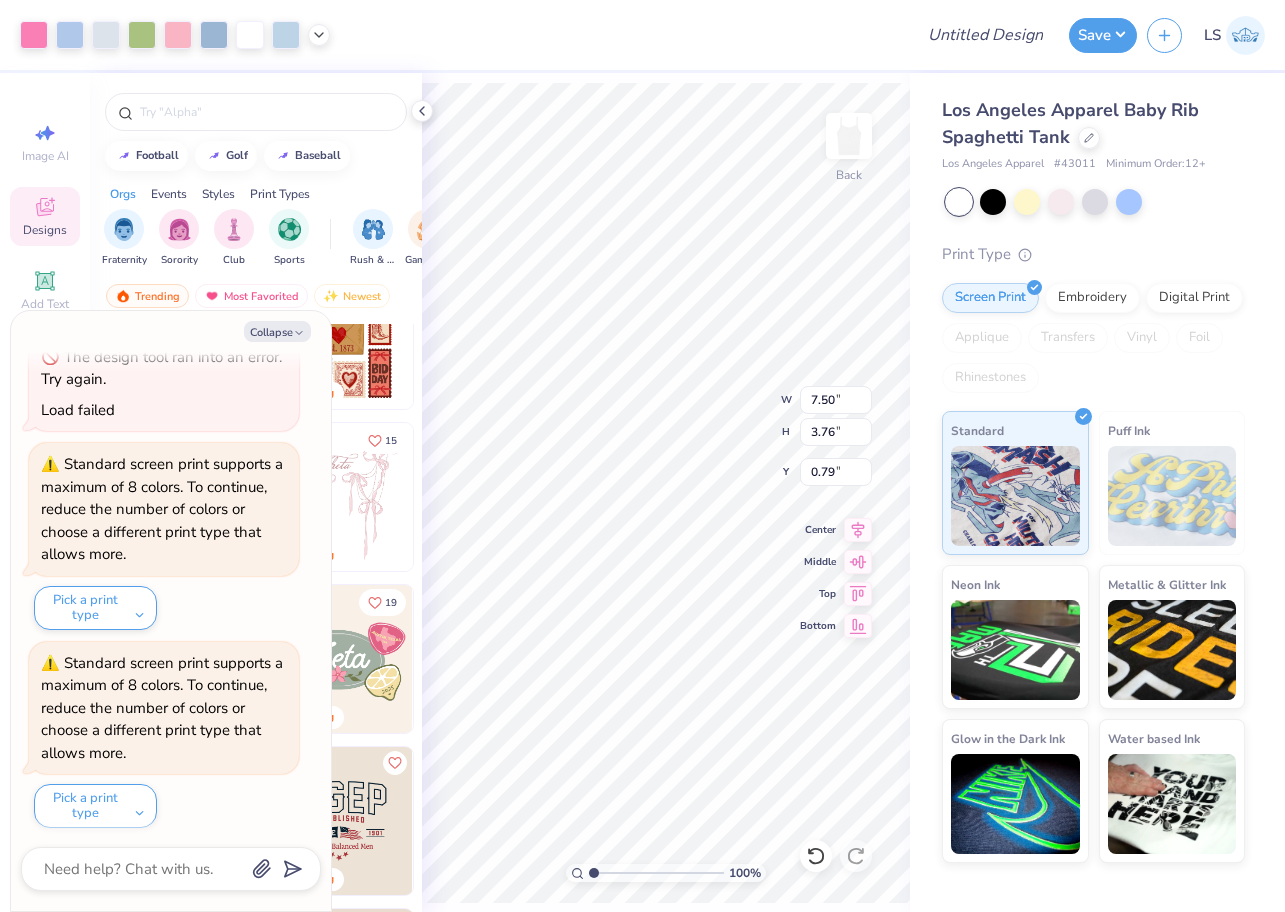 type on "0.50" 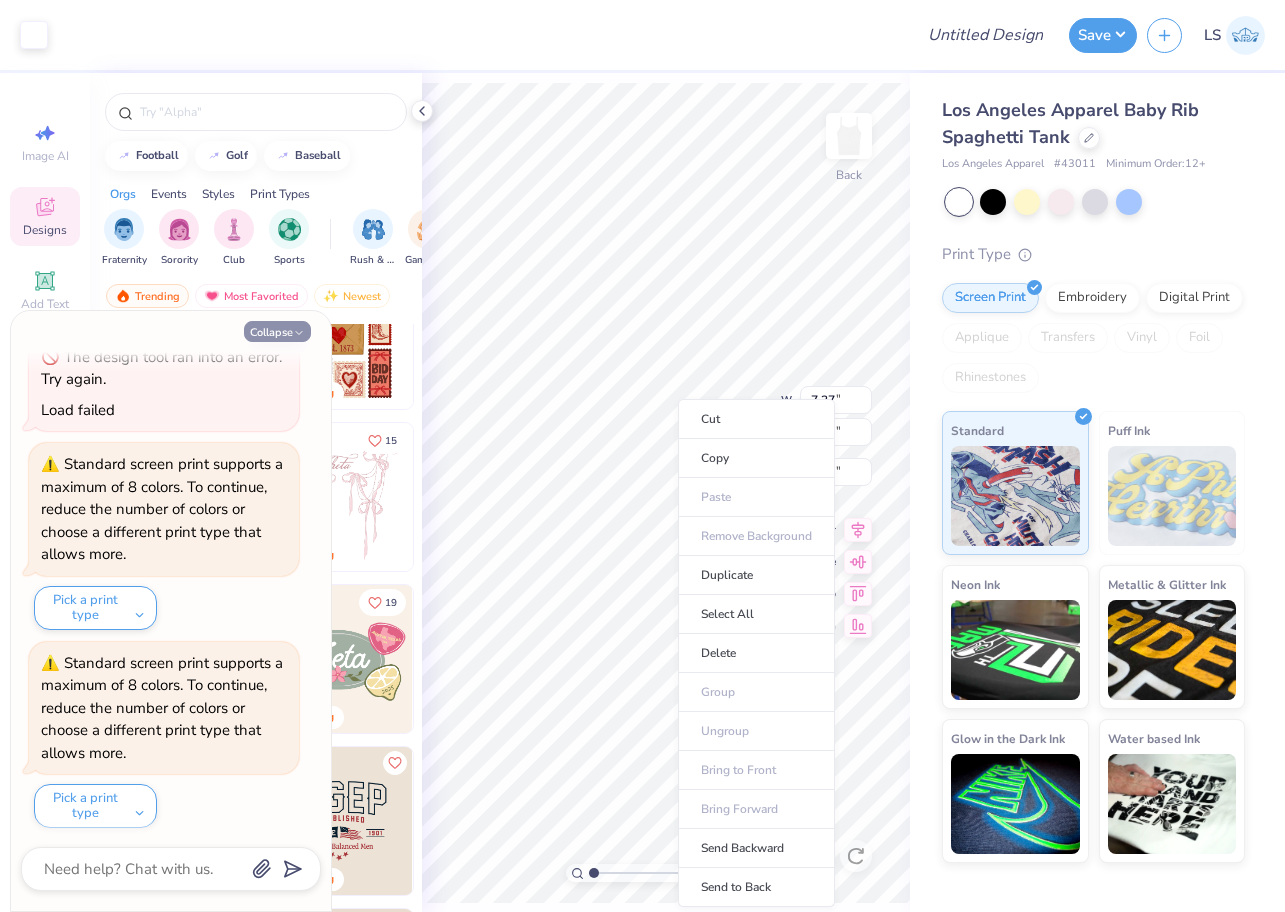 click on "Collapse" at bounding box center [277, 331] 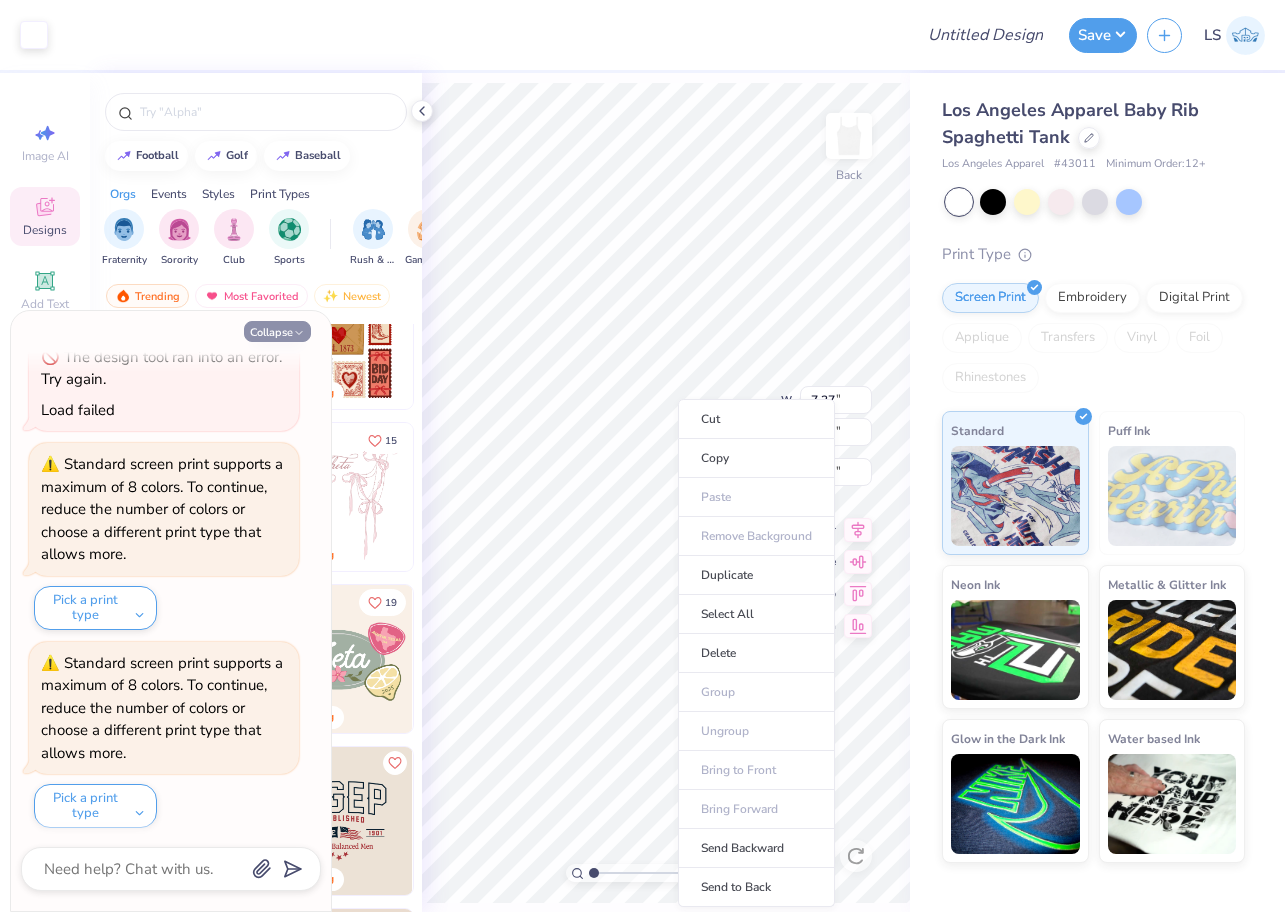 type on "x" 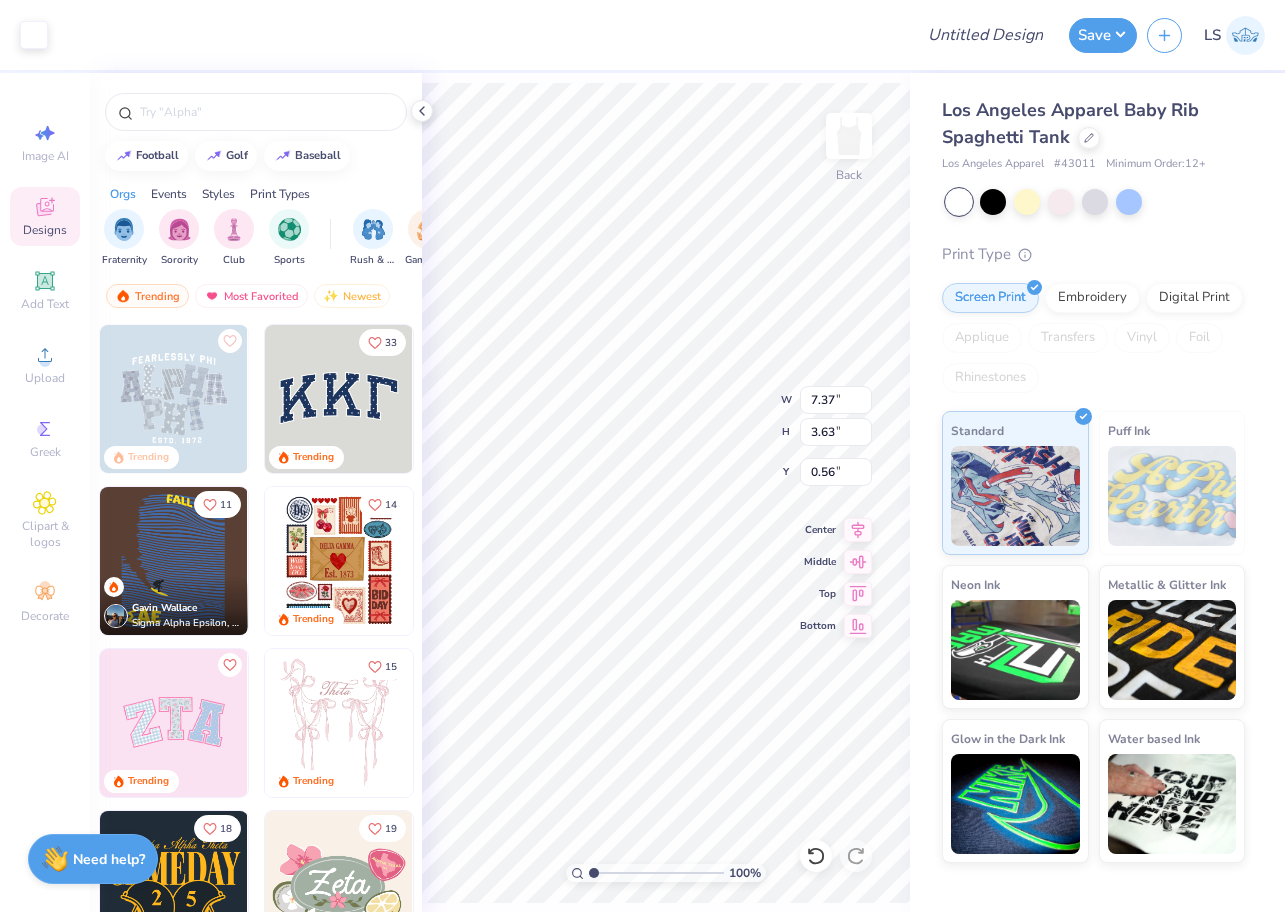 scroll, scrollTop: 0, scrollLeft: 0, axis: both 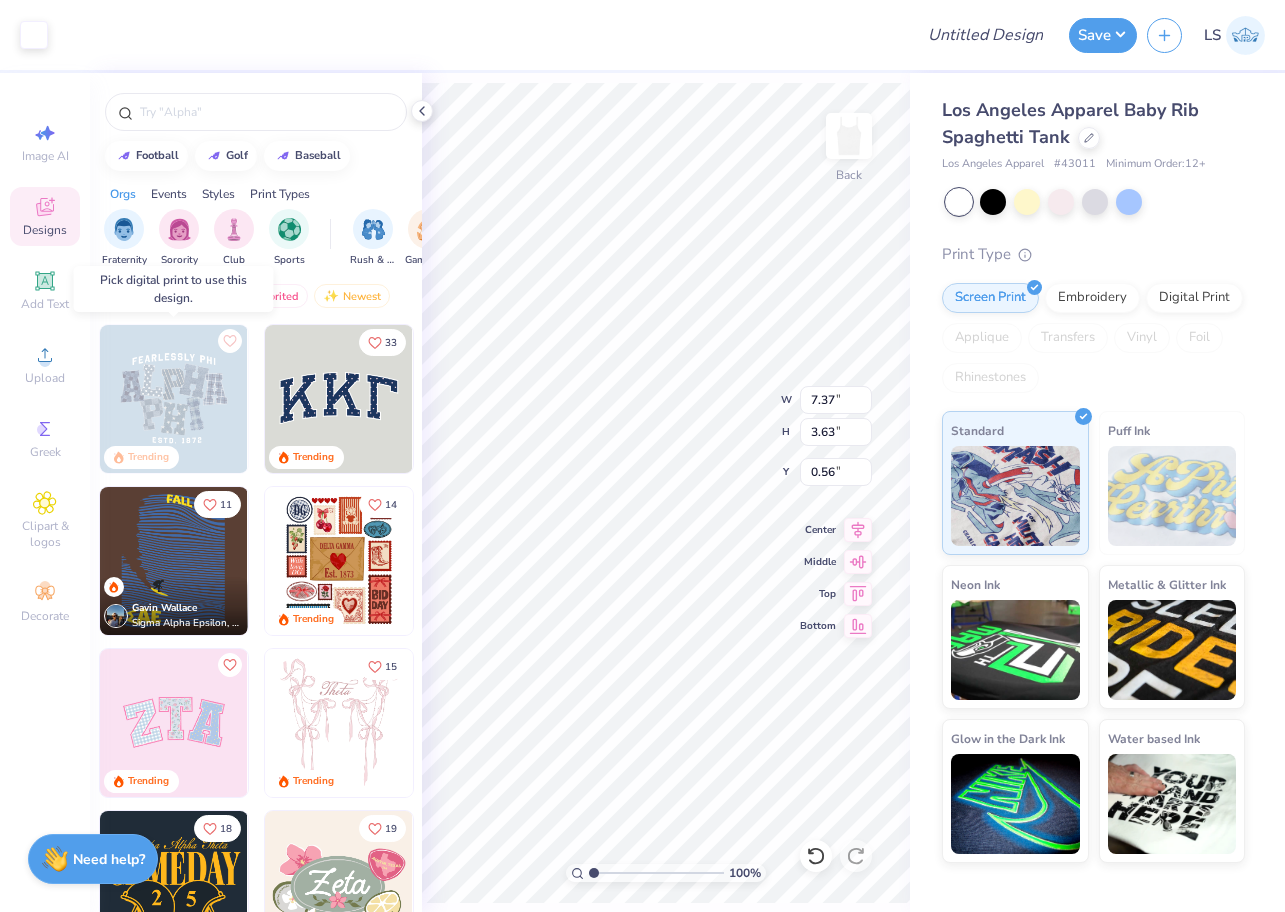 click at bounding box center (174, 399) 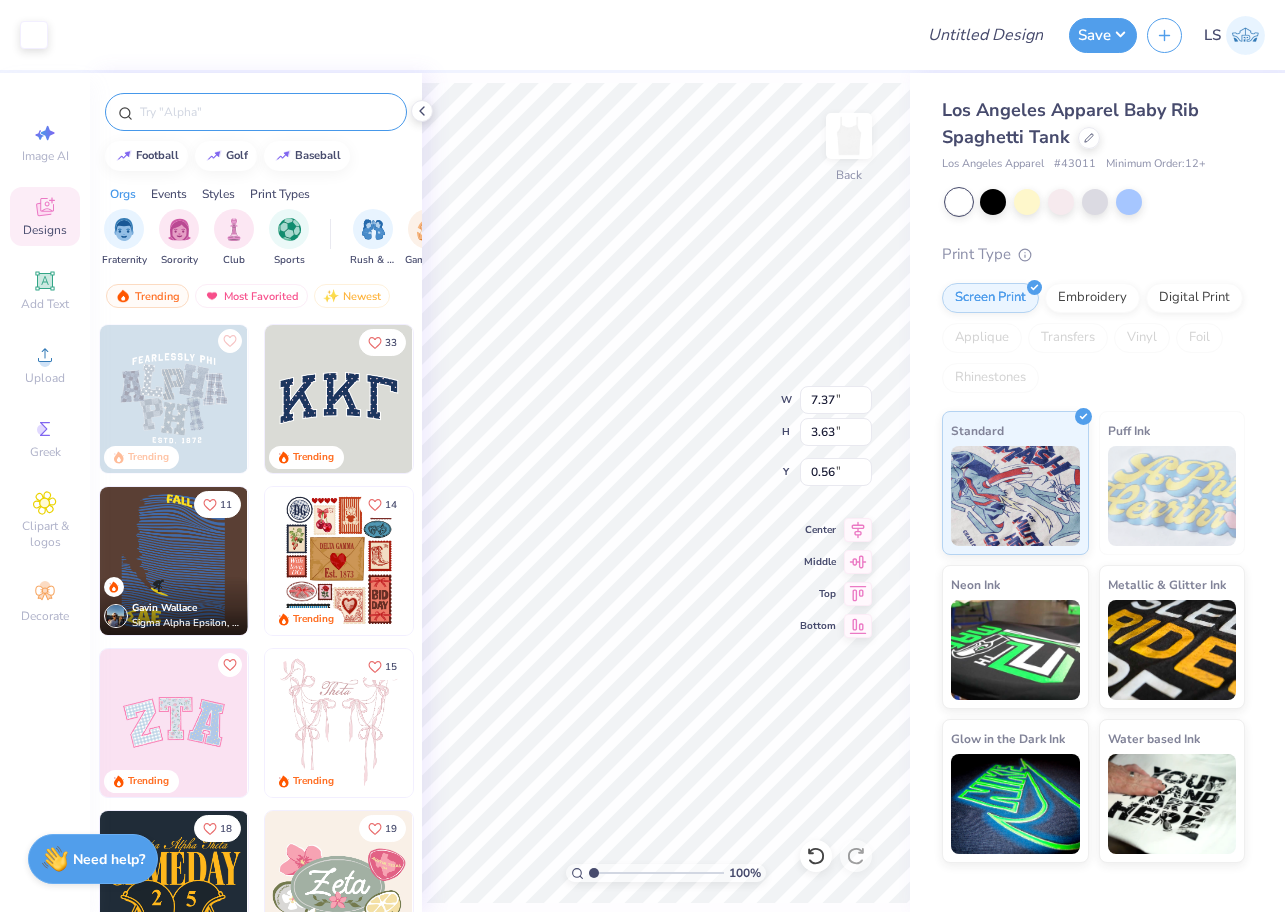 click at bounding box center (266, 112) 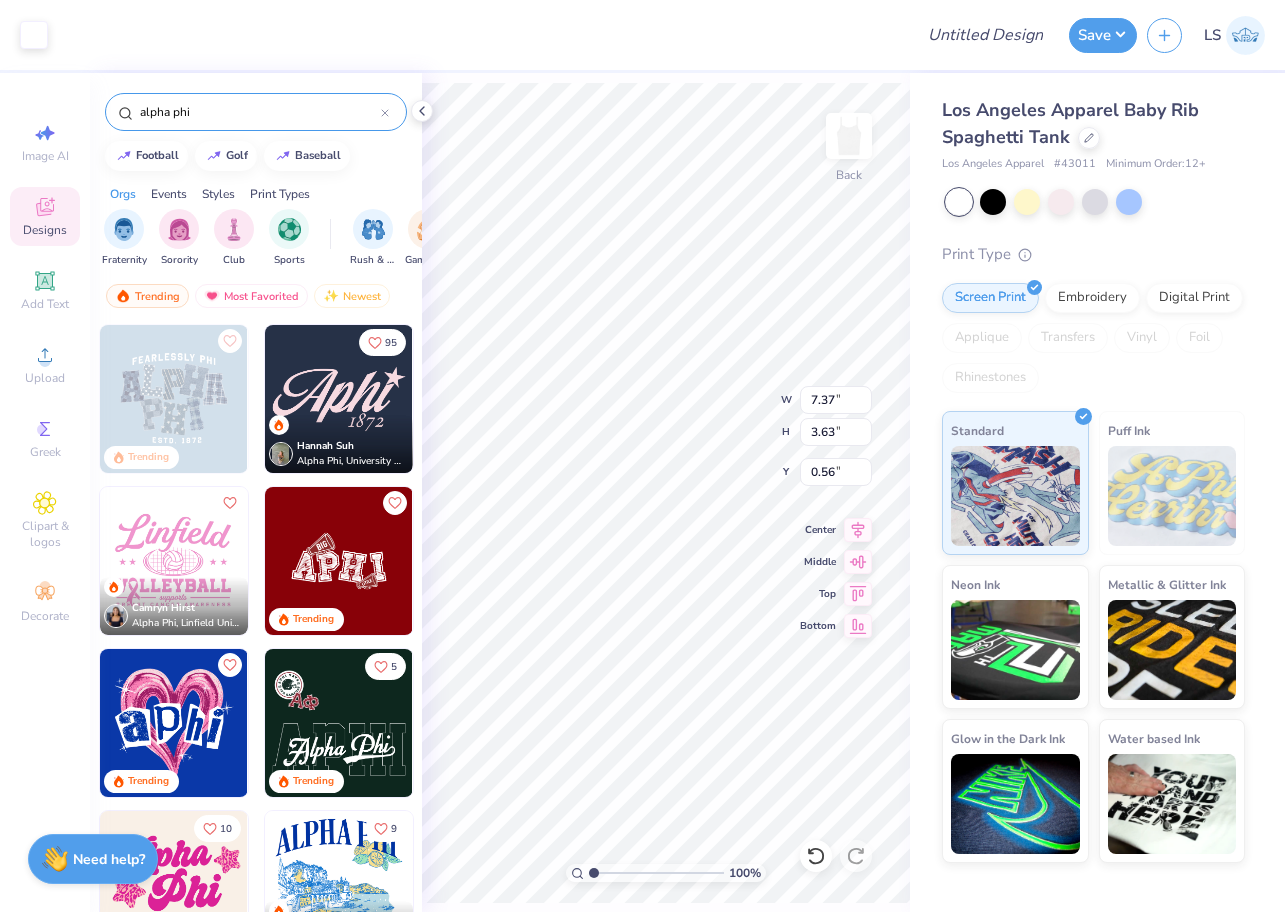 scroll, scrollTop: 0, scrollLeft: 0, axis: both 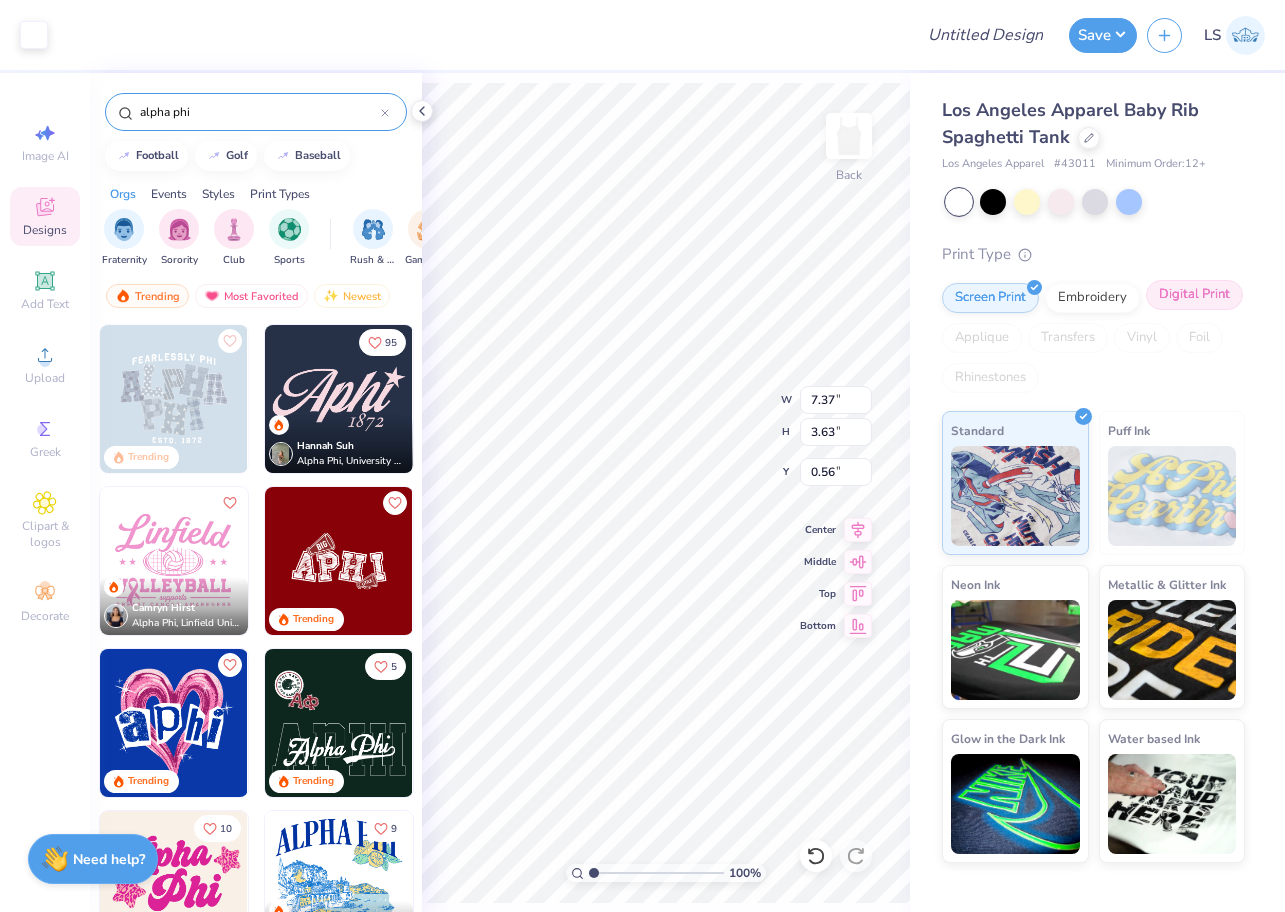 type on "alpha phi" 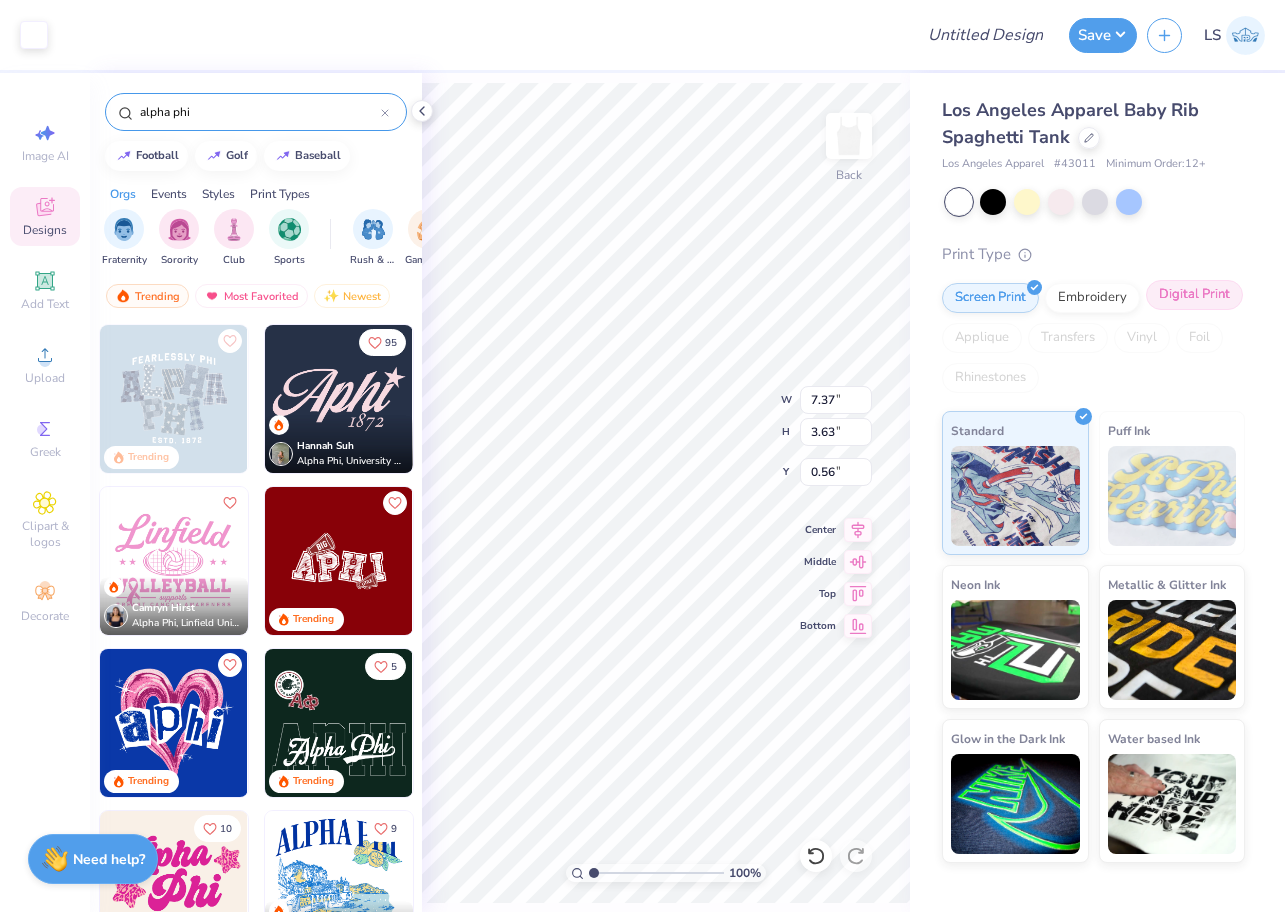 click on "Digital Print" at bounding box center [1194, 295] 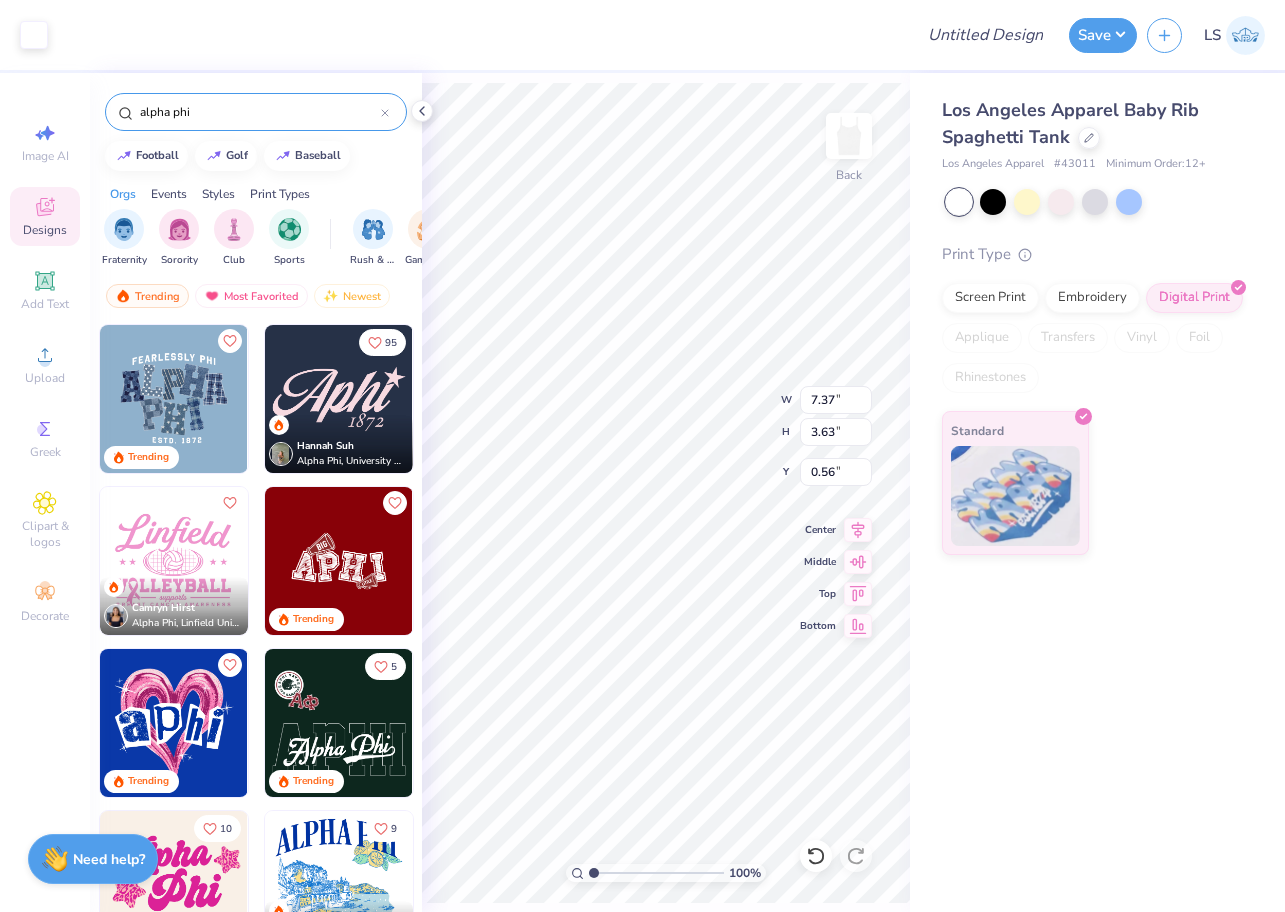 click at bounding box center (174, 399) 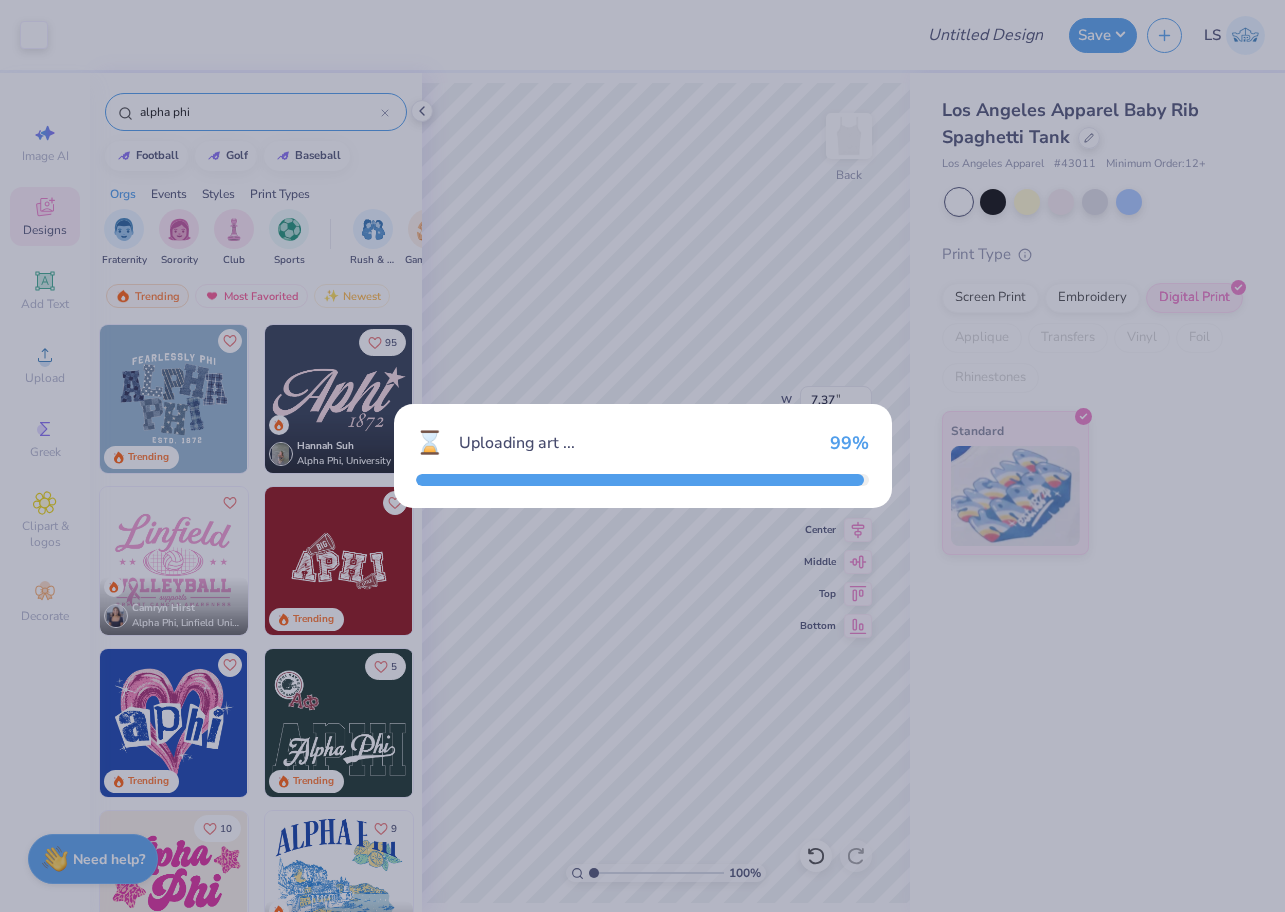 type on "6.37" 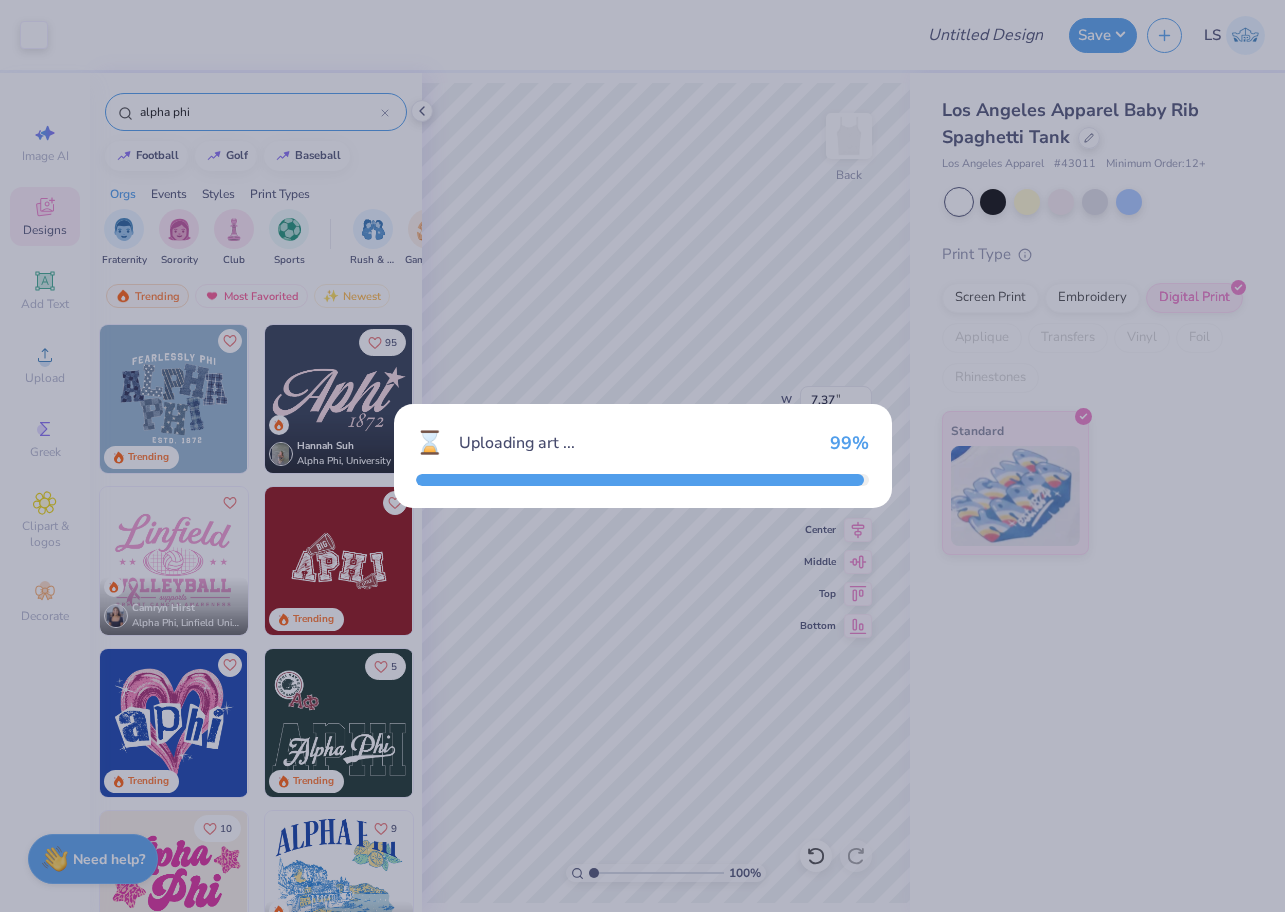 type on "5.32" 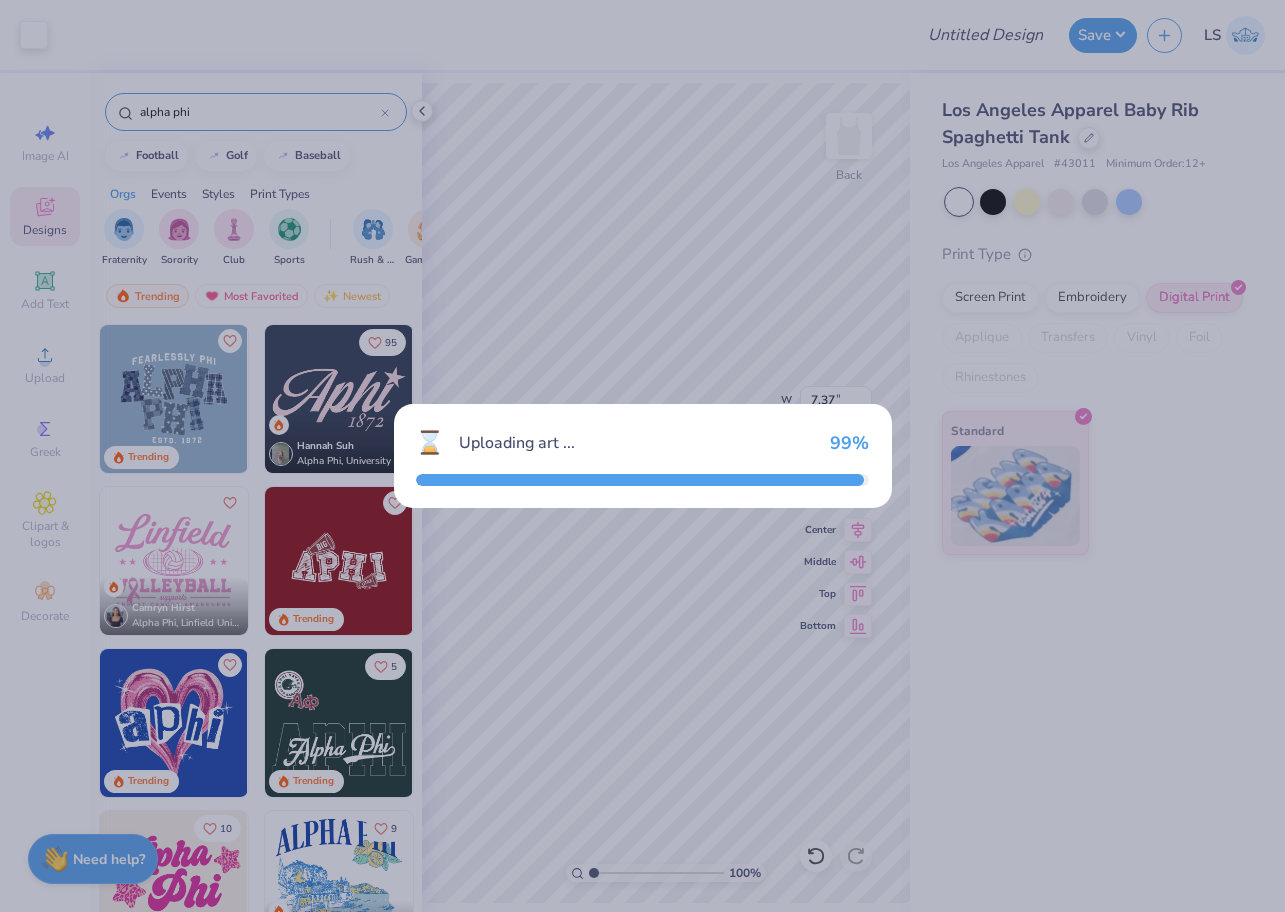 type on "3.84" 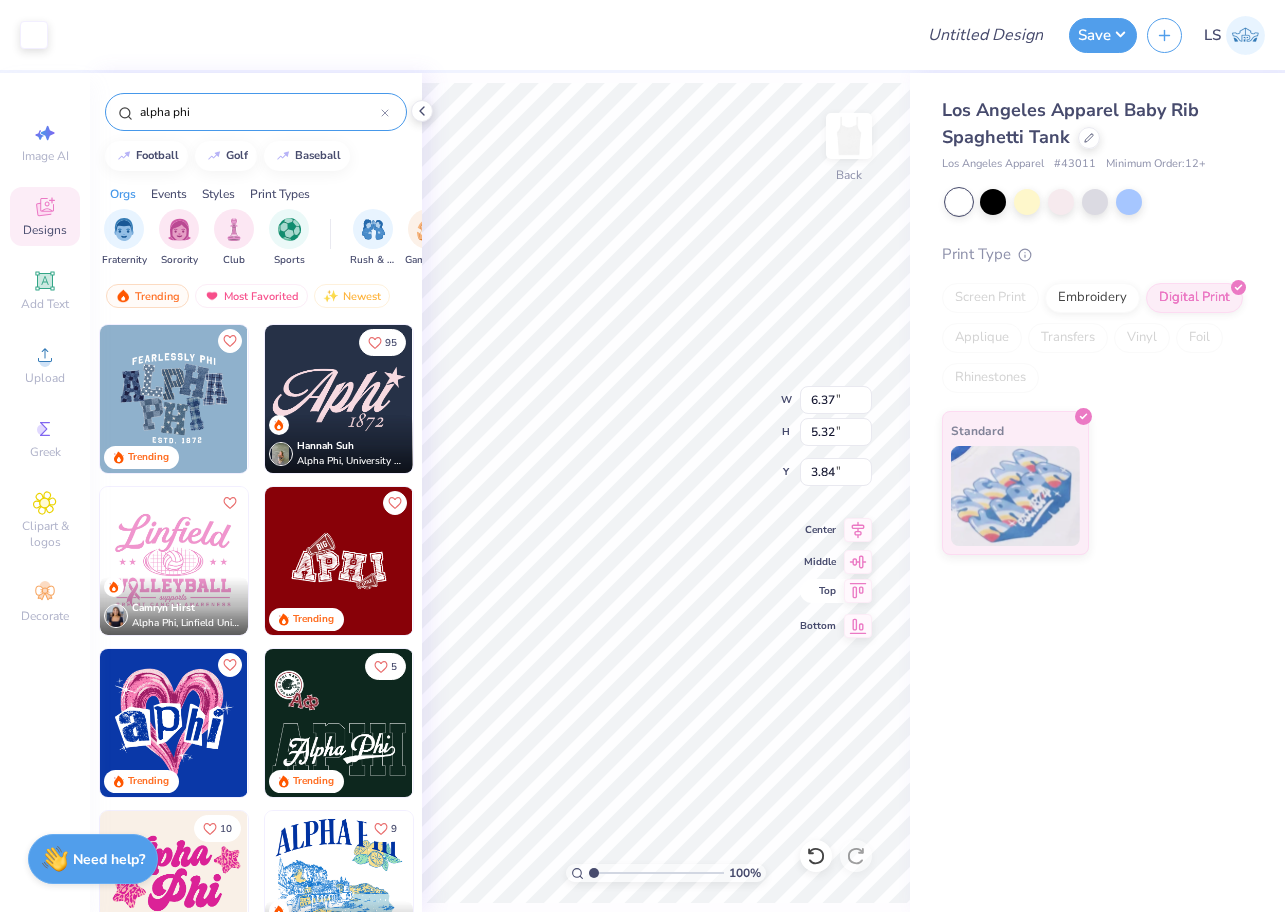 type on "2.30" 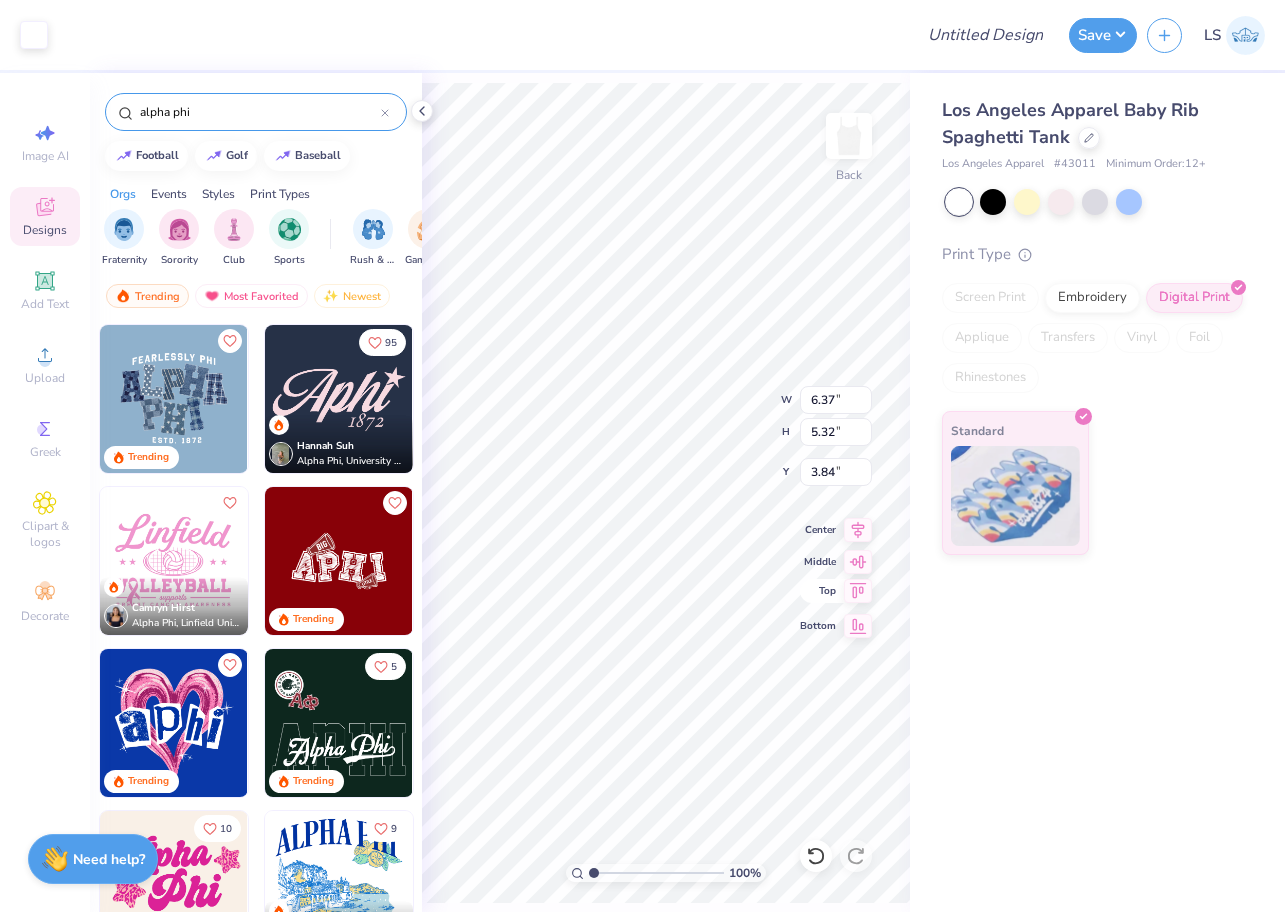 type on "2.99" 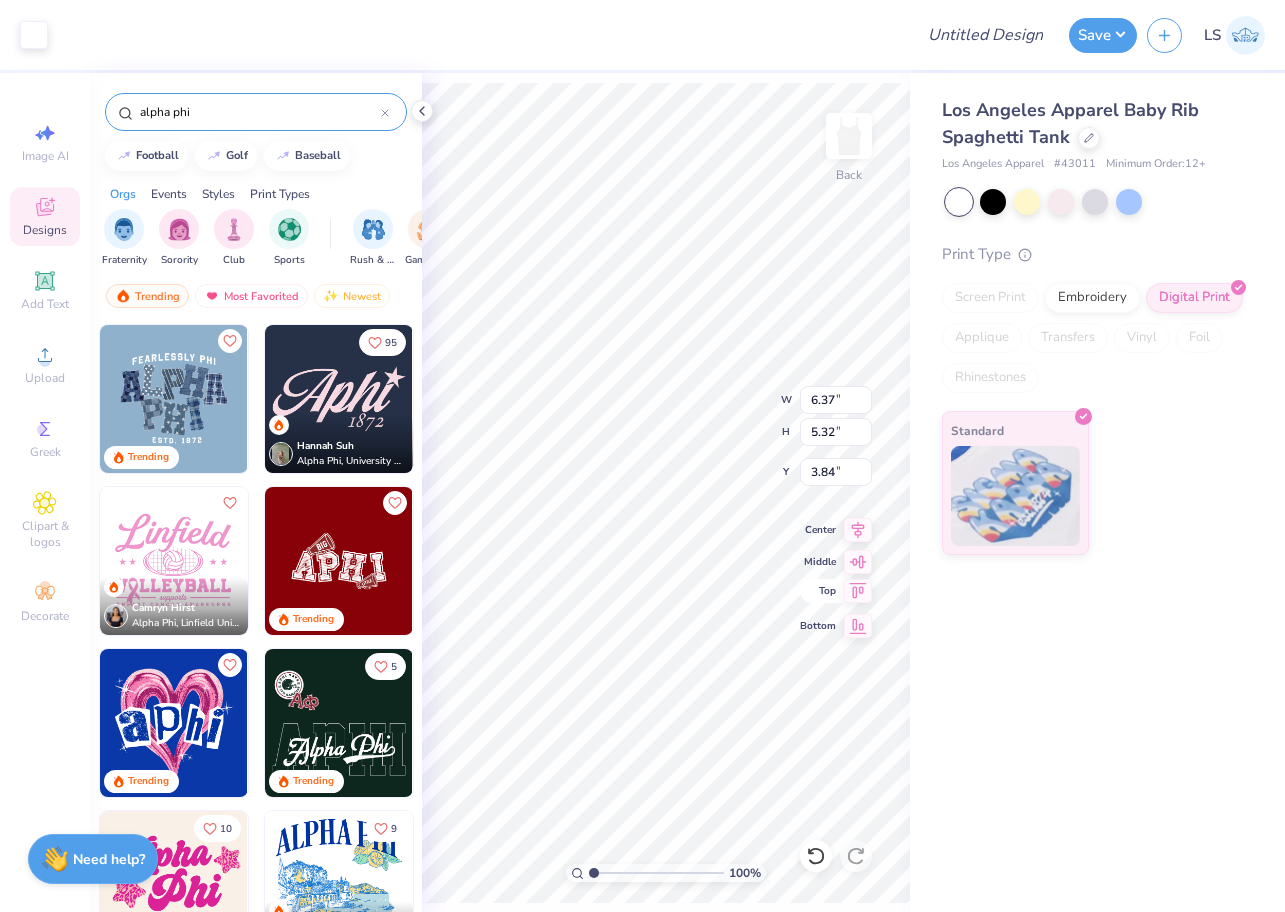 type on "0.60" 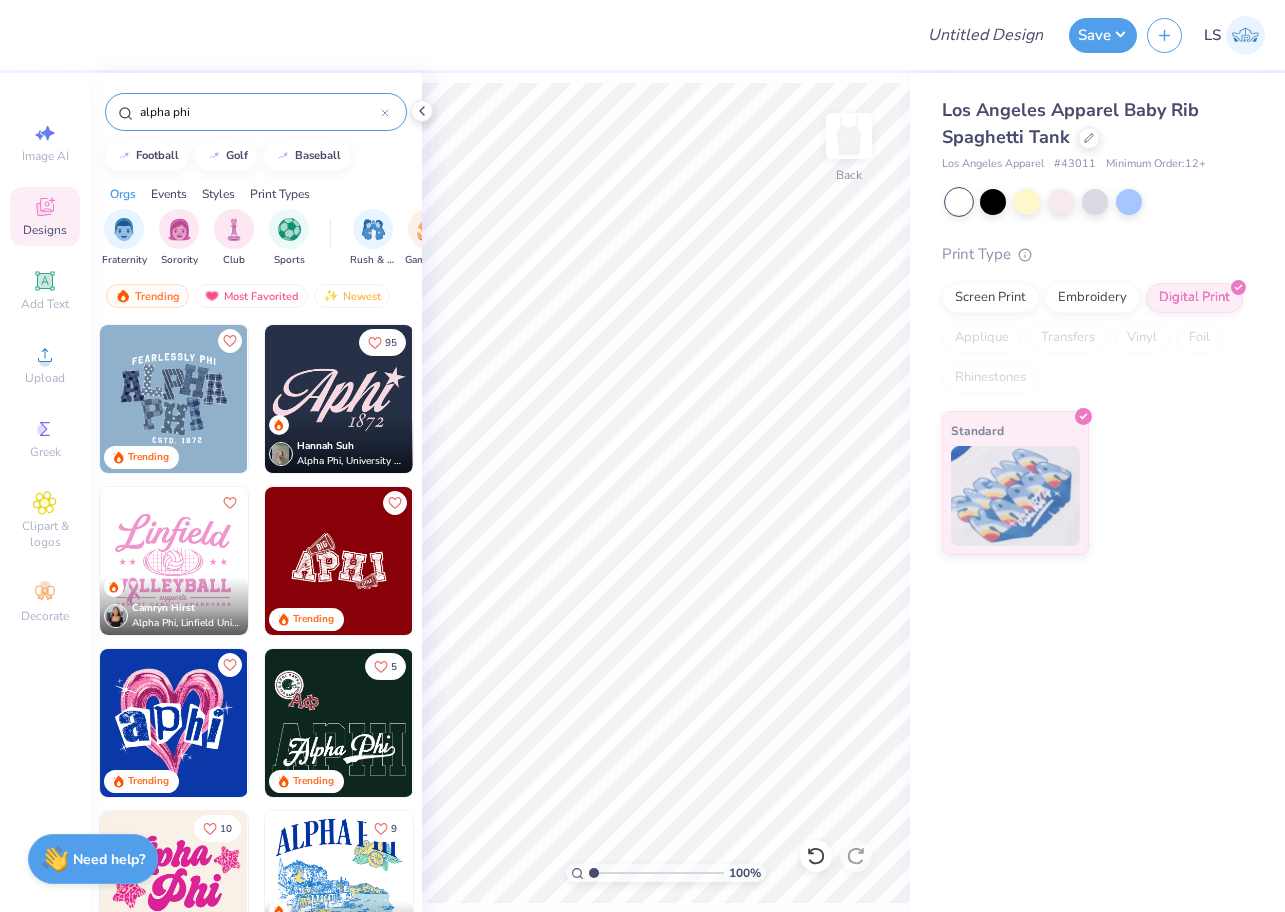 click at bounding box center [174, 399] 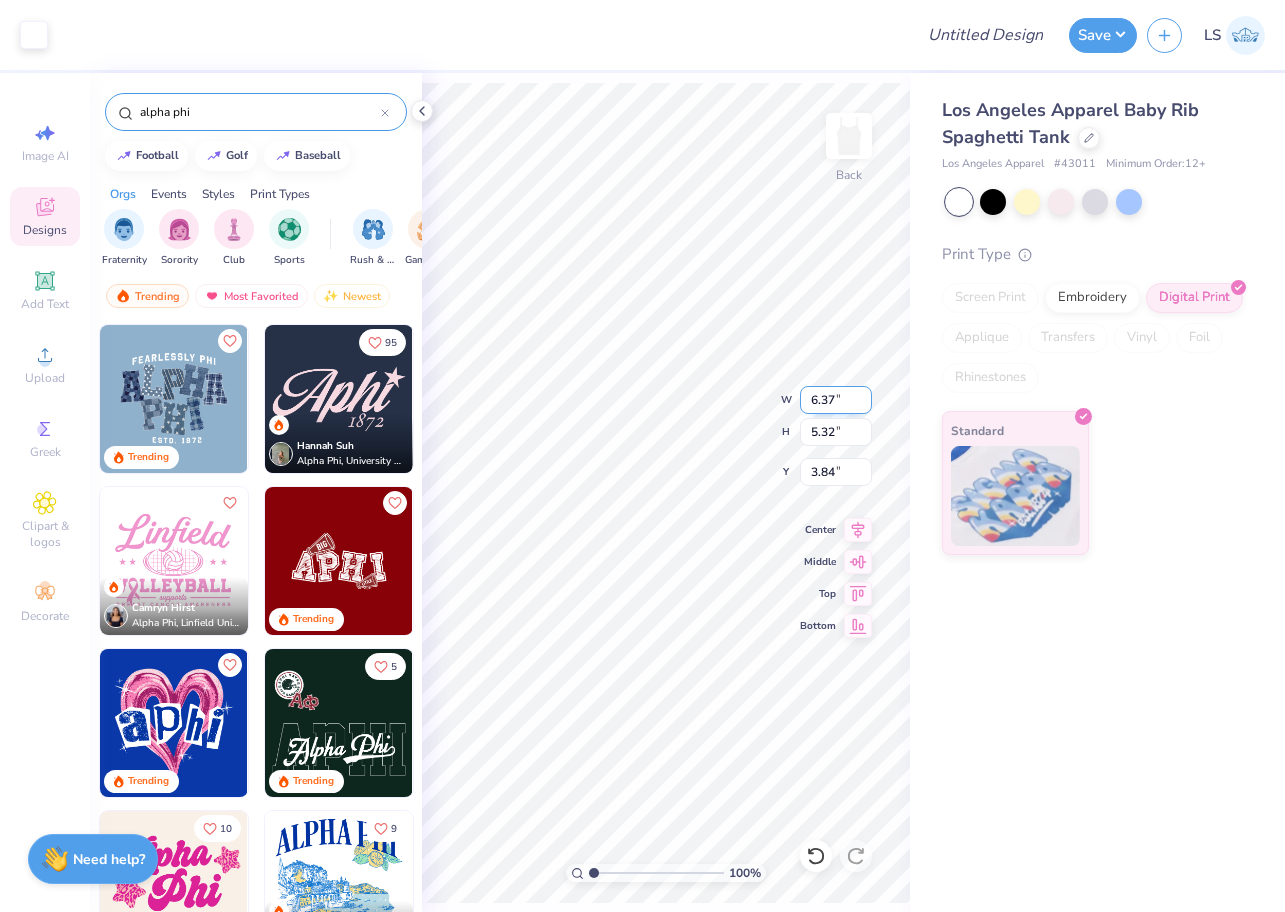 type on "7.08" 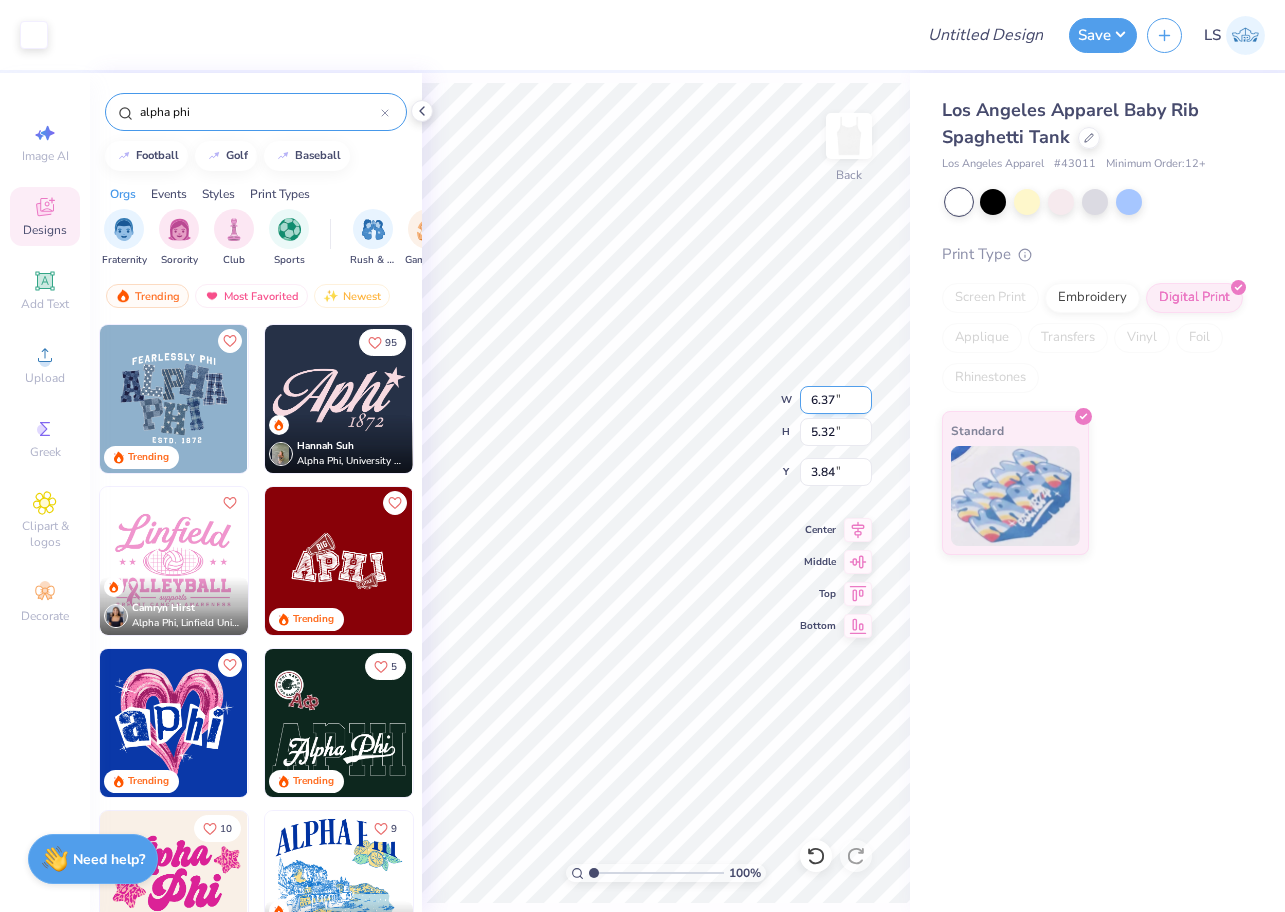 type on "5.92" 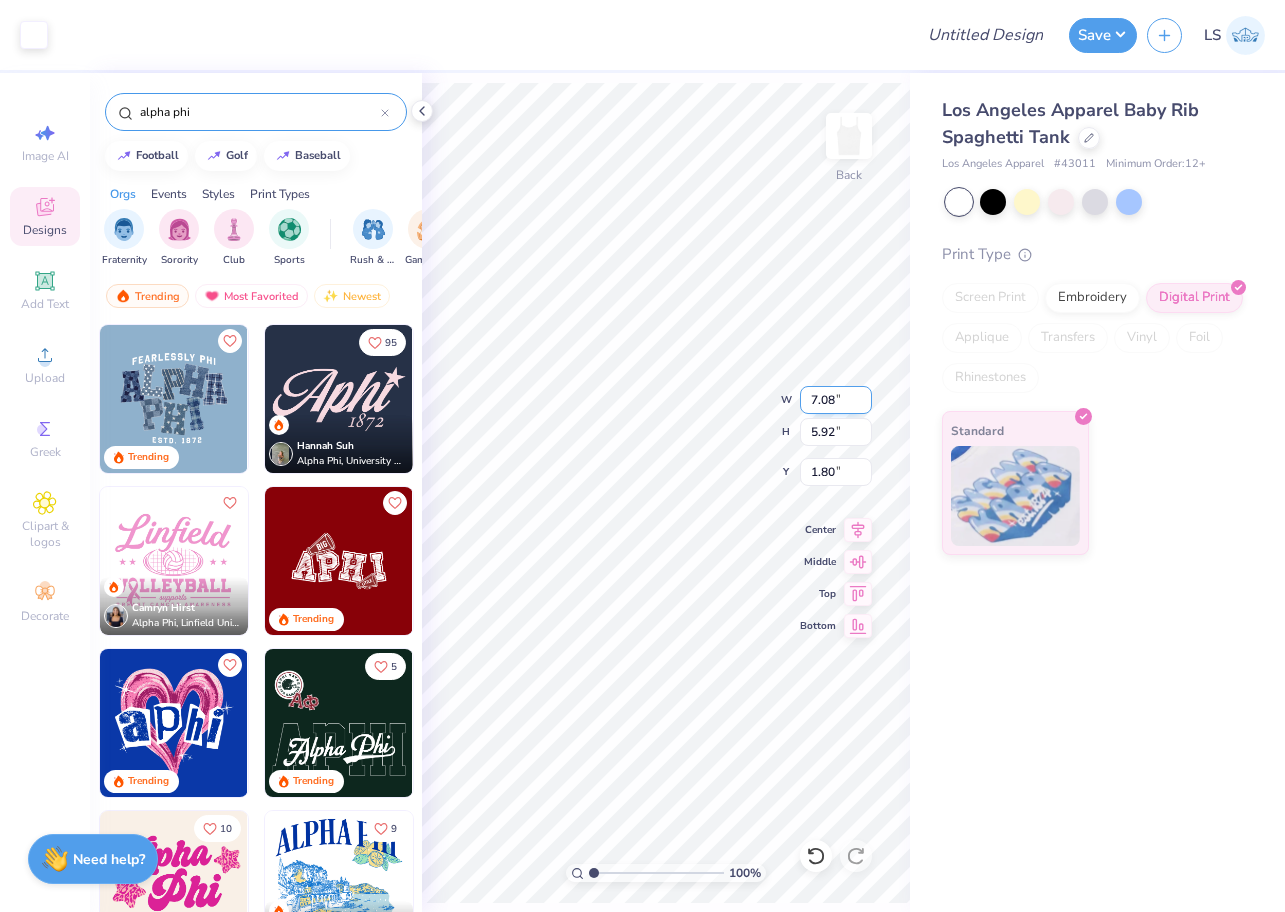 type on "1.80" 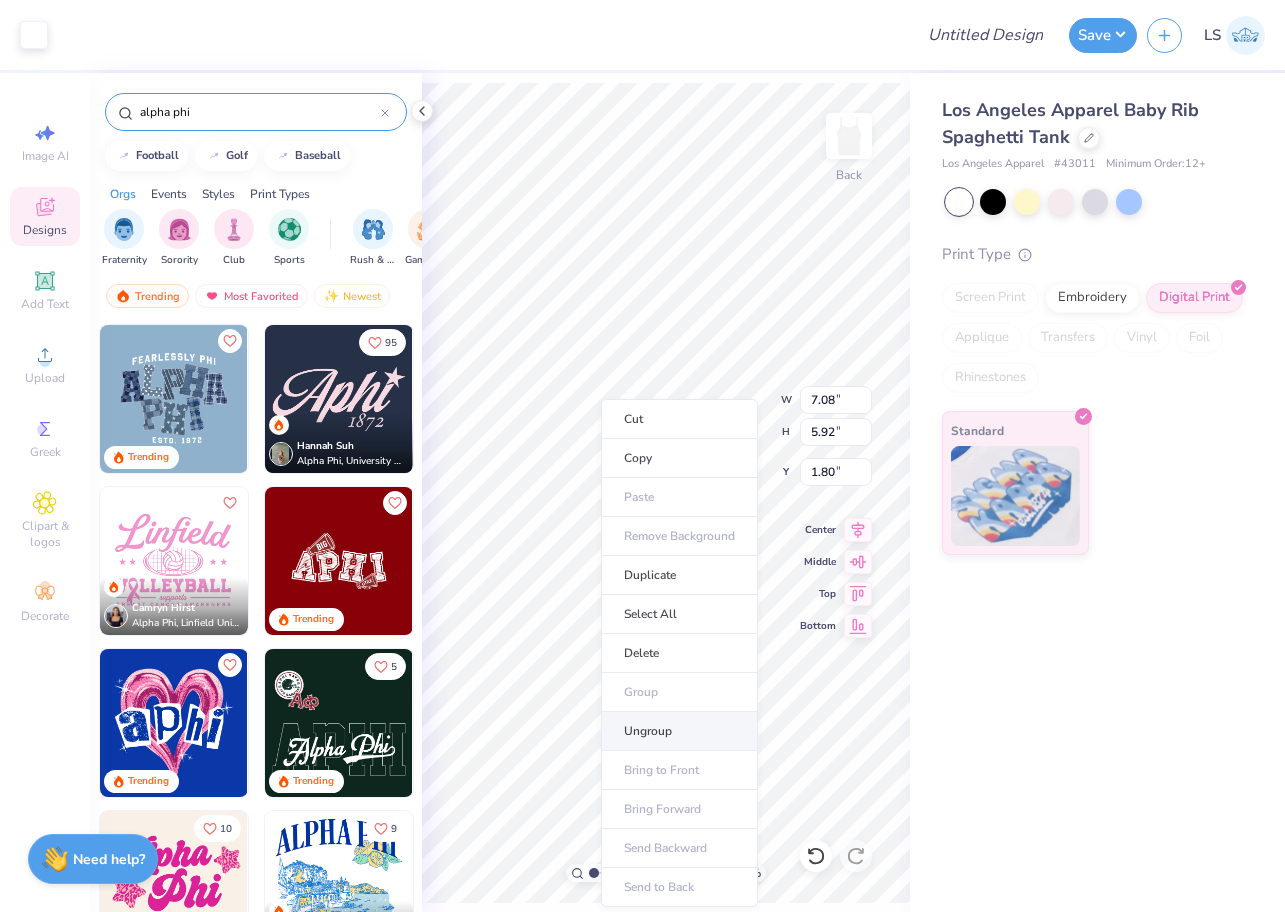 click on "Ungroup" at bounding box center [679, 731] 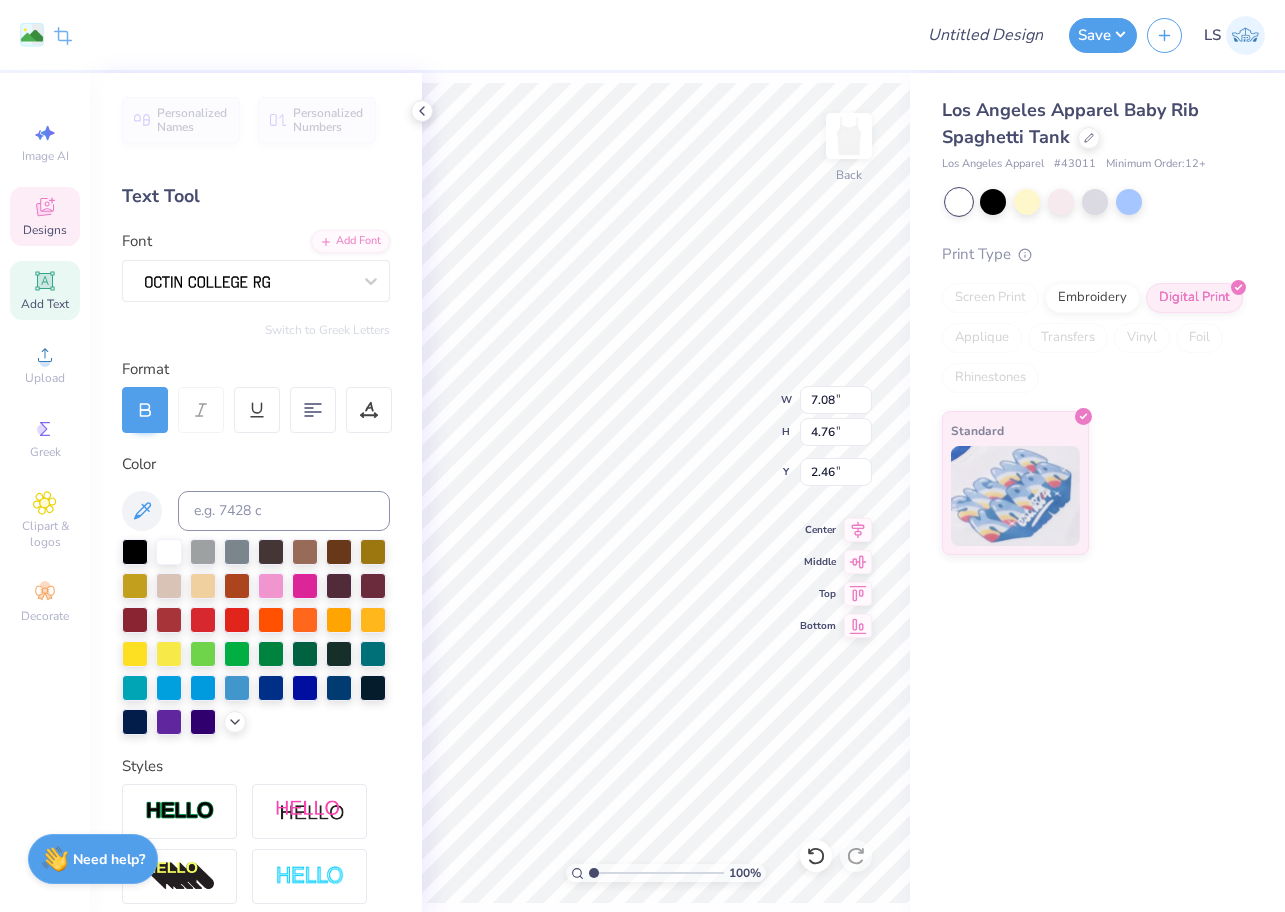 click at bounding box center [256, 511] 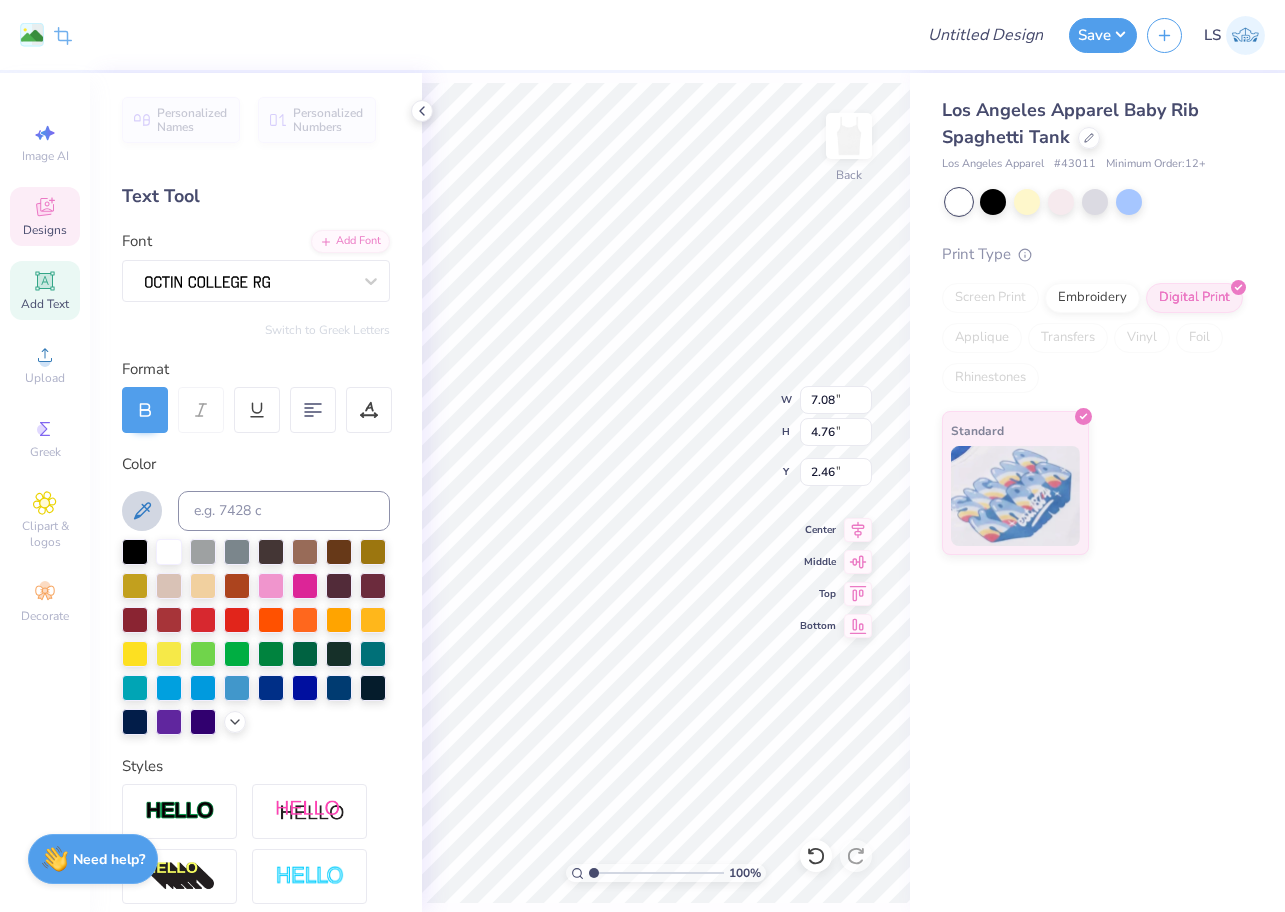 click 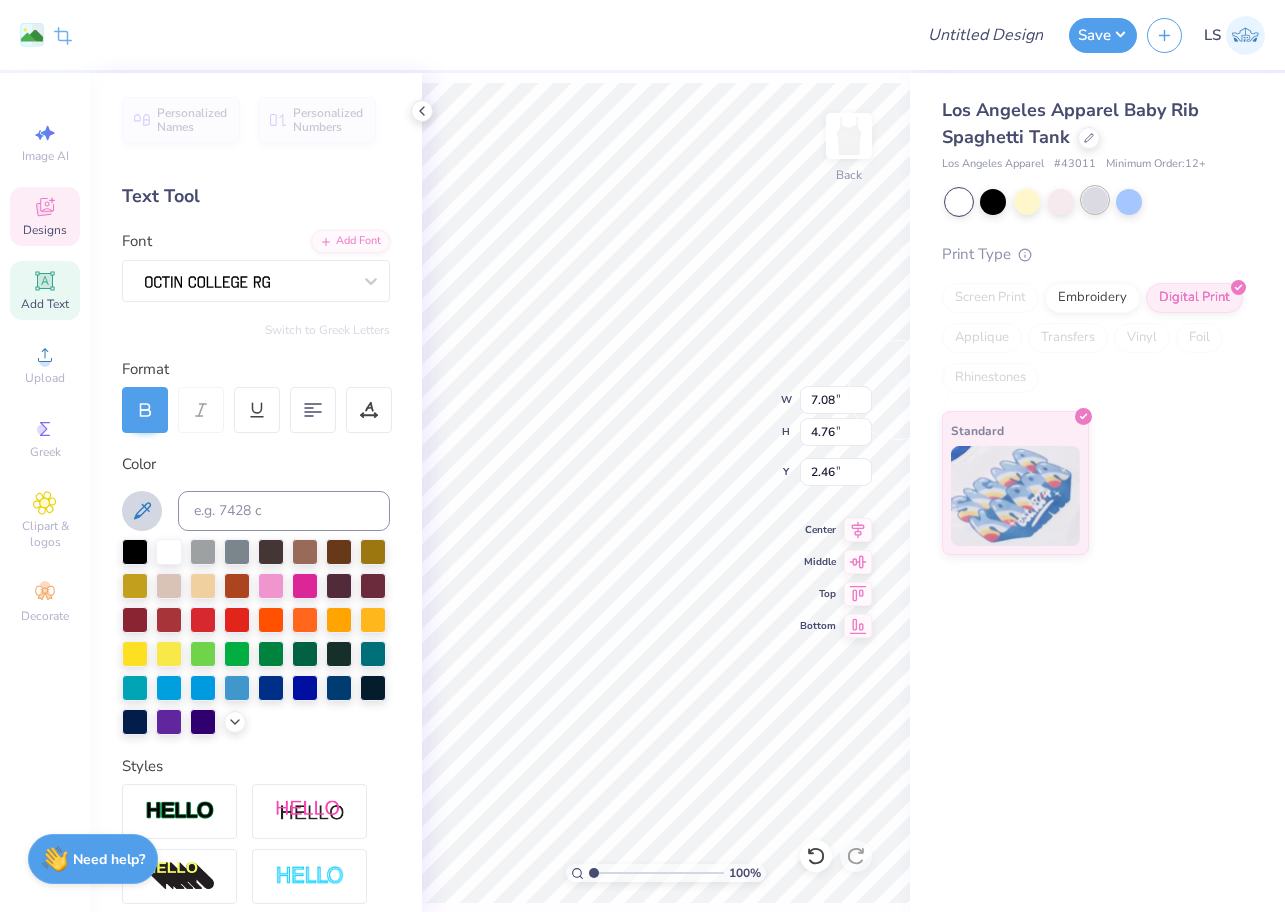 click at bounding box center [1095, 200] 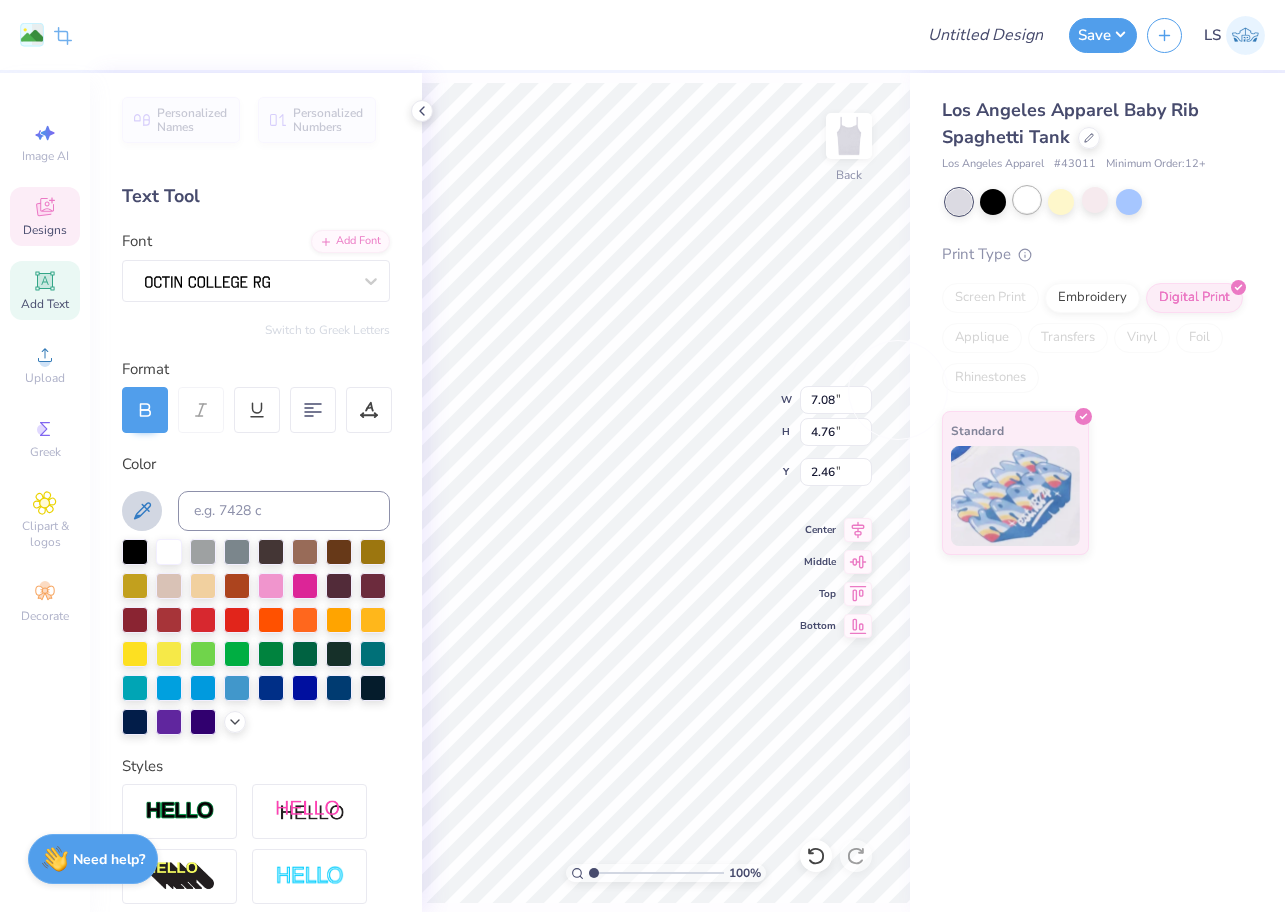 click at bounding box center (1027, 200) 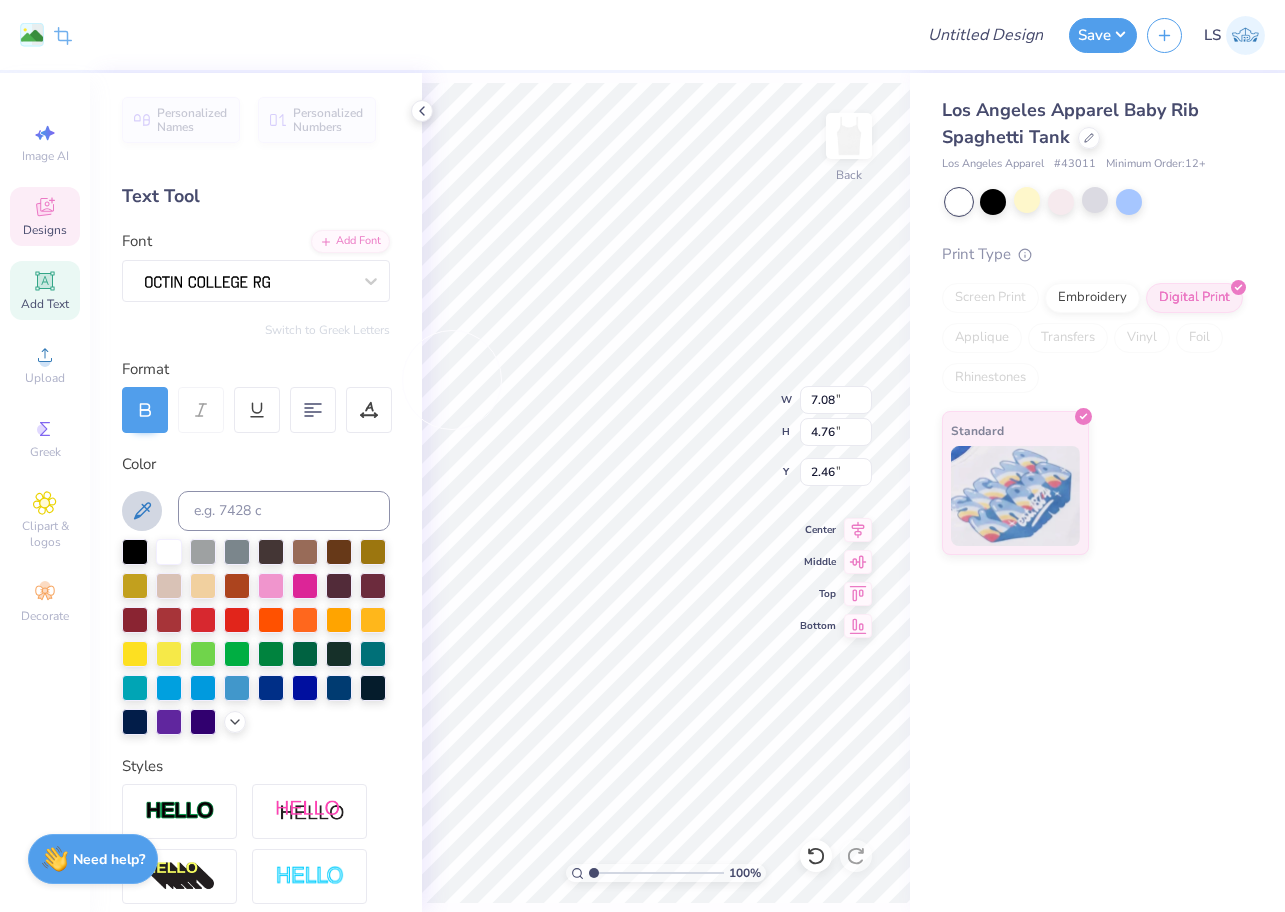 click 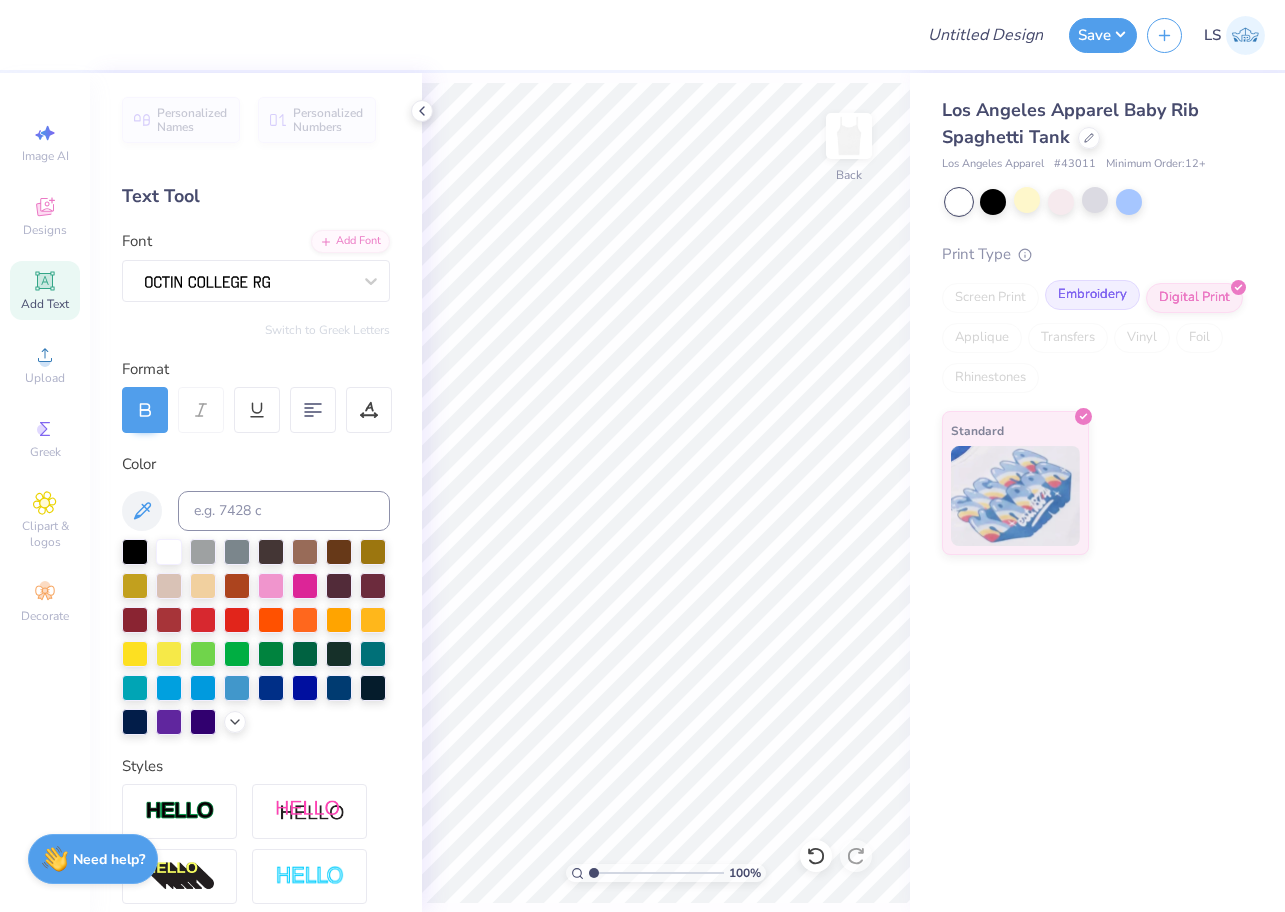 click on "Embroidery" at bounding box center [1092, 295] 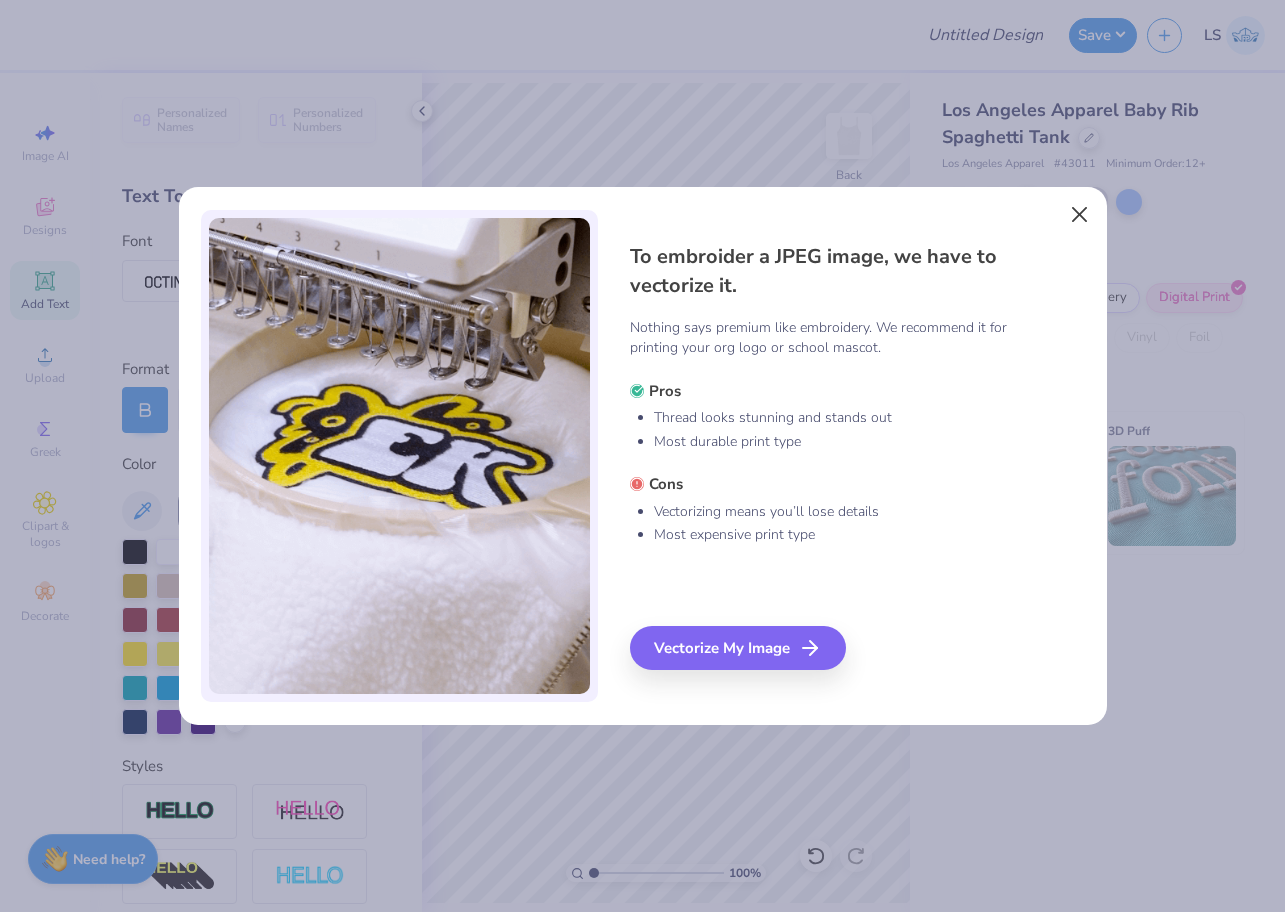 click at bounding box center [1079, 215] 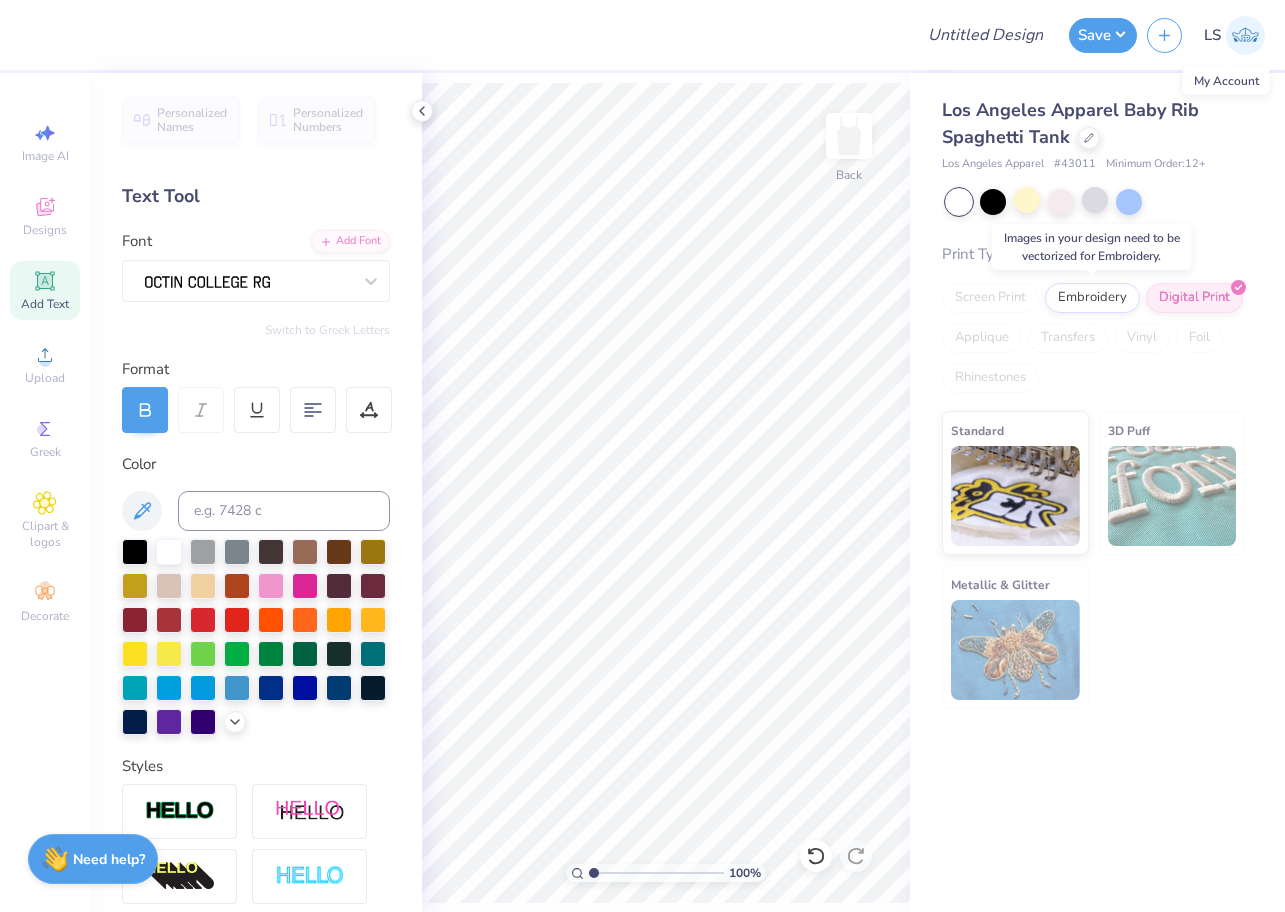 click at bounding box center (1245, 35) 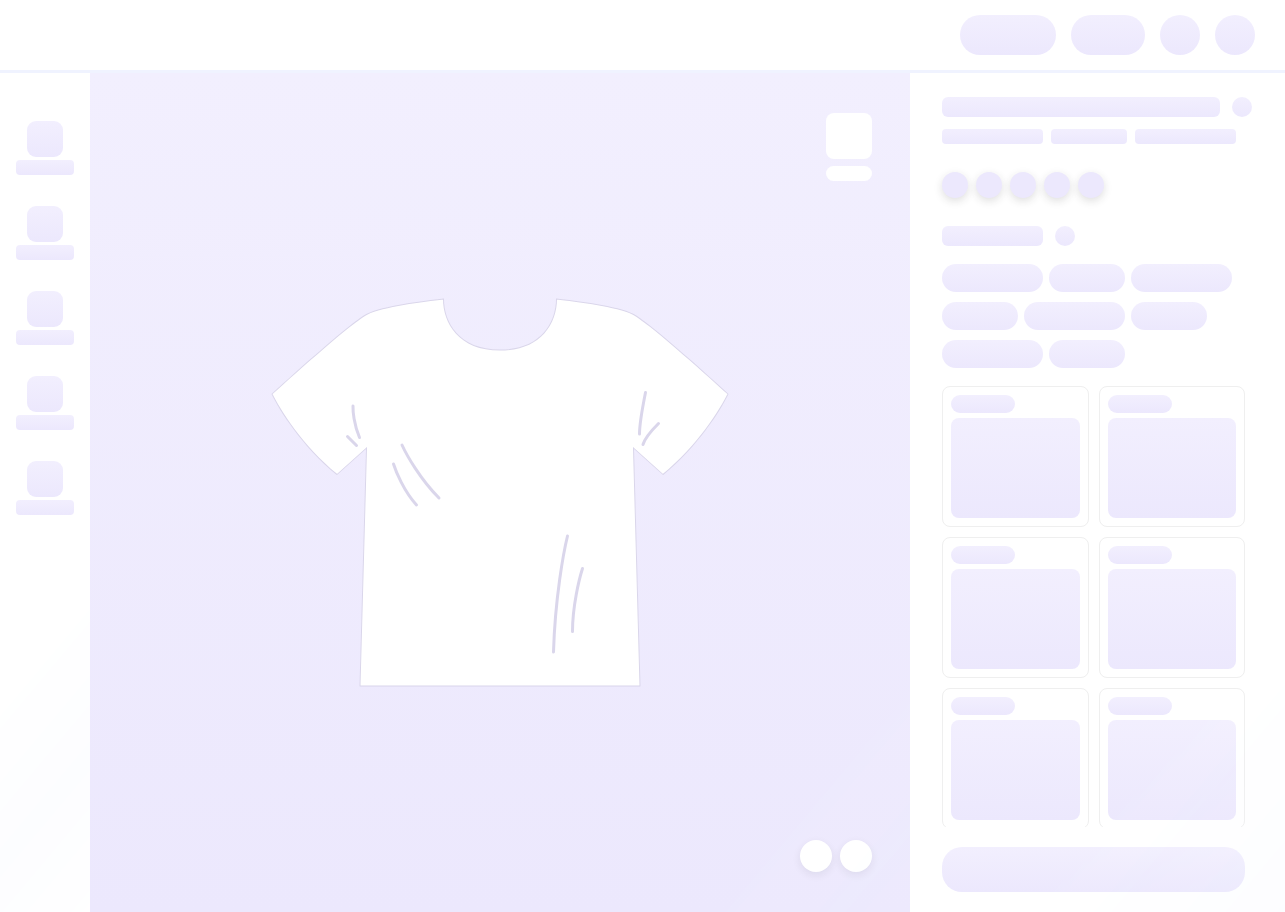scroll, scrollTop: 0, scrollLeft: 0, axis: both 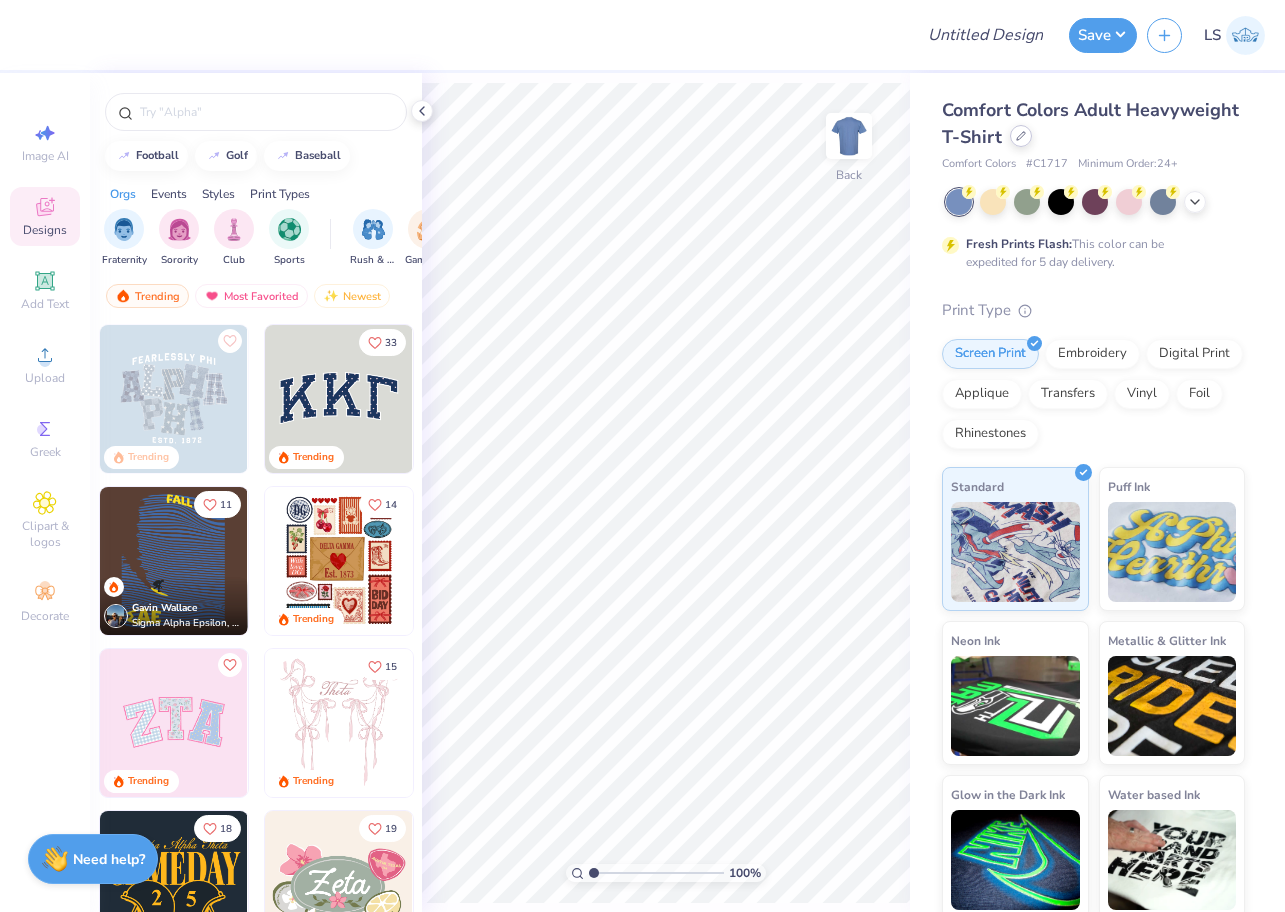 click at bounding box center (1021, 136) 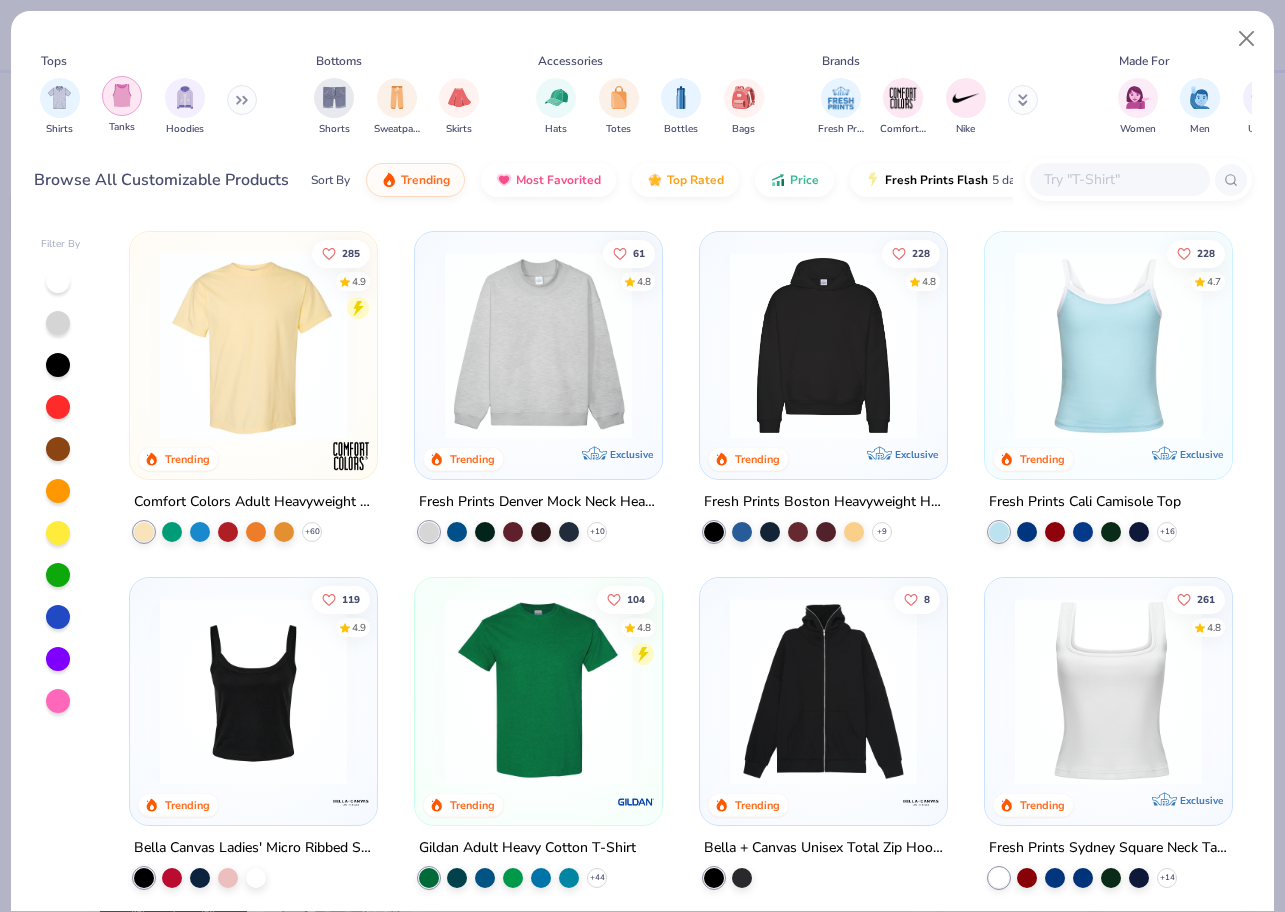 click at bounding box center (122, 95) 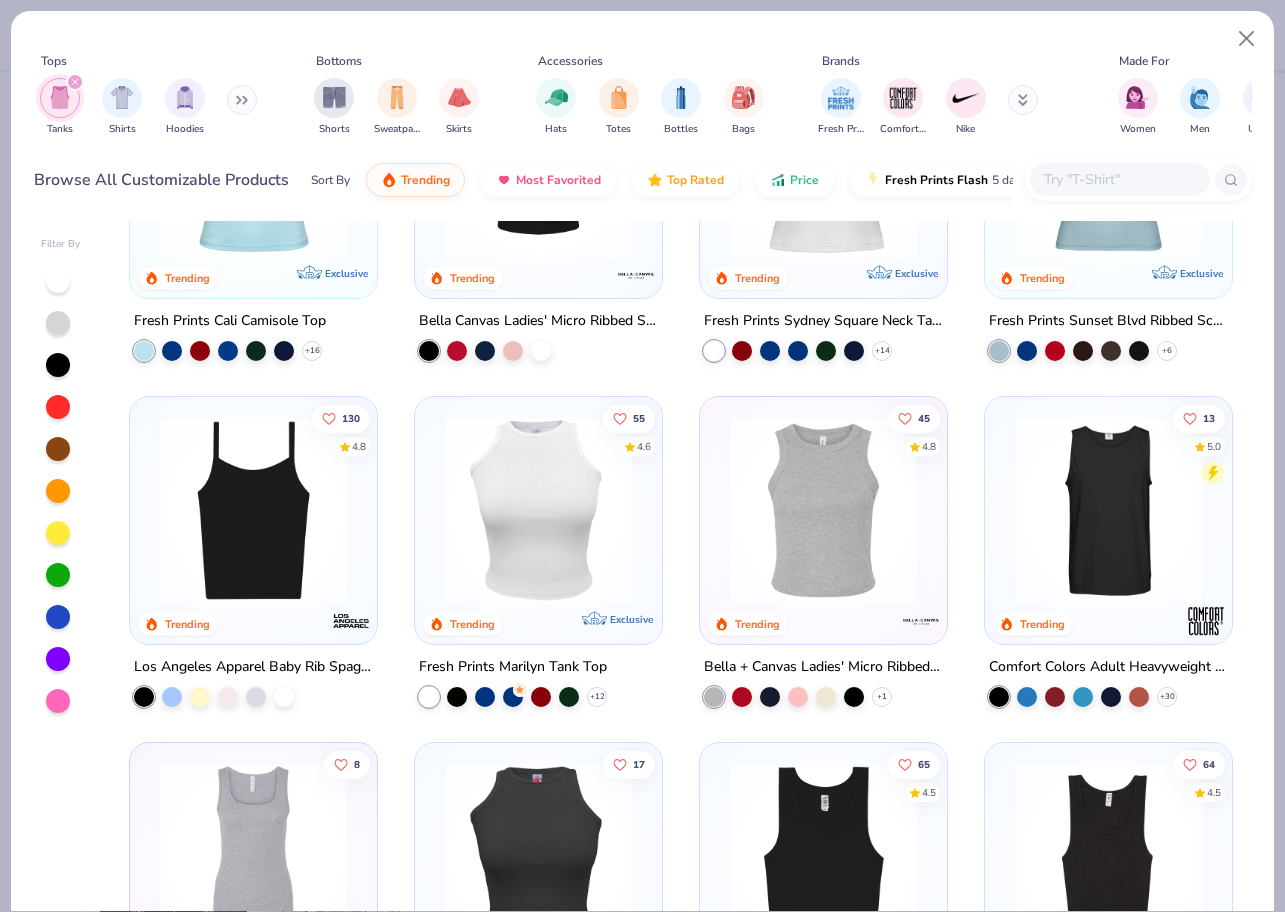 scroll, scrollTop: 217, scrollLeft: 0, axis: vertical 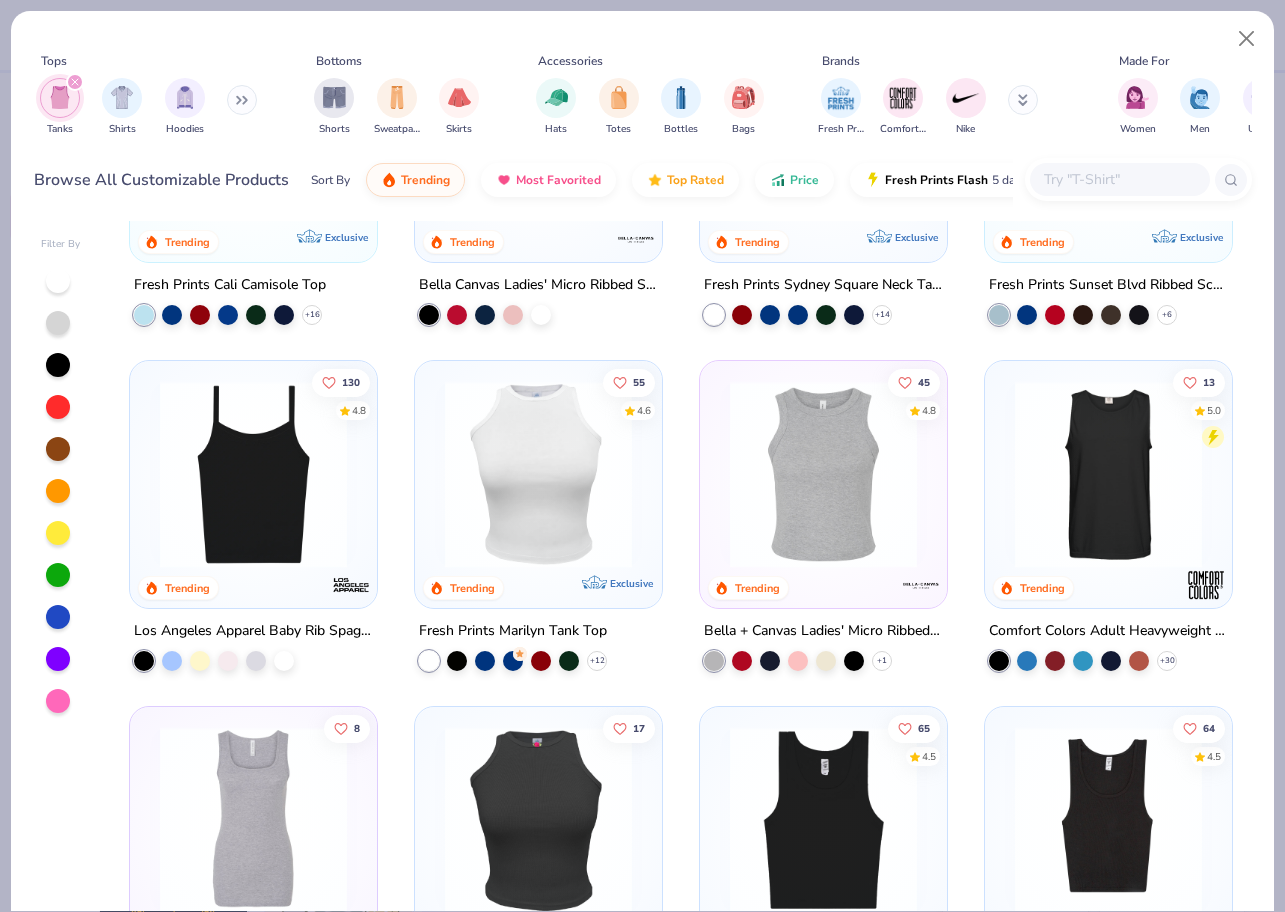 click on "130 4.8 Trending" at bounding box center (253, 484) 